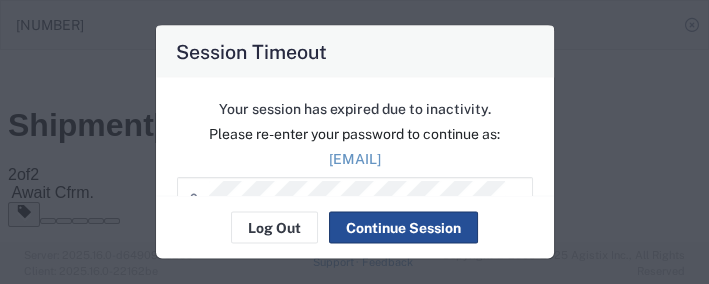 scroll, scrollTop: 0, scrollLeft: 0, axis: both 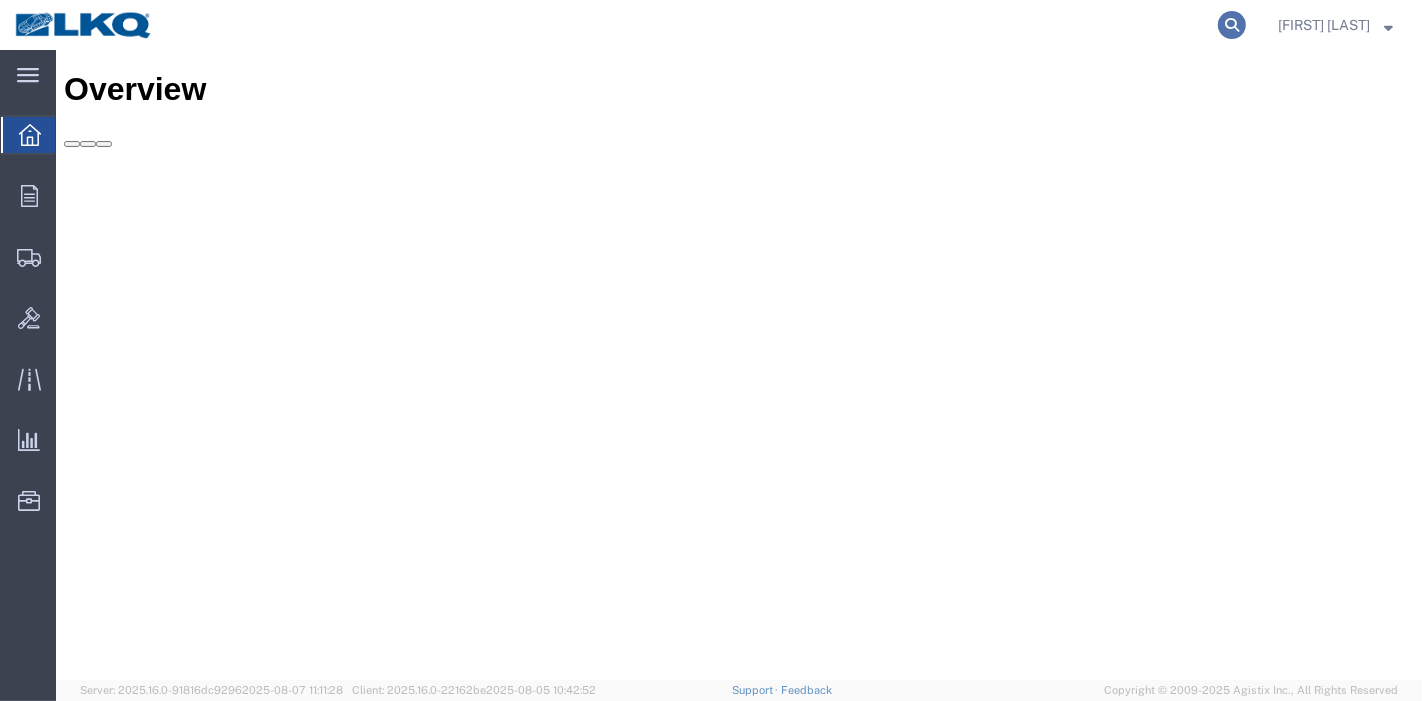 click 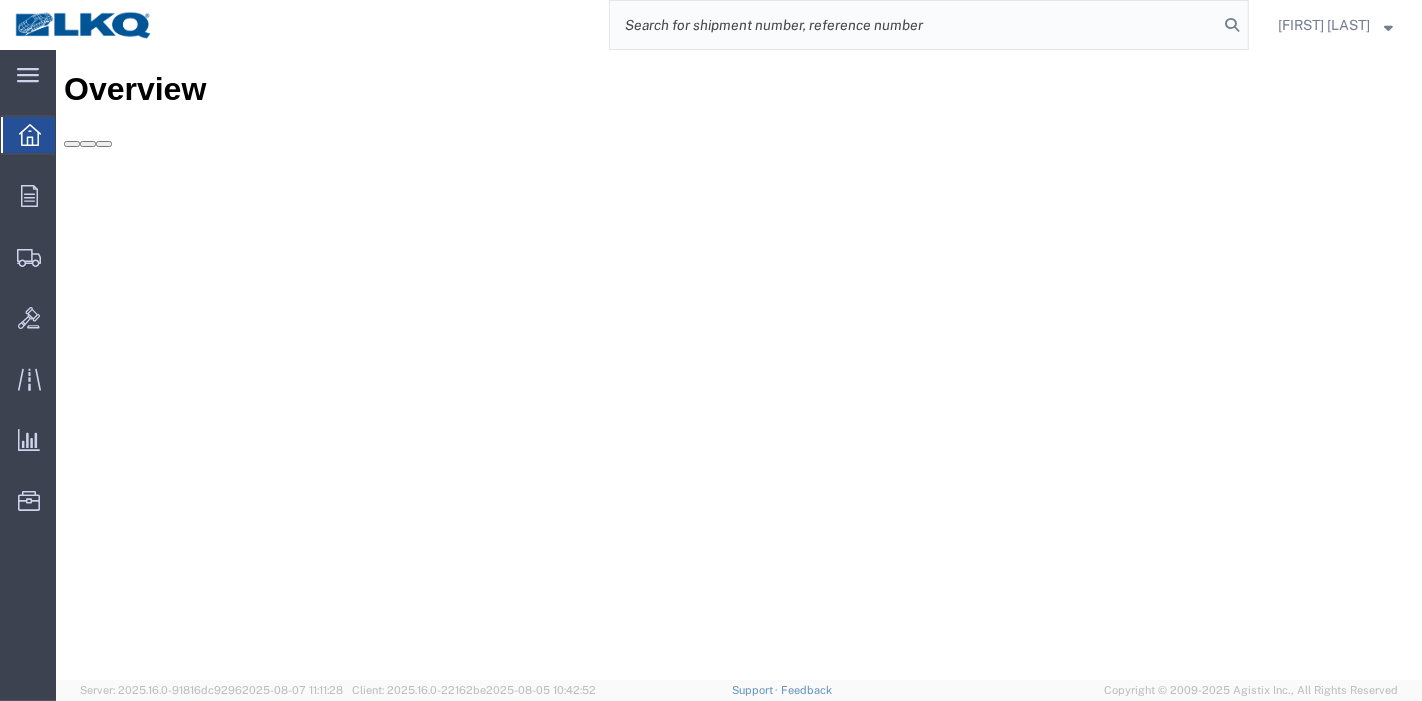 click 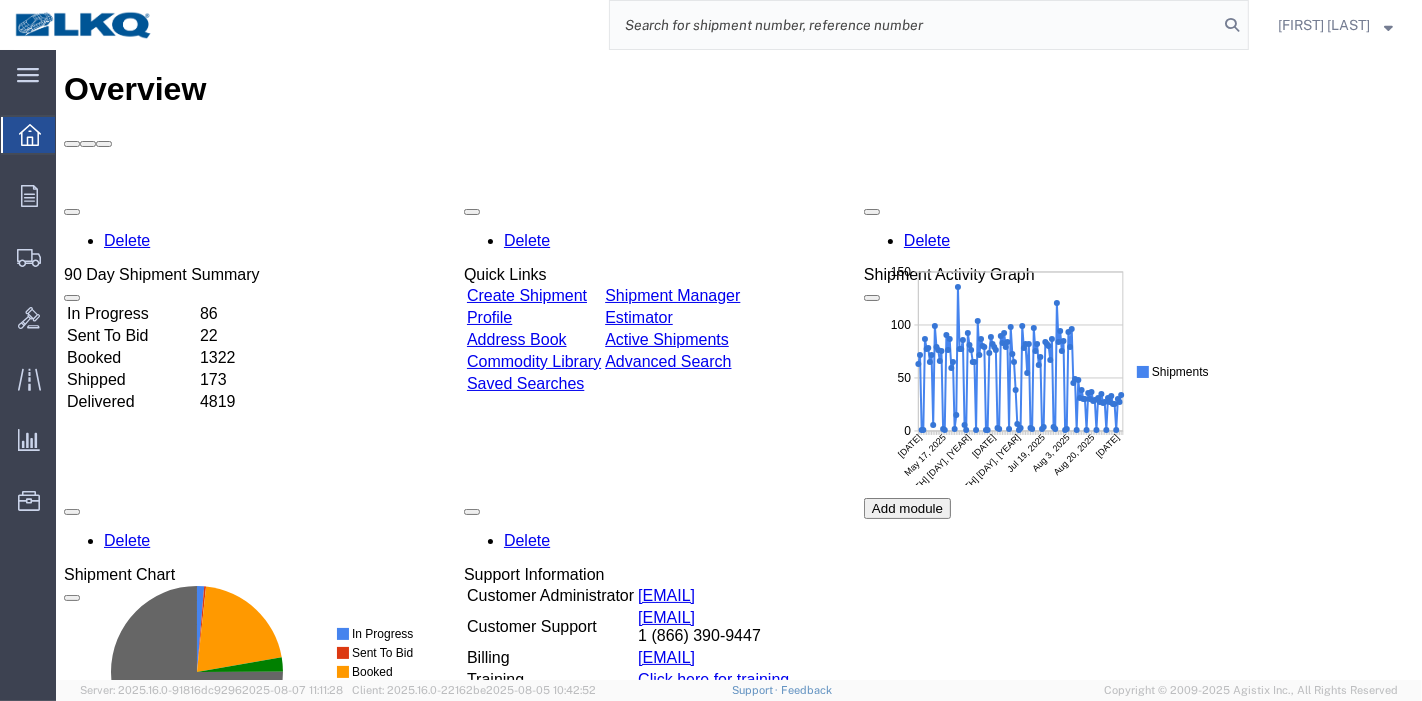 scroll, scrollTop: 0, scrollLeft: 0, axis: both 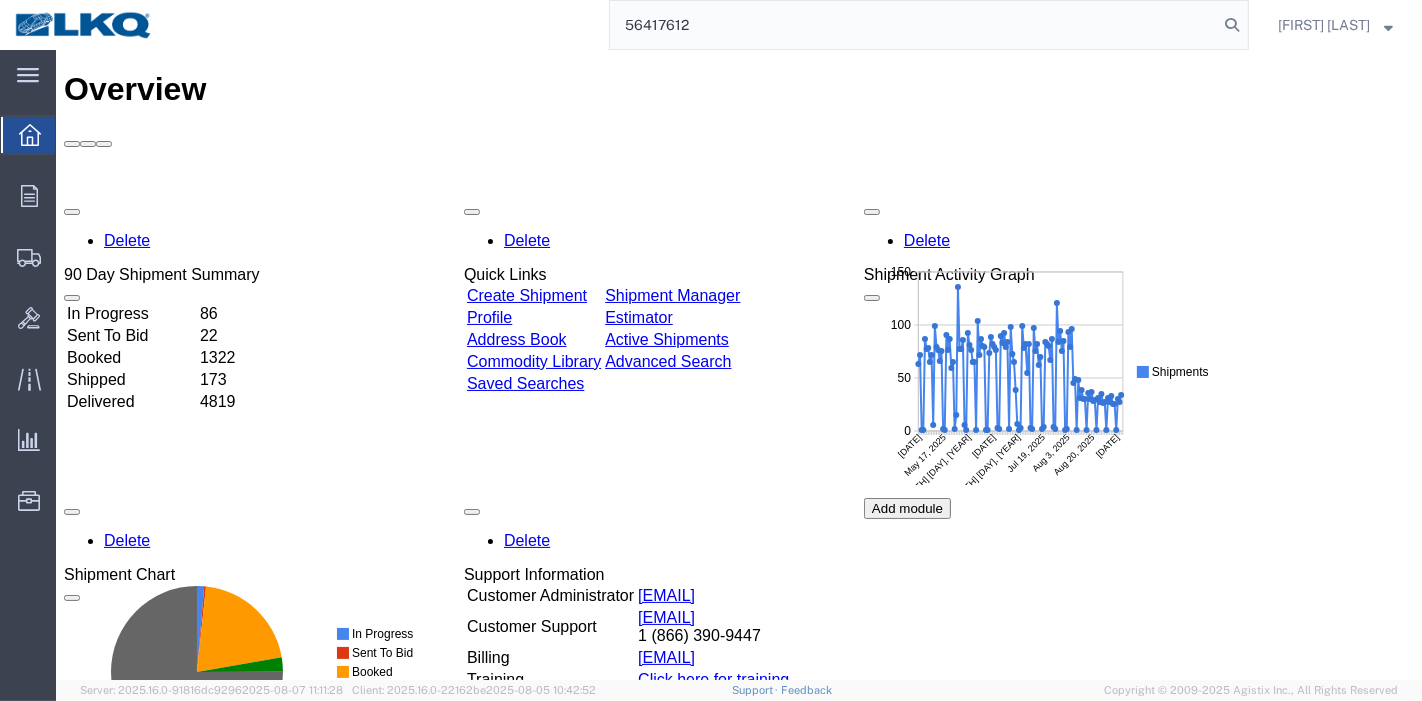 type on "56417612" 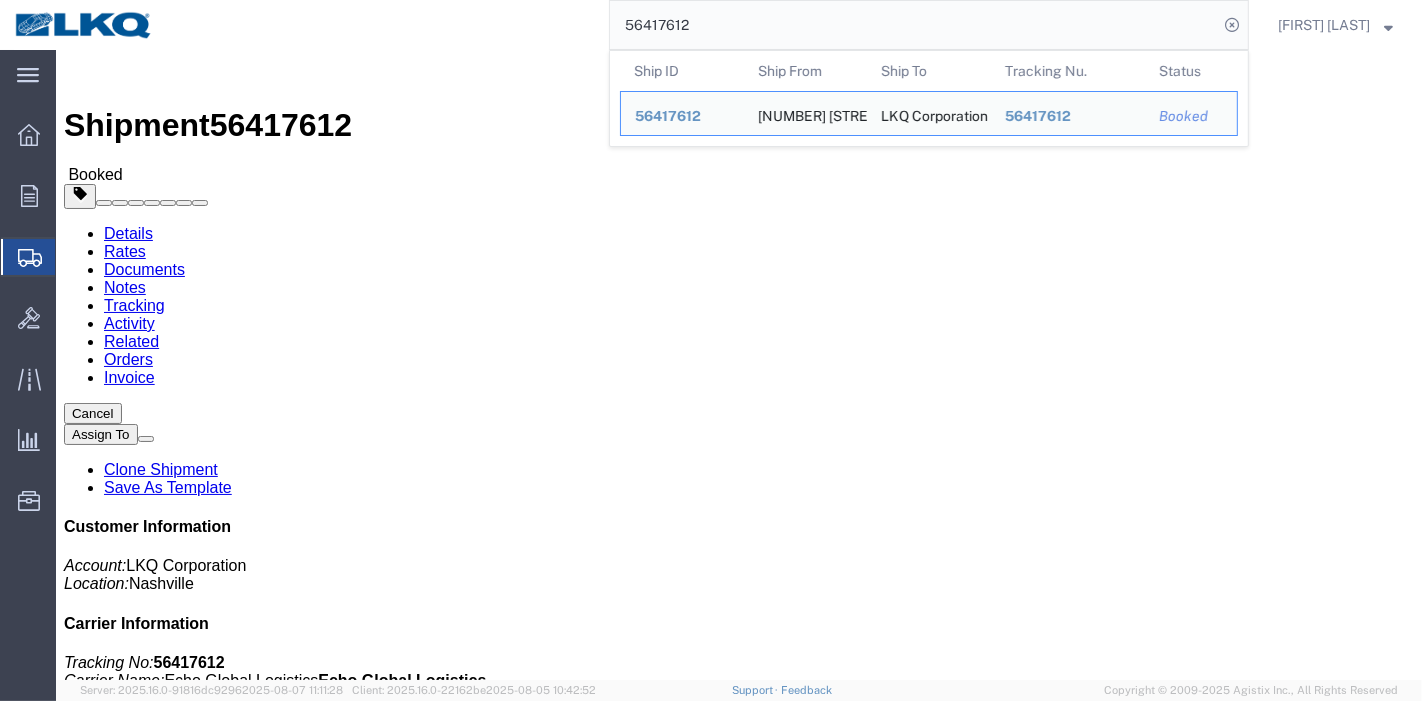 click on "Rates" 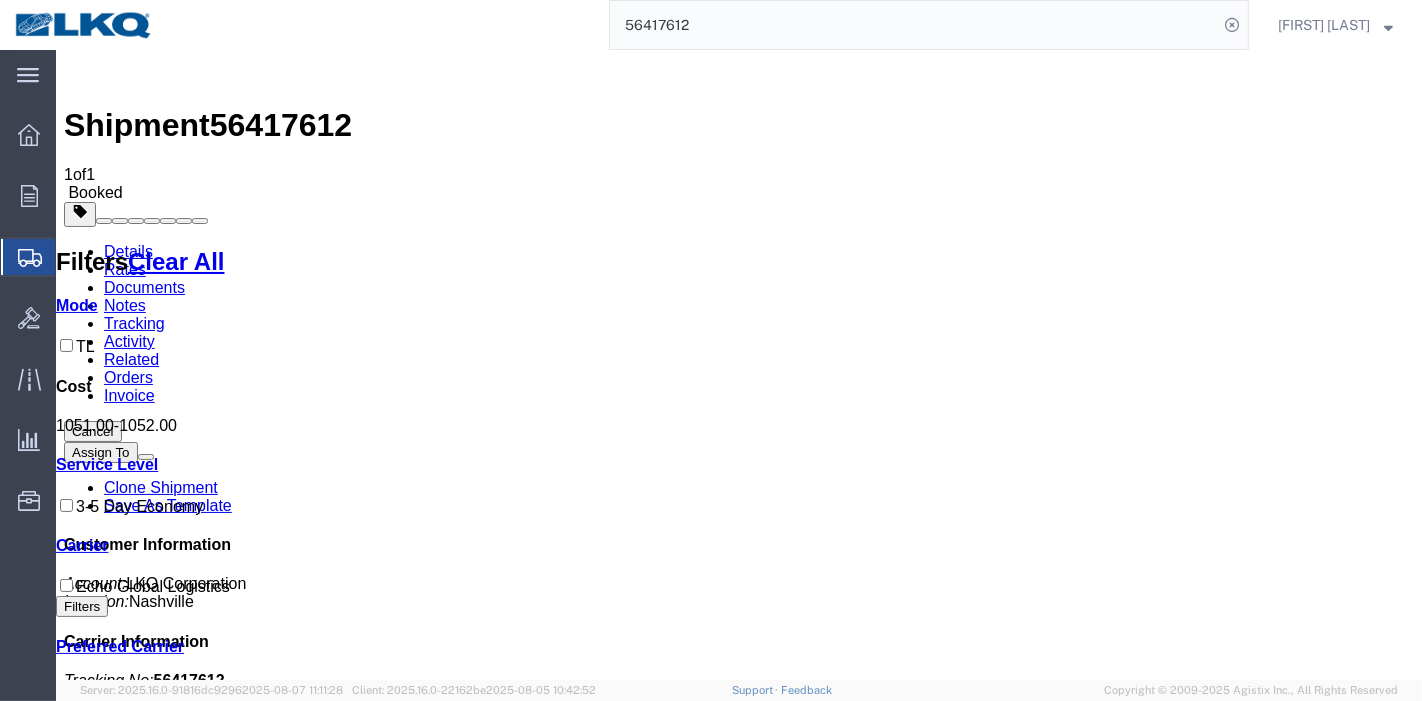 click on "Tracking" at bounding box center (133, 323) 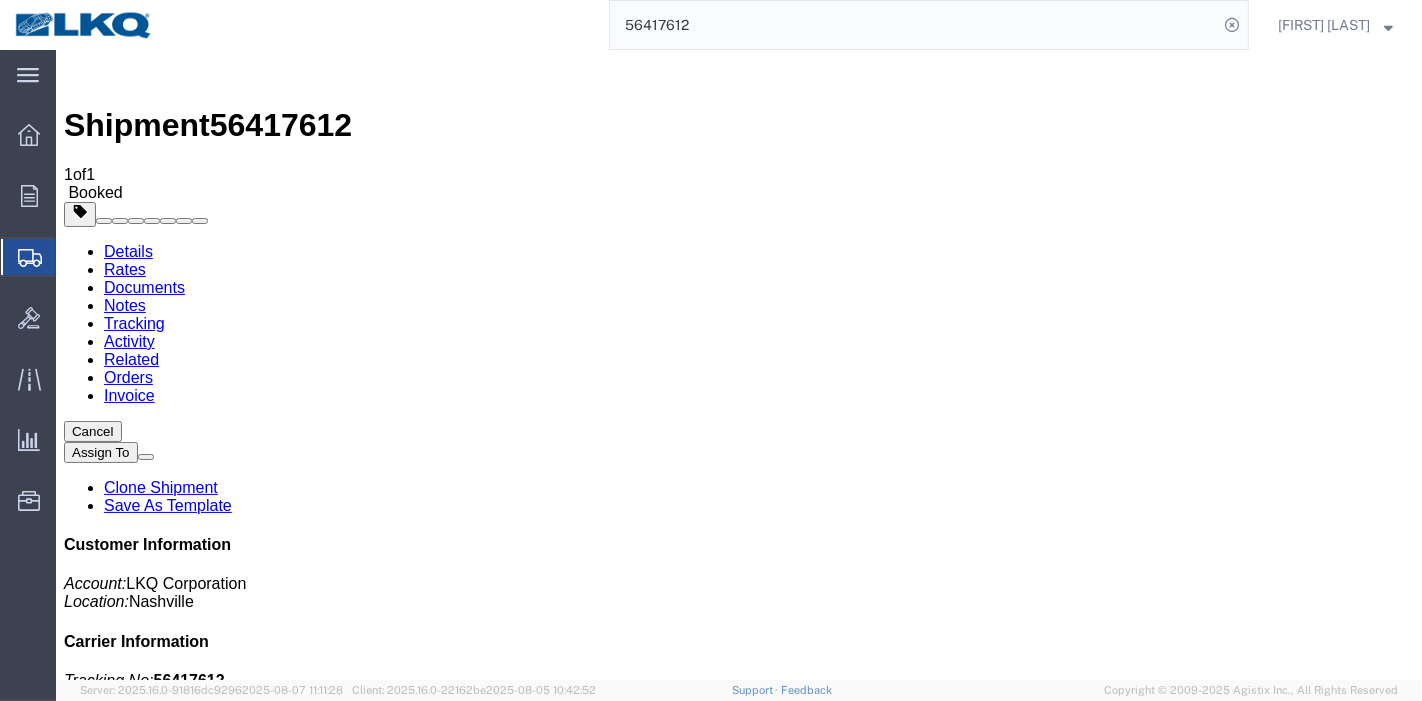 click on "Add New Tracking" at bounding box center [228, 1227] 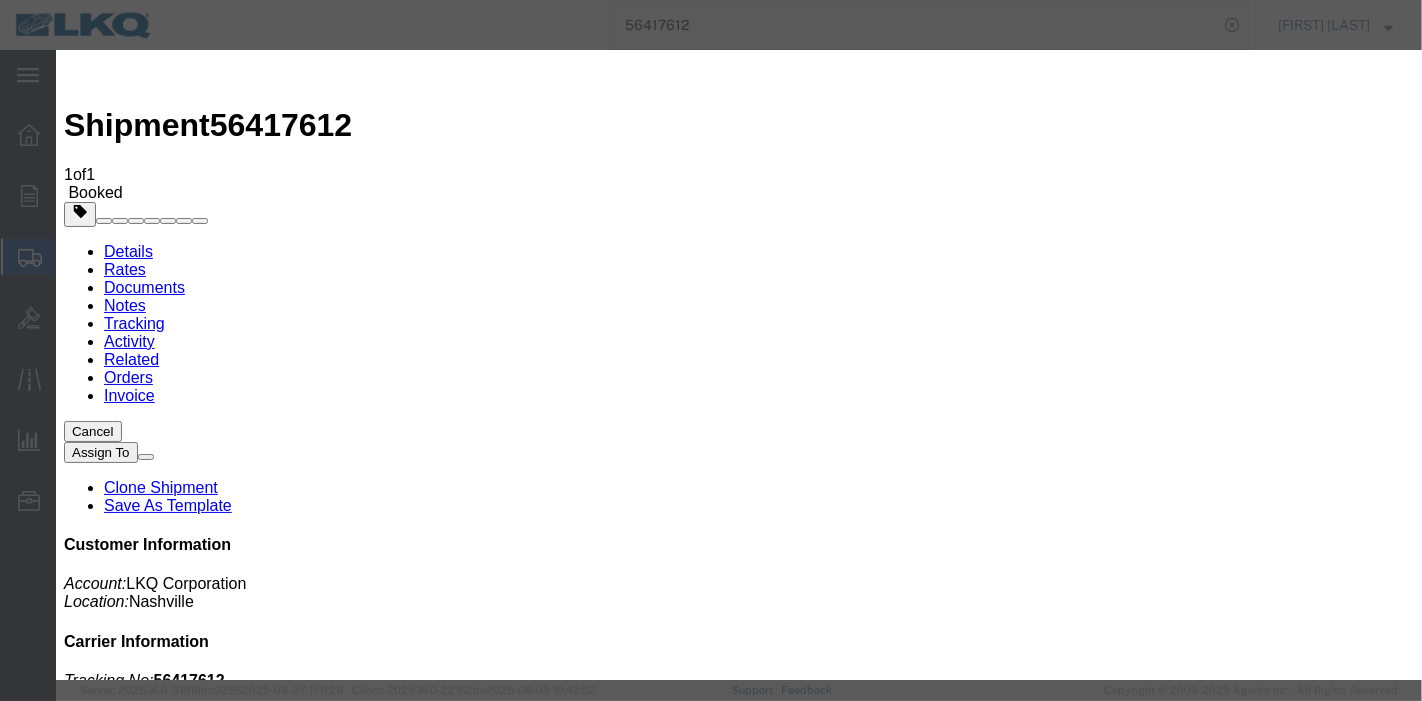 type on "08/07/2025" 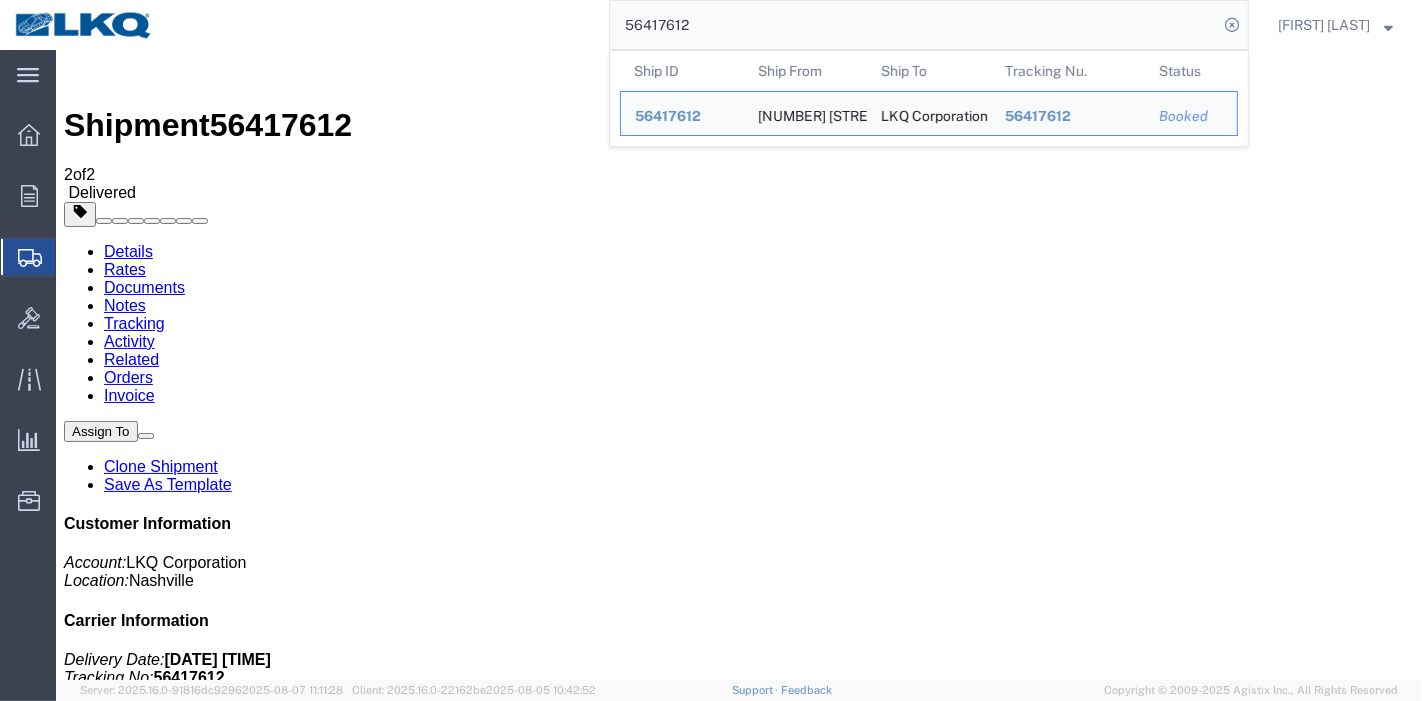 drag, startPoint x: 748, startPoint y: 21, endPoint x: 178, endPoint y: 21, distance: 570 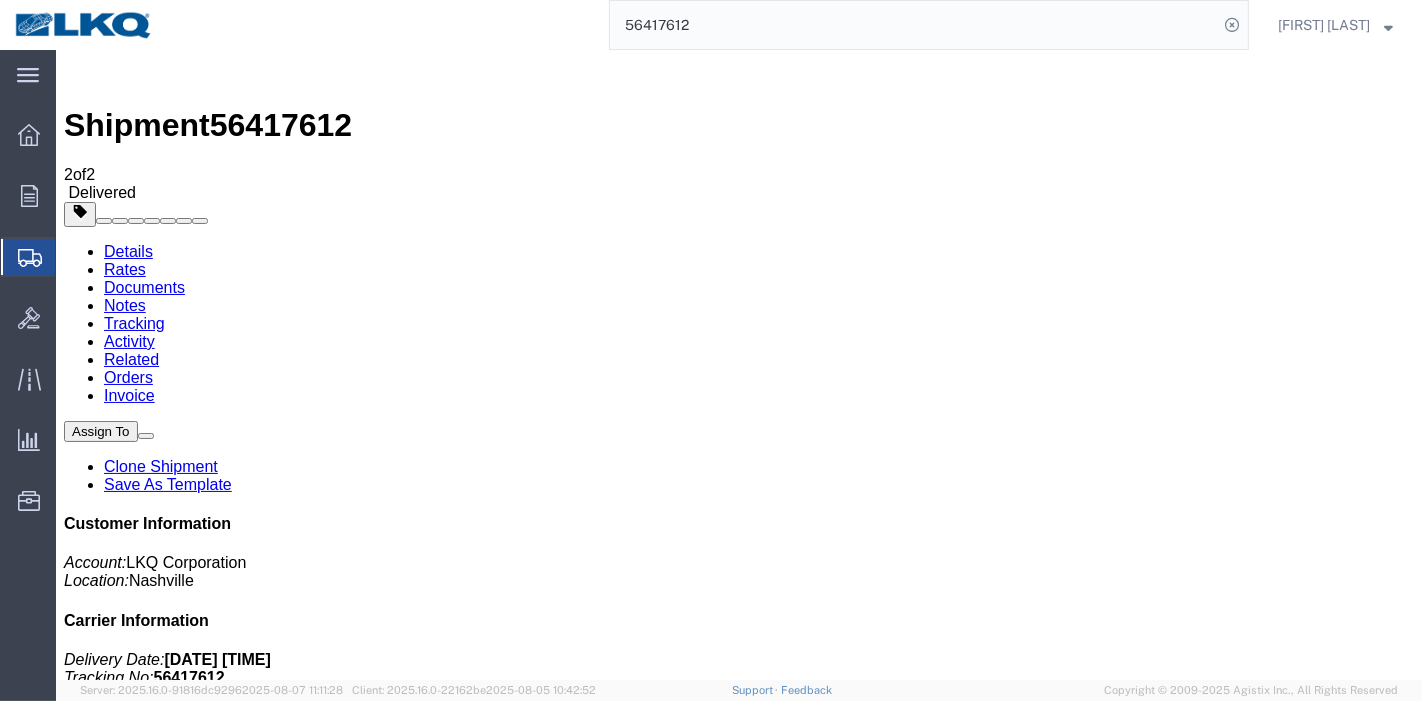 paste on "085023" 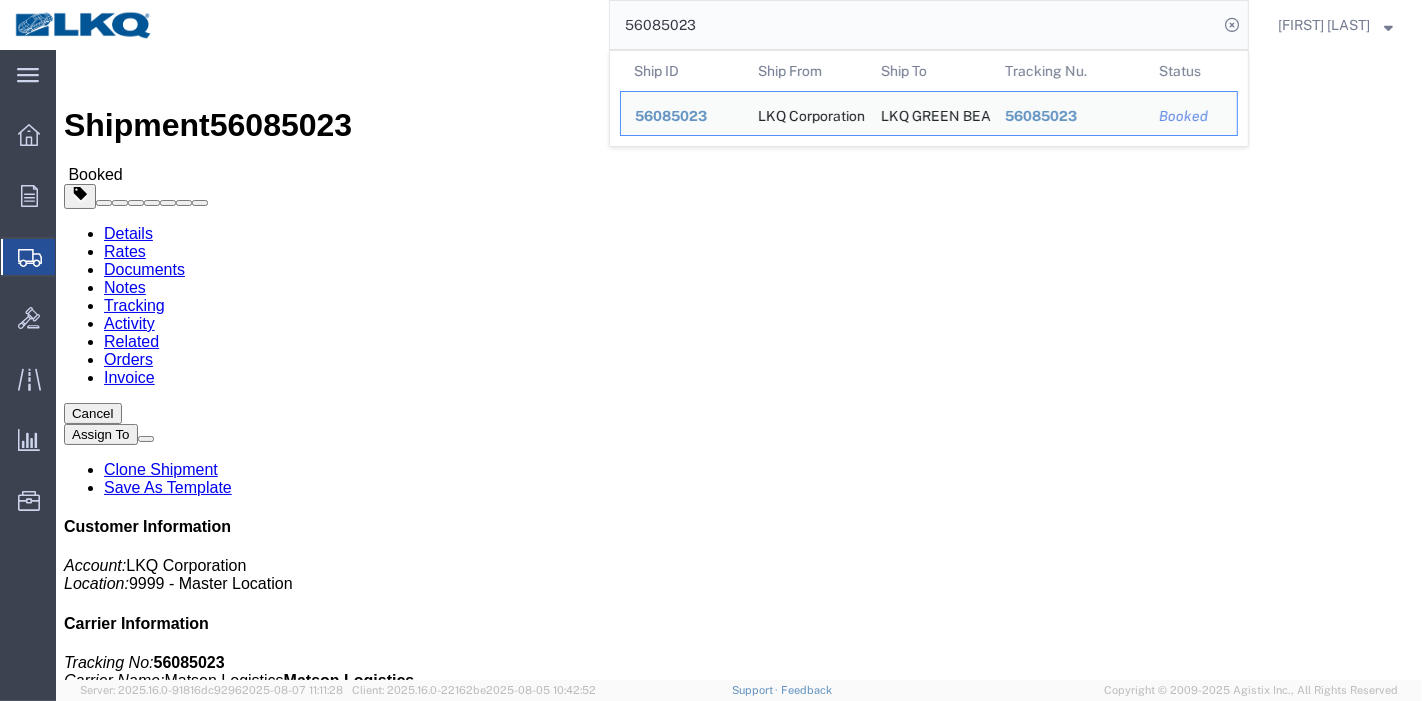 drag, startPoint x: 787, startPoint y: 32, endPoint x: 359, endPoint y: 24, distance: 428.07477 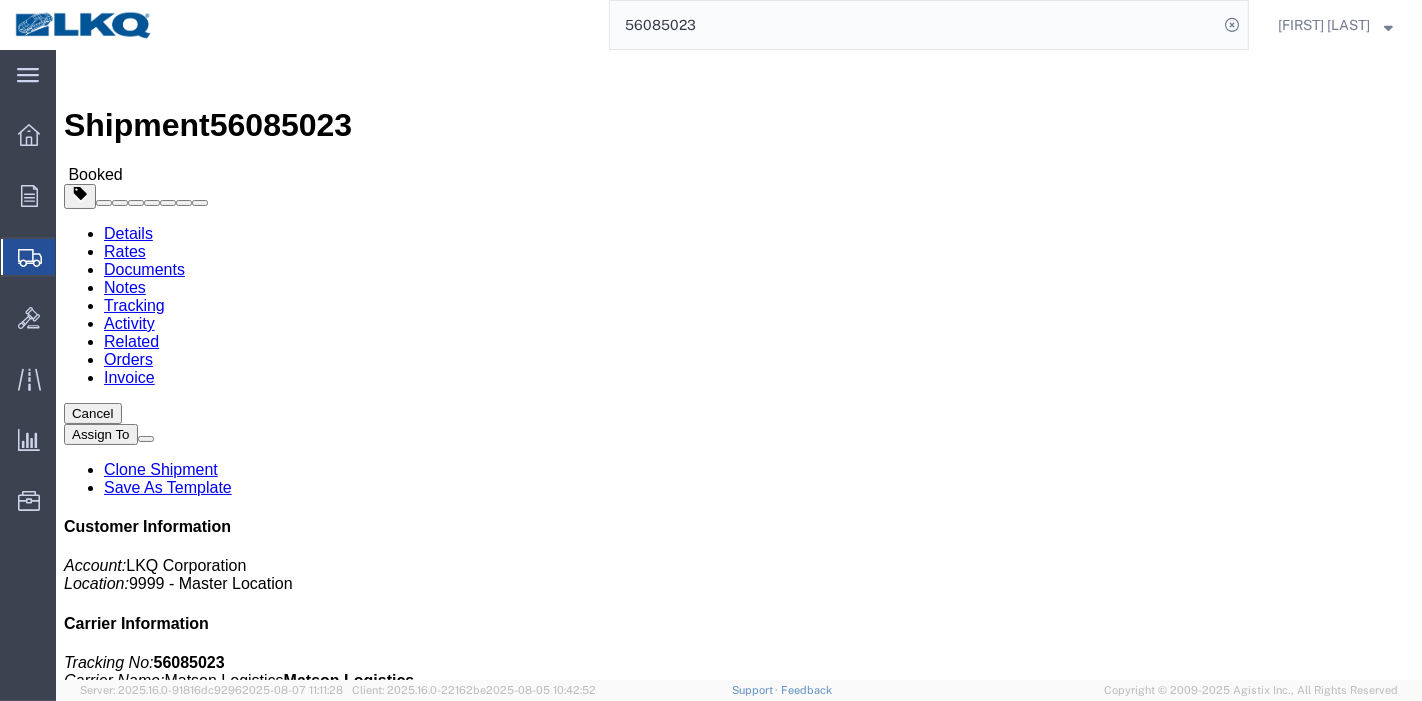 click on "Shipment Detail" 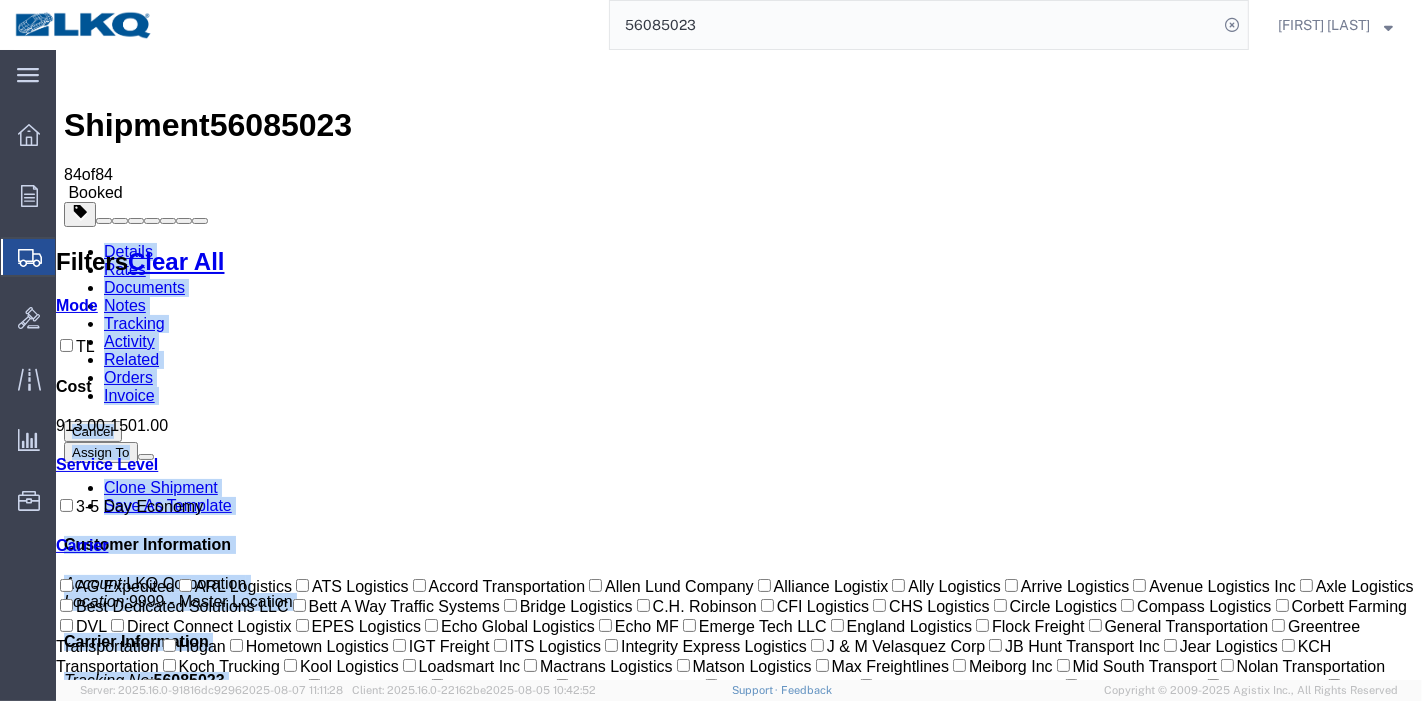 drag, startPoint x: 760, startPoint y: 52, endPoint x: 596, endPoint y: 15, distance: 168.12198 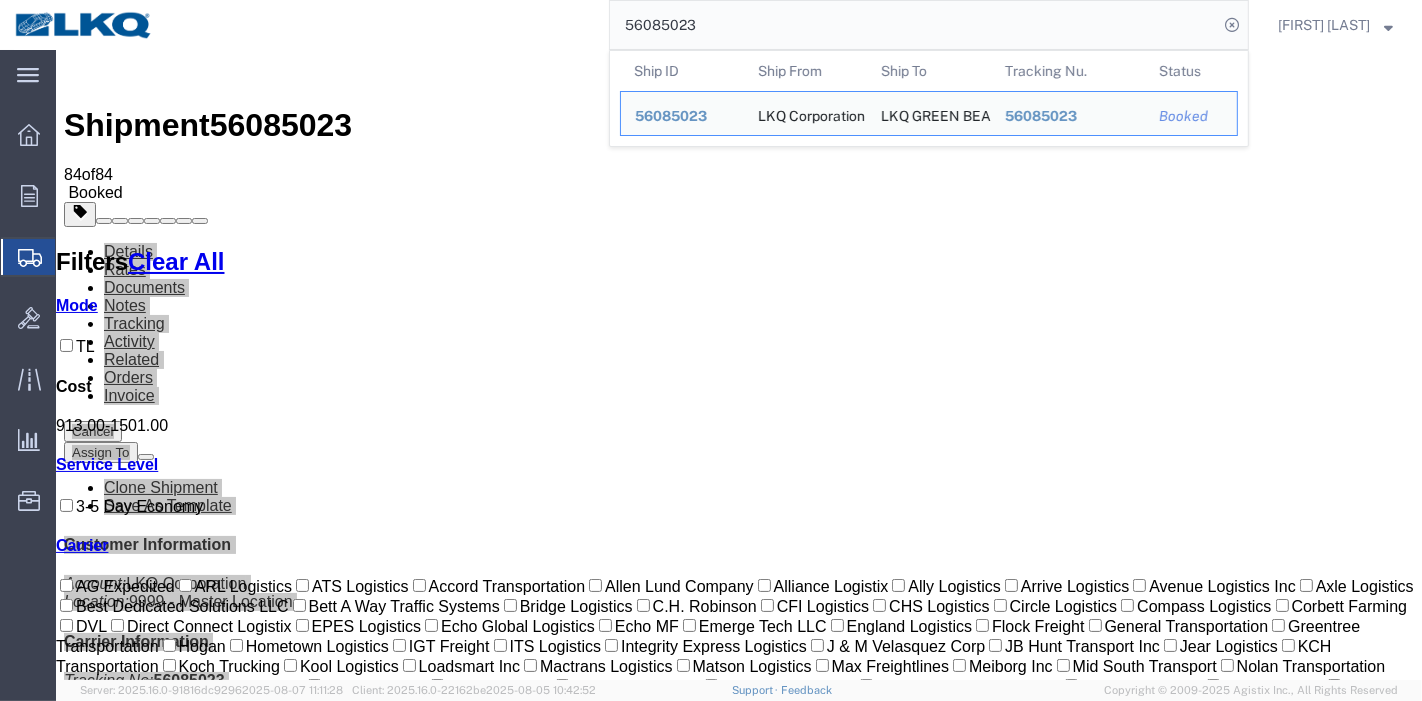 paste on "[SHIPMENT_ID]" 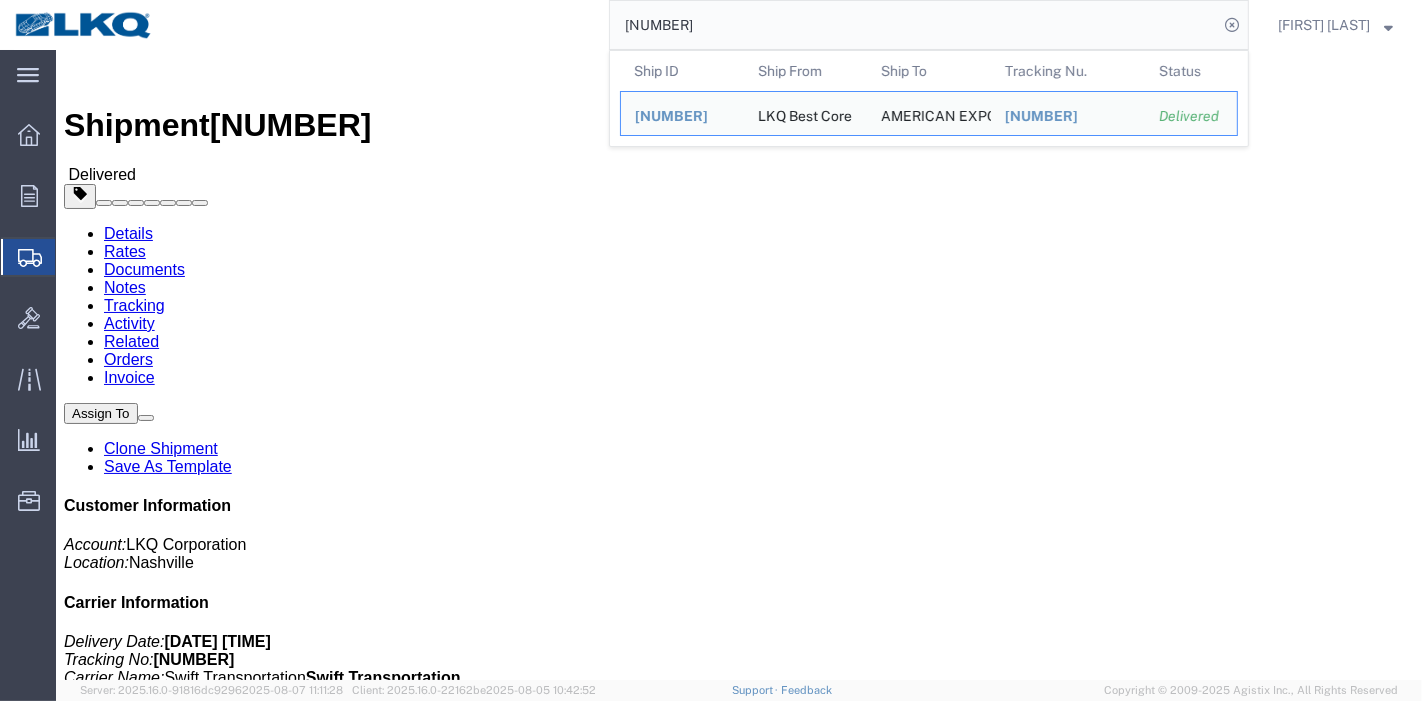 click on "Rates" 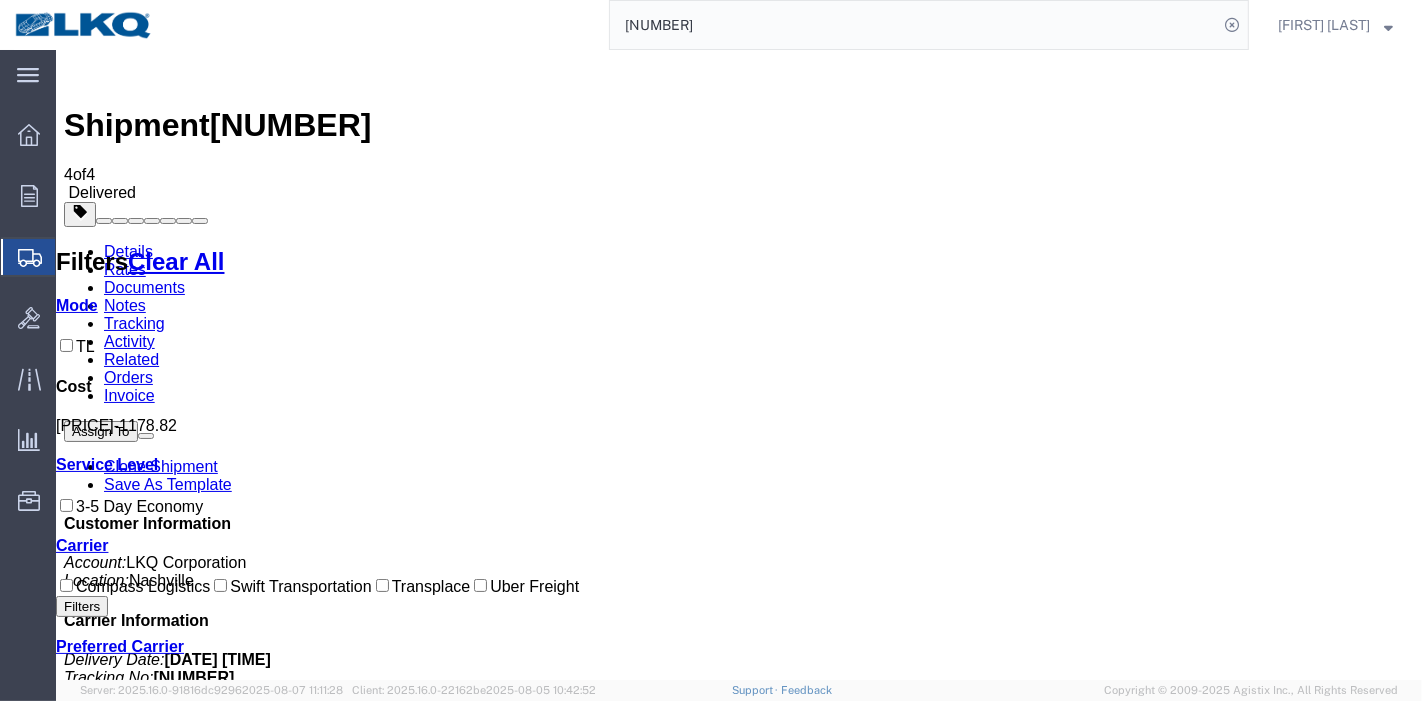 click on "Details" at bounding box center [127, 251] 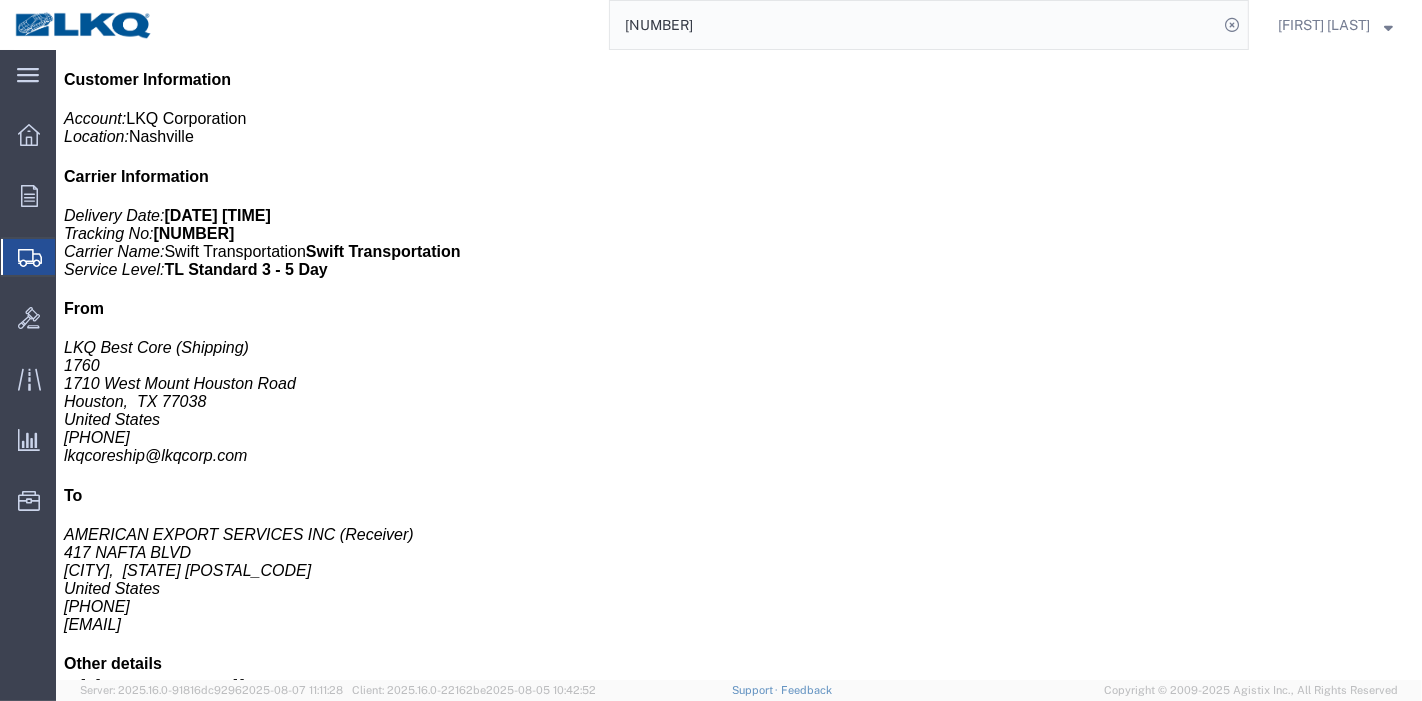 scroll, scrollTop: 666, scrollLeft: 0, axis: vertical 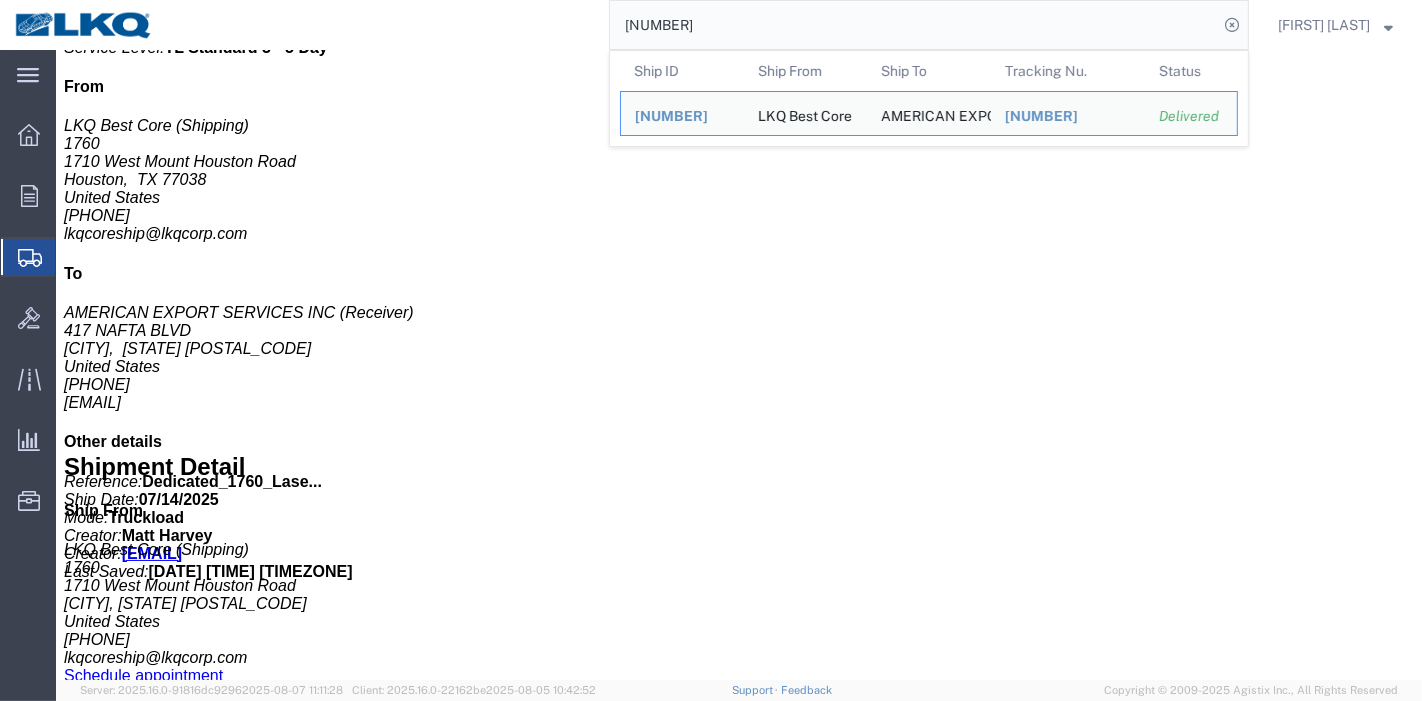 drag, startPoint x: 749, startPoint y: 30, endPoint x: 372, endPoint y: 10, distance: 377.53012 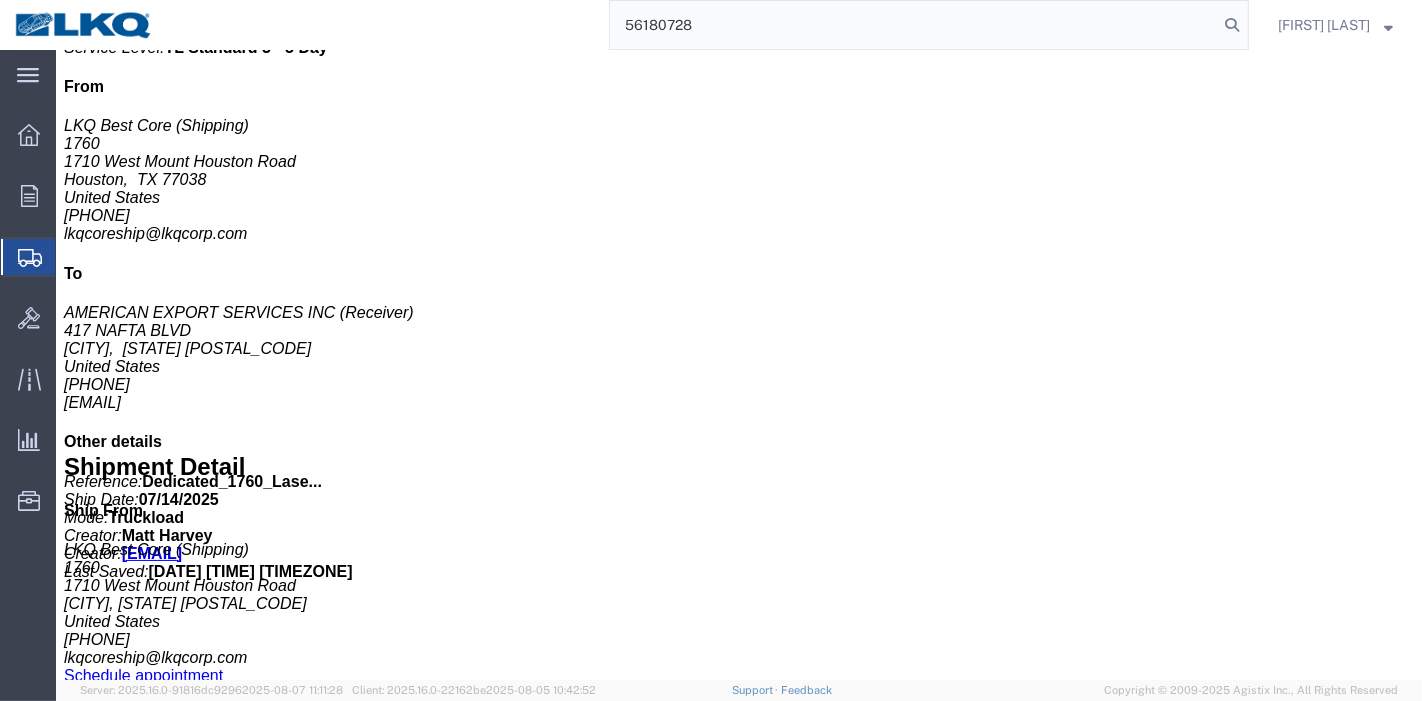 type on "56180728" 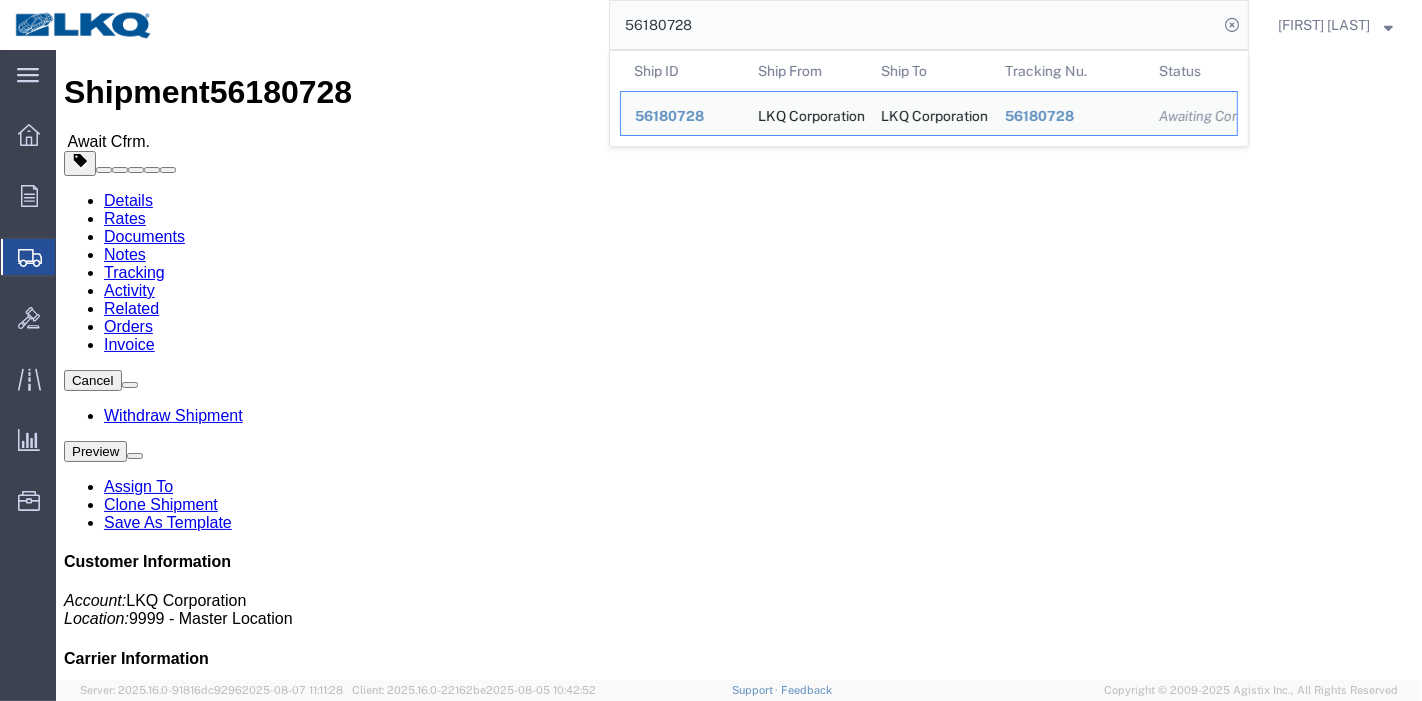 scroll, scrollTop: 0, scrollLeft: 0, axis: both 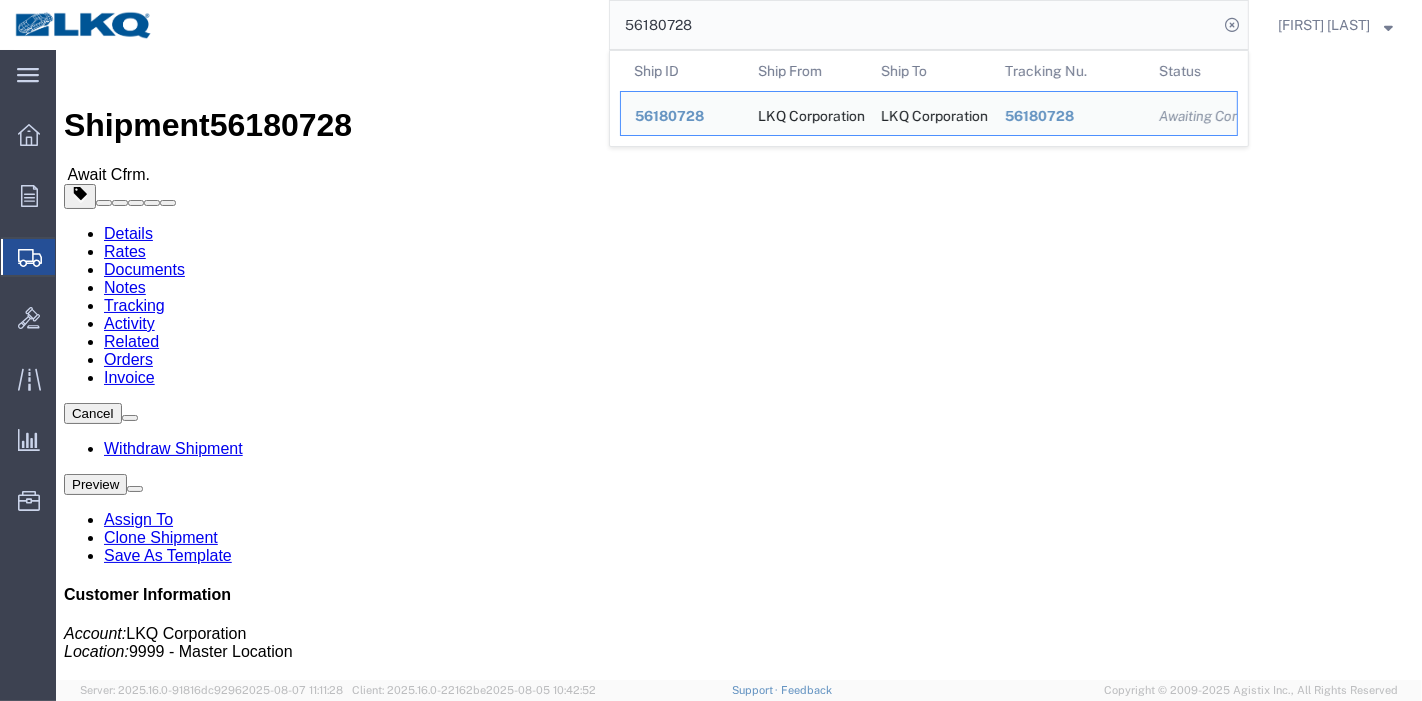 click on "Rates" 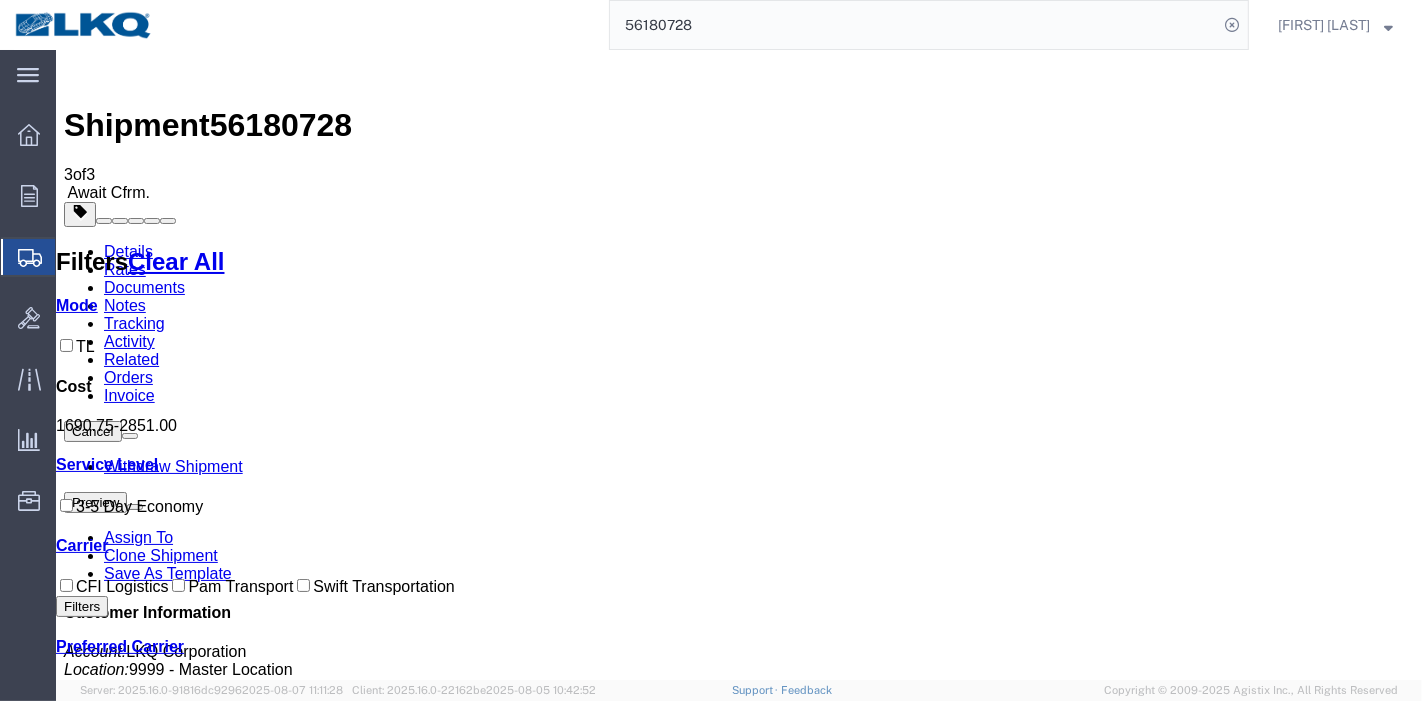 click on "Tracking" at bounding box center [133, 323] 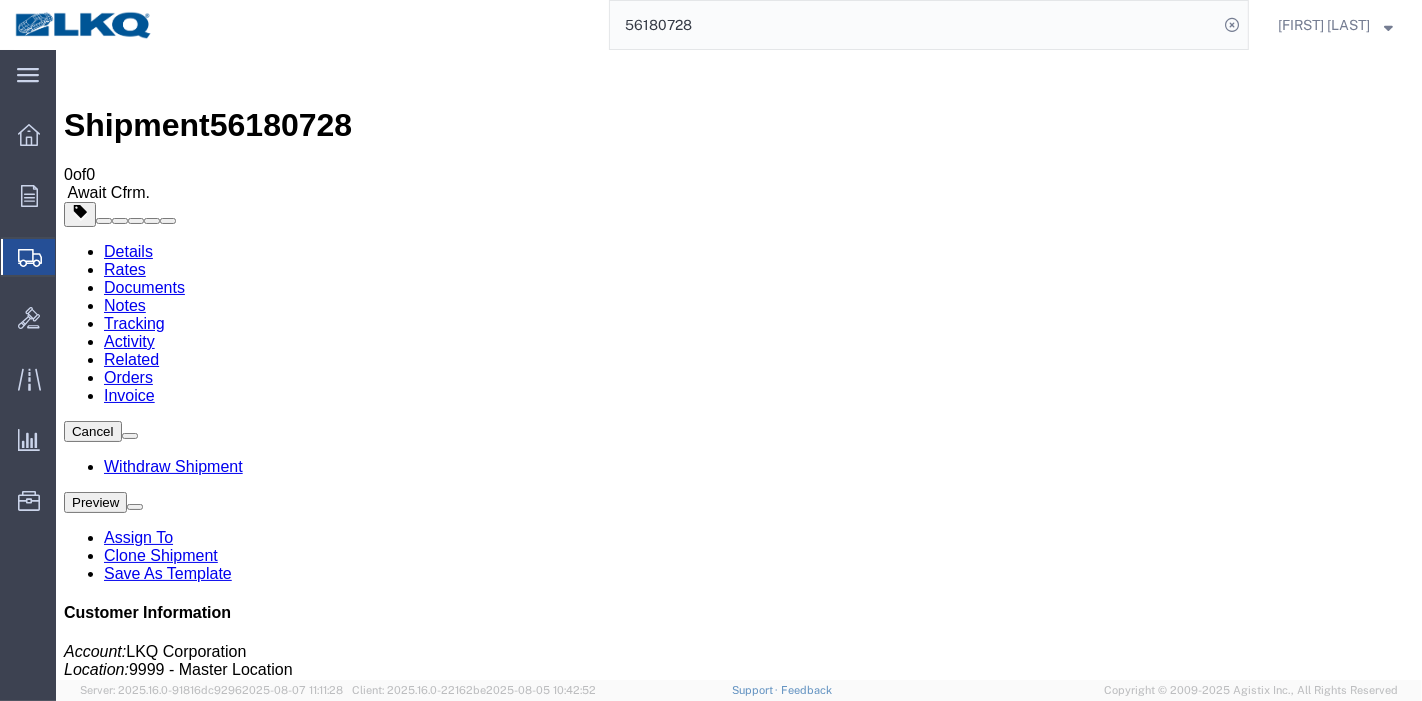click on "Add New Tracking" at bounding box center [228, 1209] 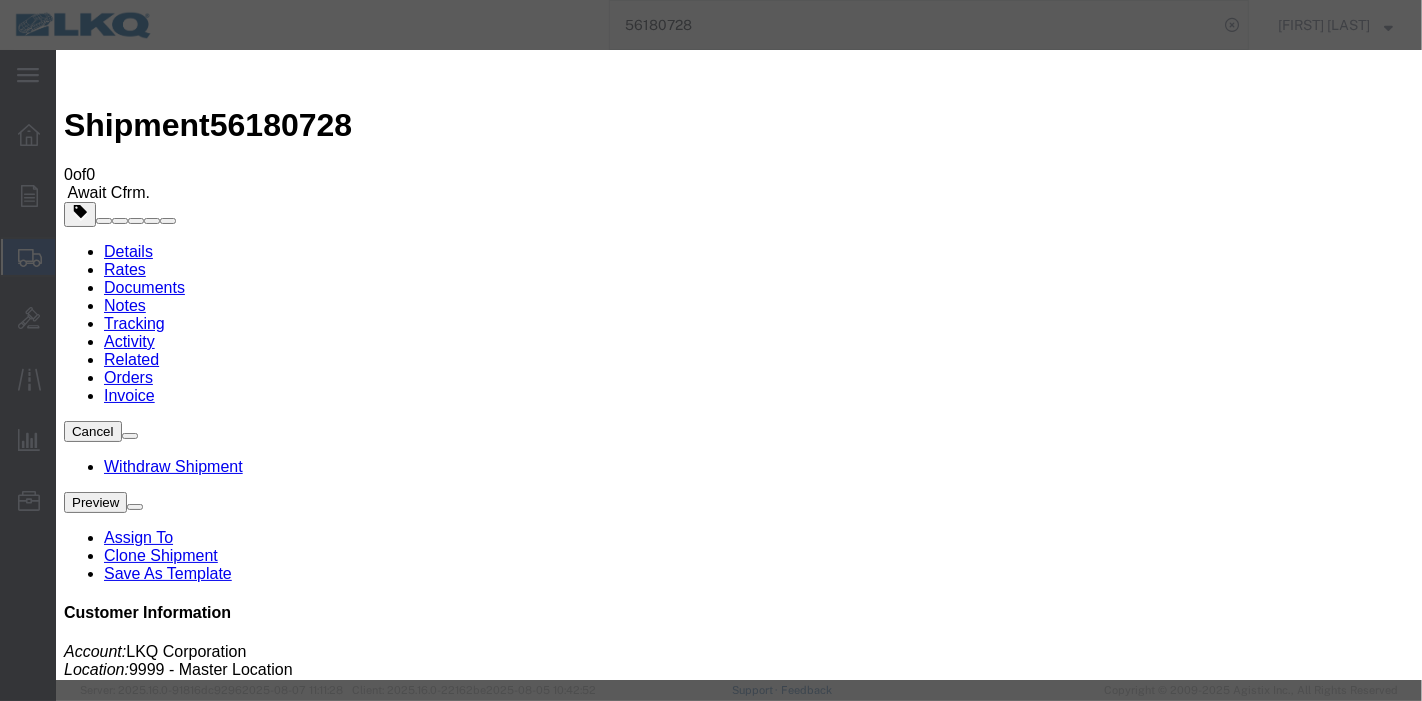 type on "08/07/2025" 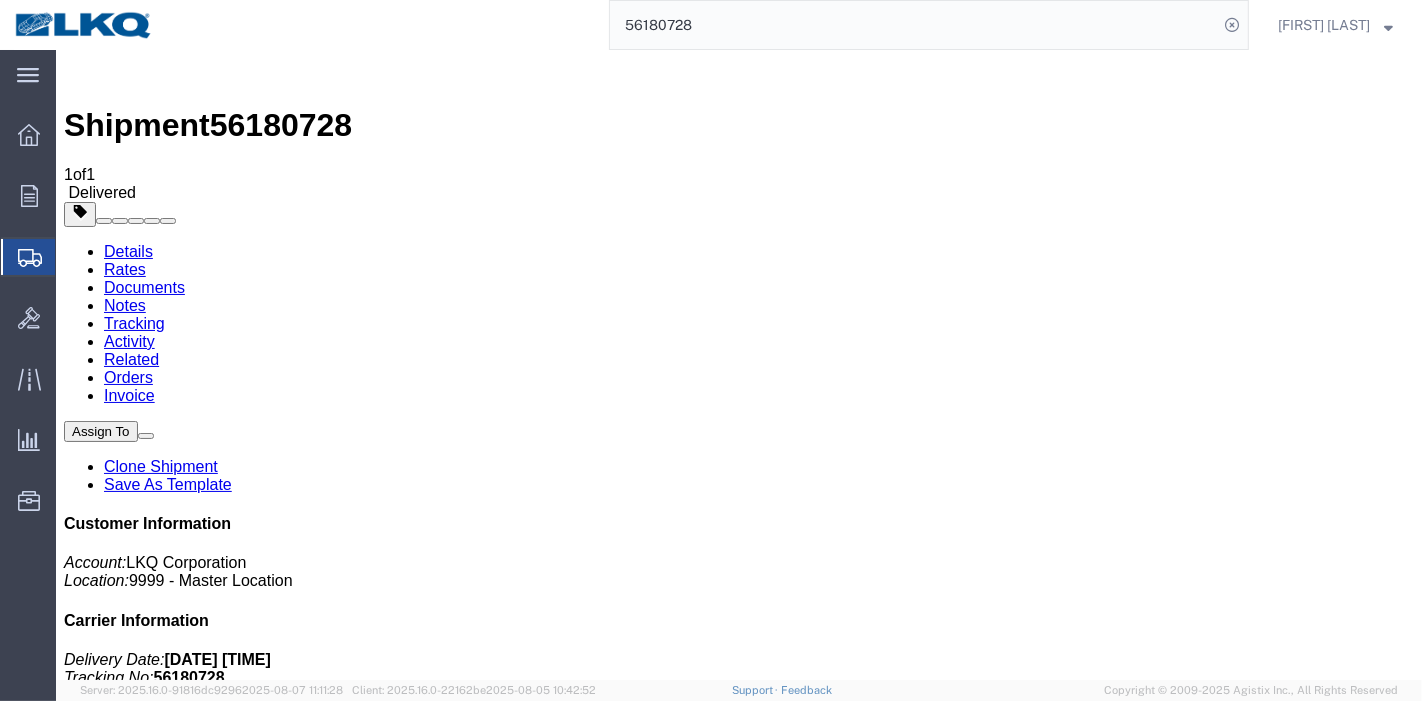 click on "Details" at bounding box center [127, 251] 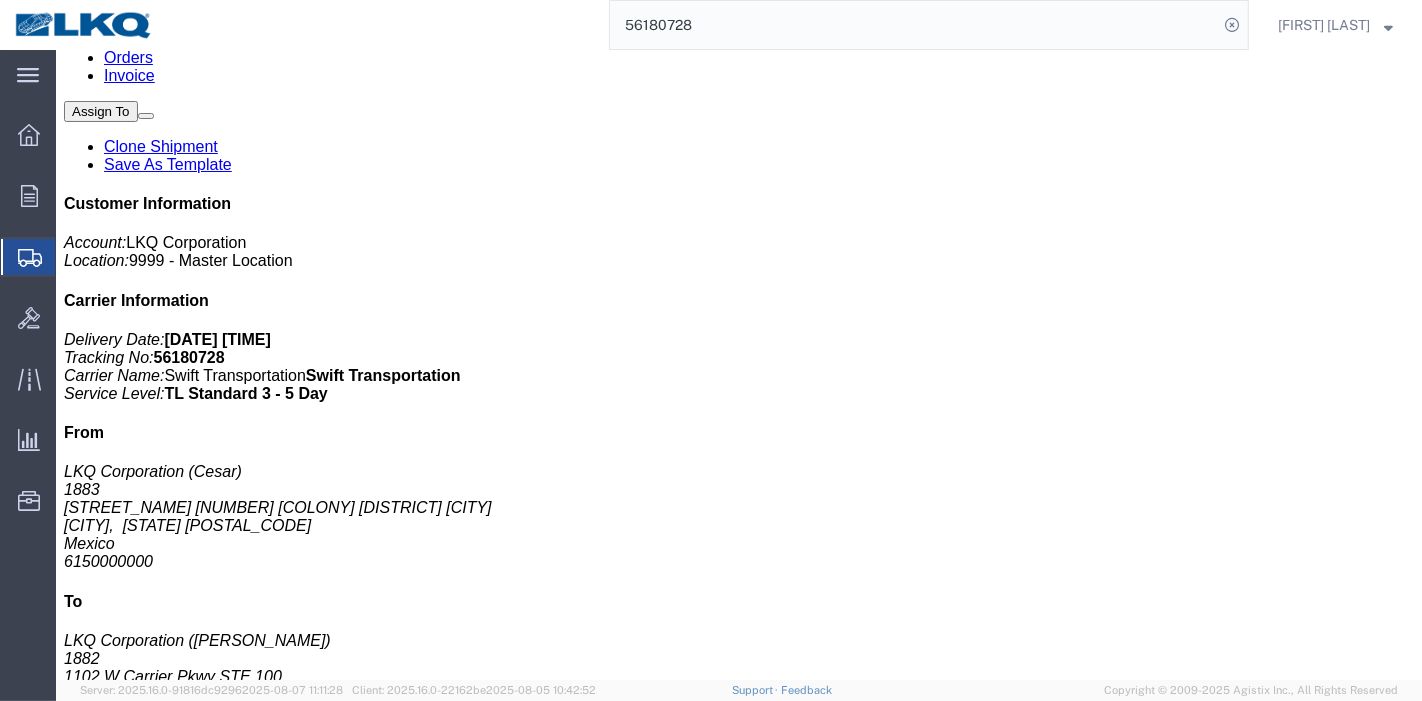 scroll, scrollTop: 555, scrollLeft: 0, axis: vertical 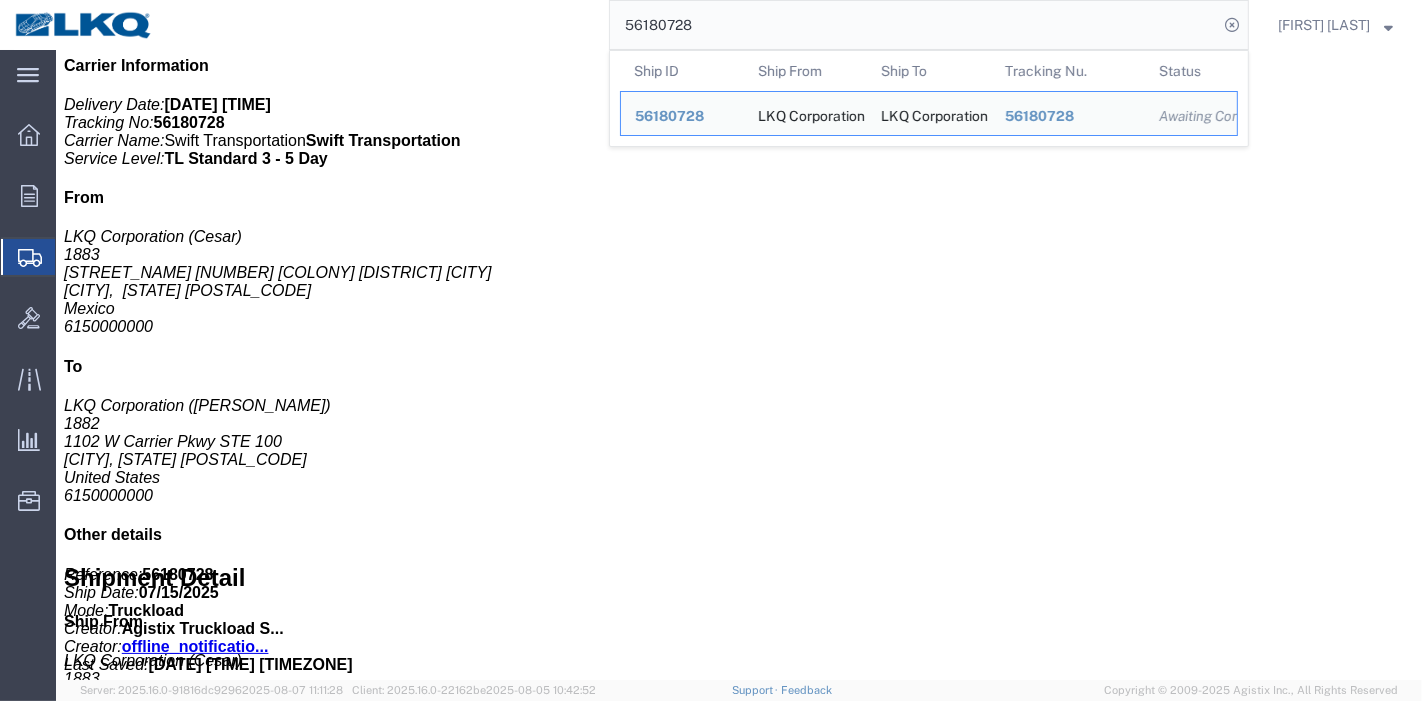 drag, startPoint x: 744, startPoint y: 32, endPoint x: 396, endPoint y: 31, distance: 348.00143 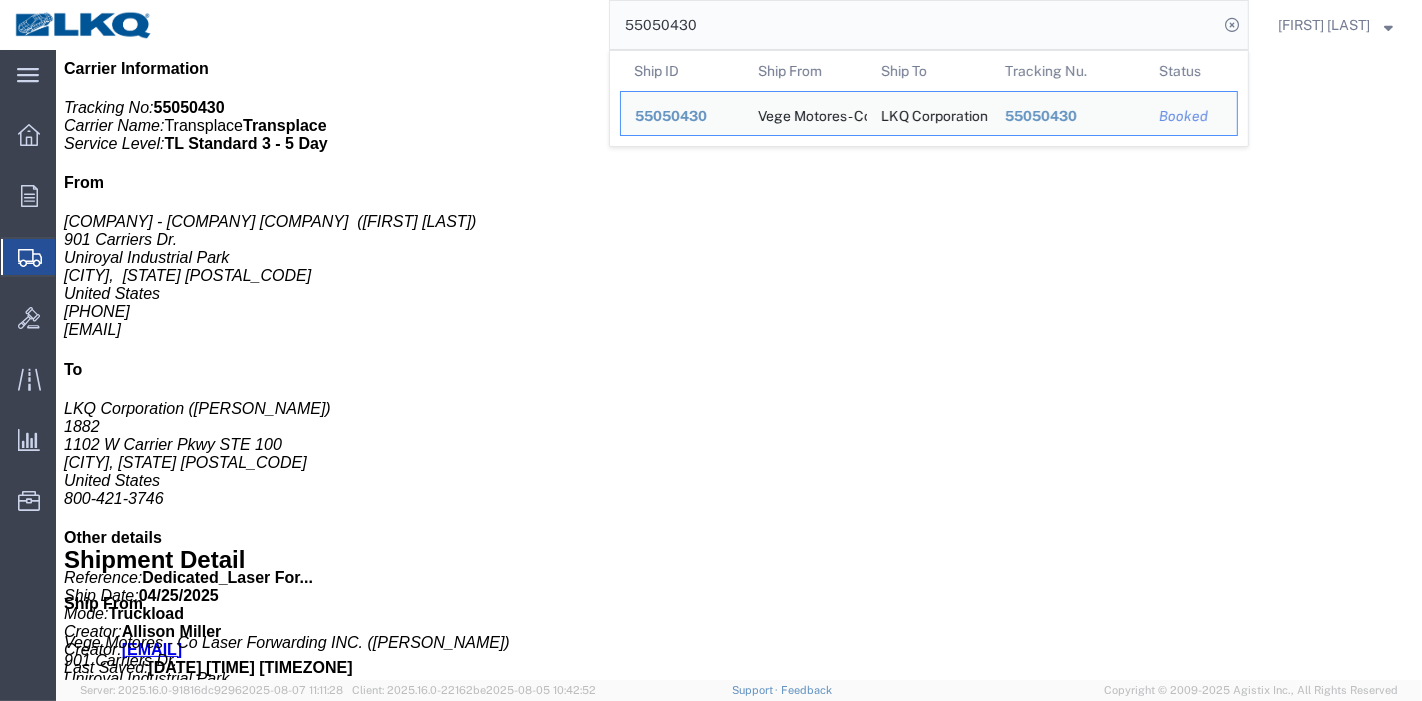 click on "Rates" 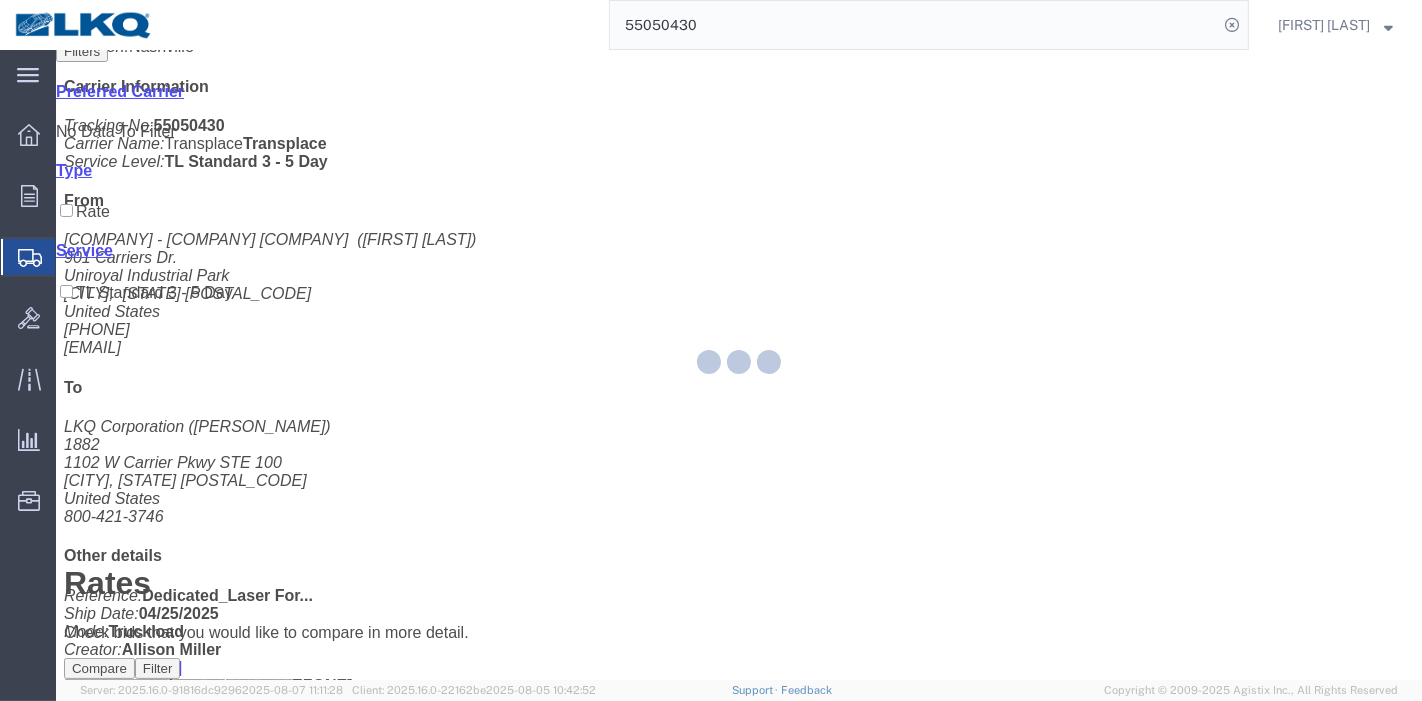 scroll, scrollTop: 0, scrollLeft: 0, axis: both 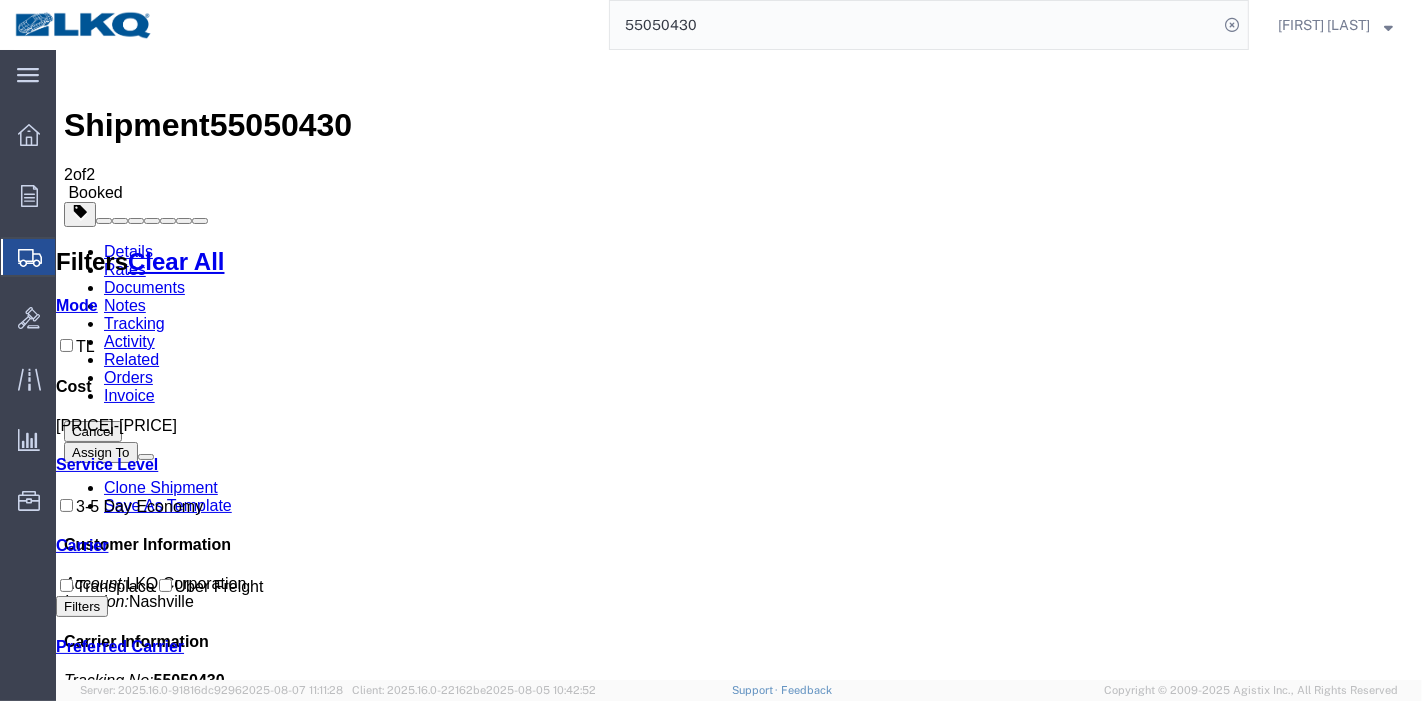 click on "Tracking" at bounding box center [133, 323] 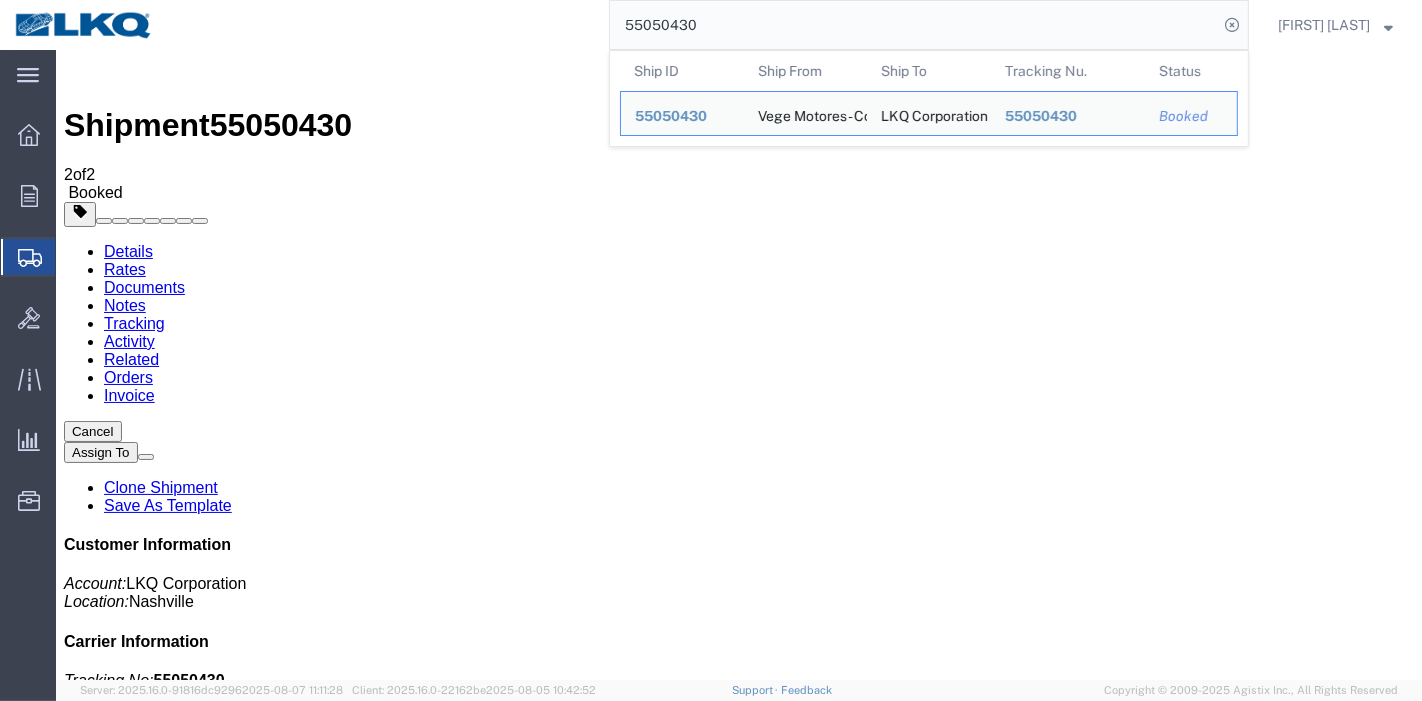 drag, startPoint x: 708, startPoint y: 19, endPoint x: 545, endPoint y: 23, distance: 163.04907 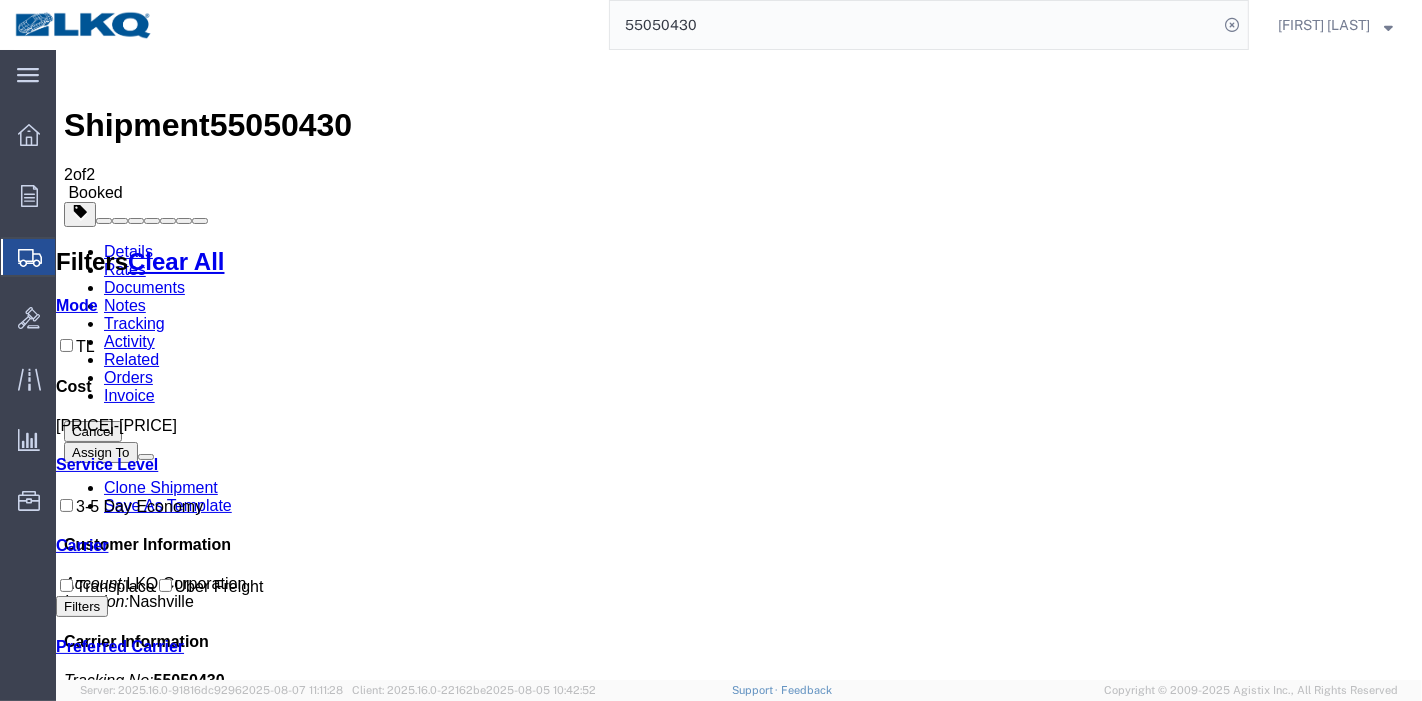 drag, startPoint x: 624, startPoint y: 280, endPoint x: 678, endPoint y: 275, distance: 54.230988 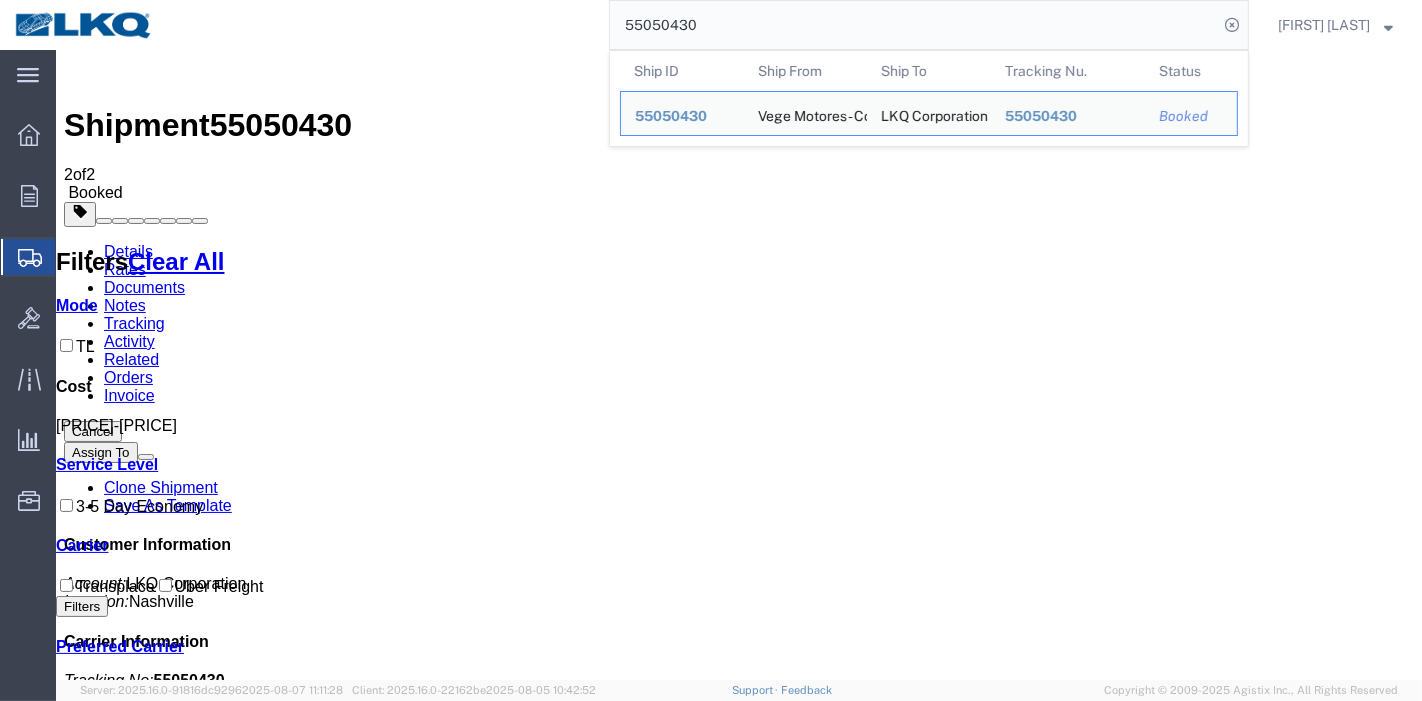 paste on "84946" 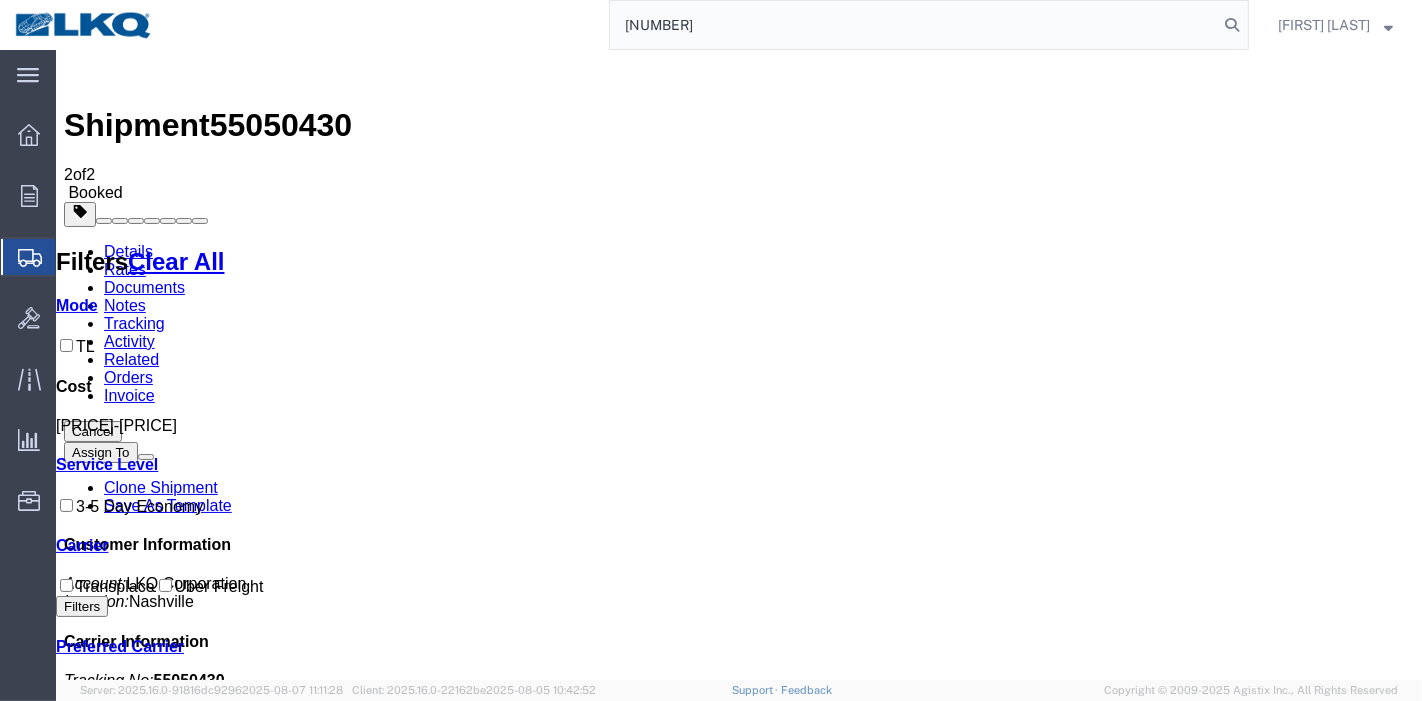 type on "[NUMBER]" 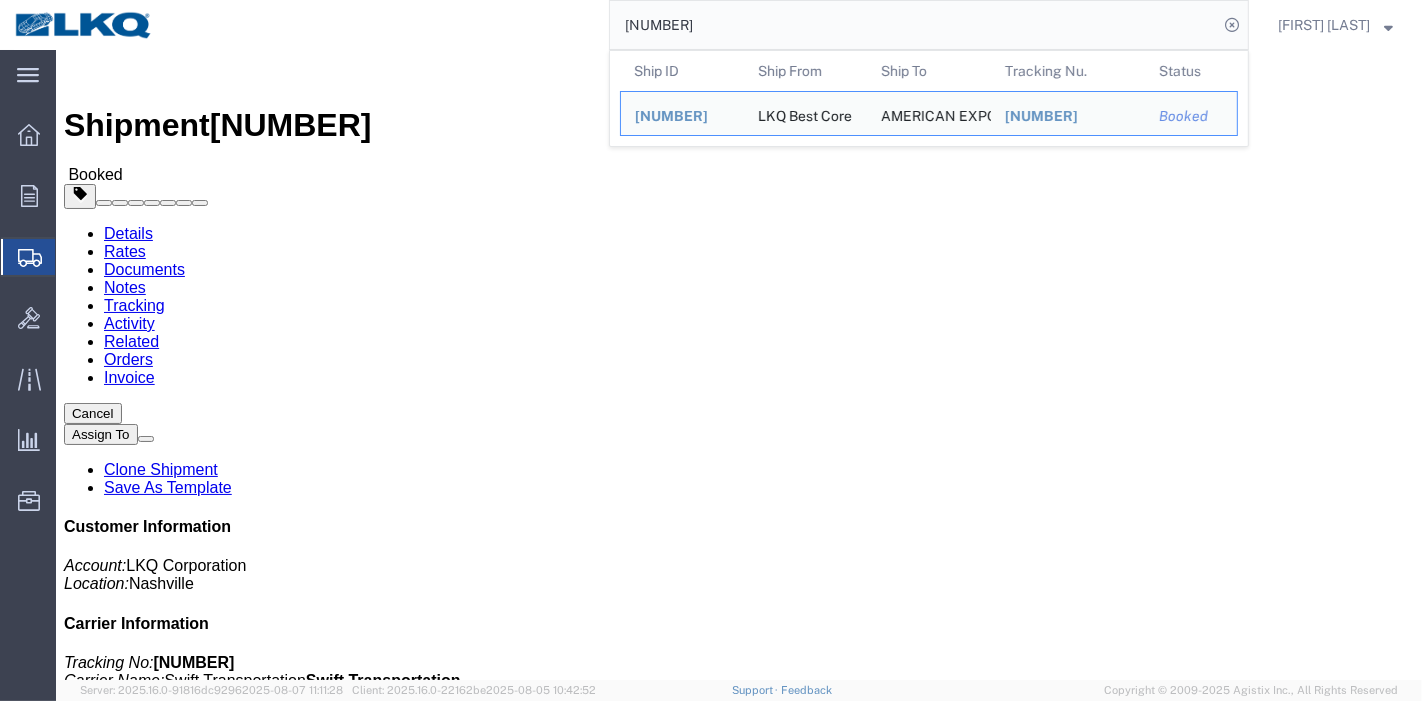 click on "Rates" 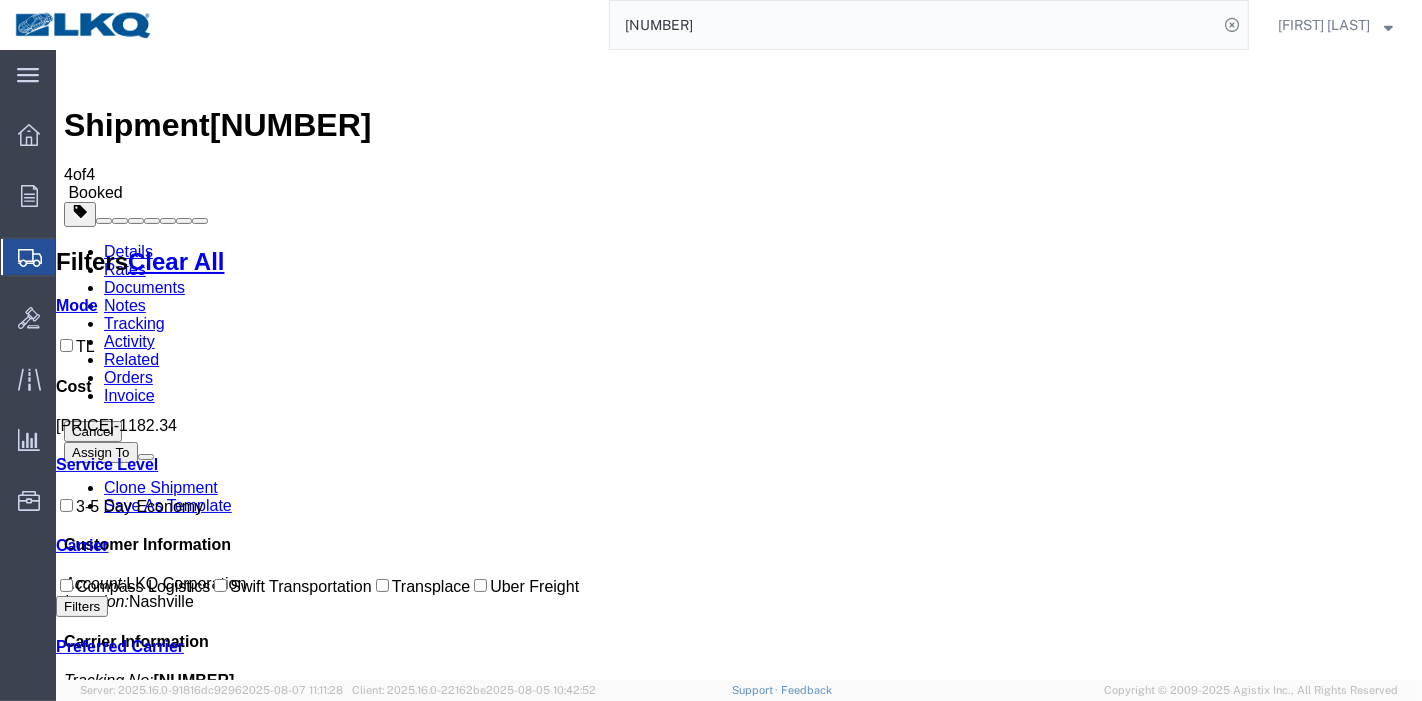 click on "Tracking" at bounding box center (133, 323) 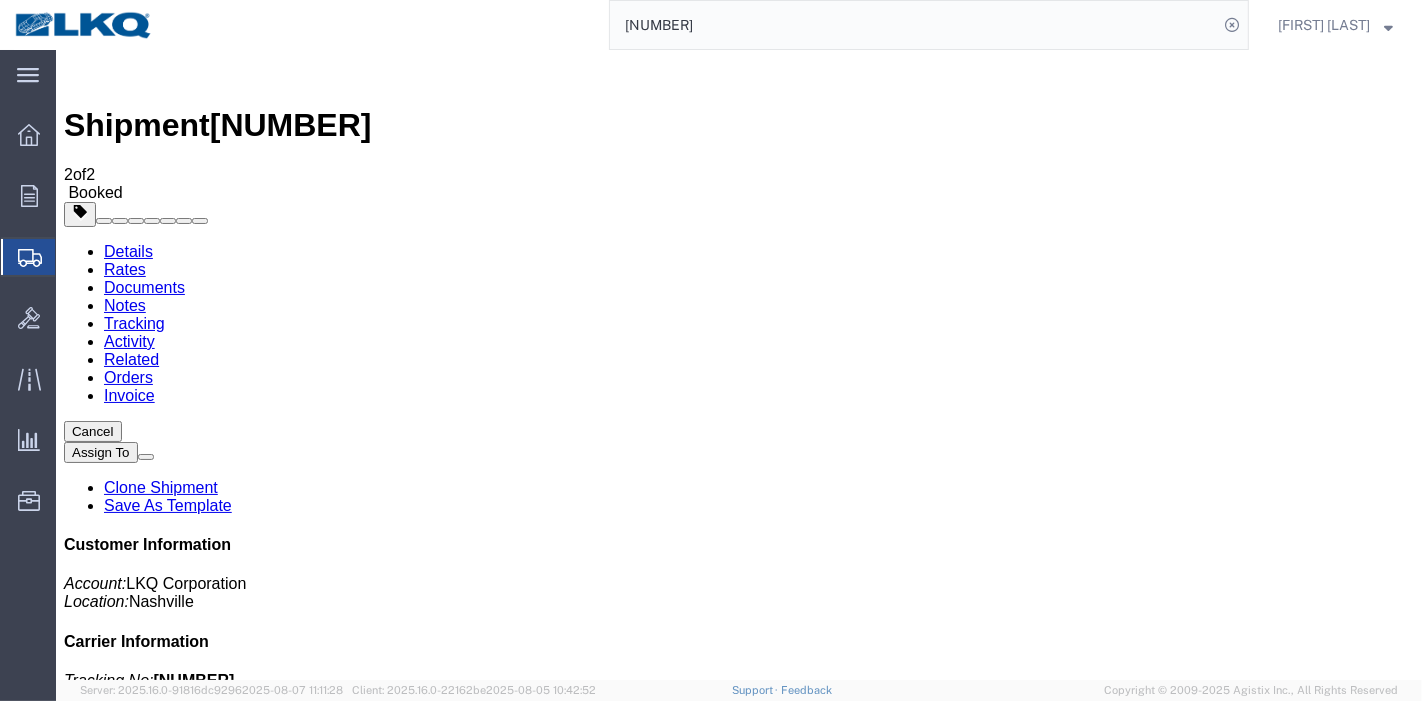 click on "Add New Tracking" at bounding box center (228, 1227) 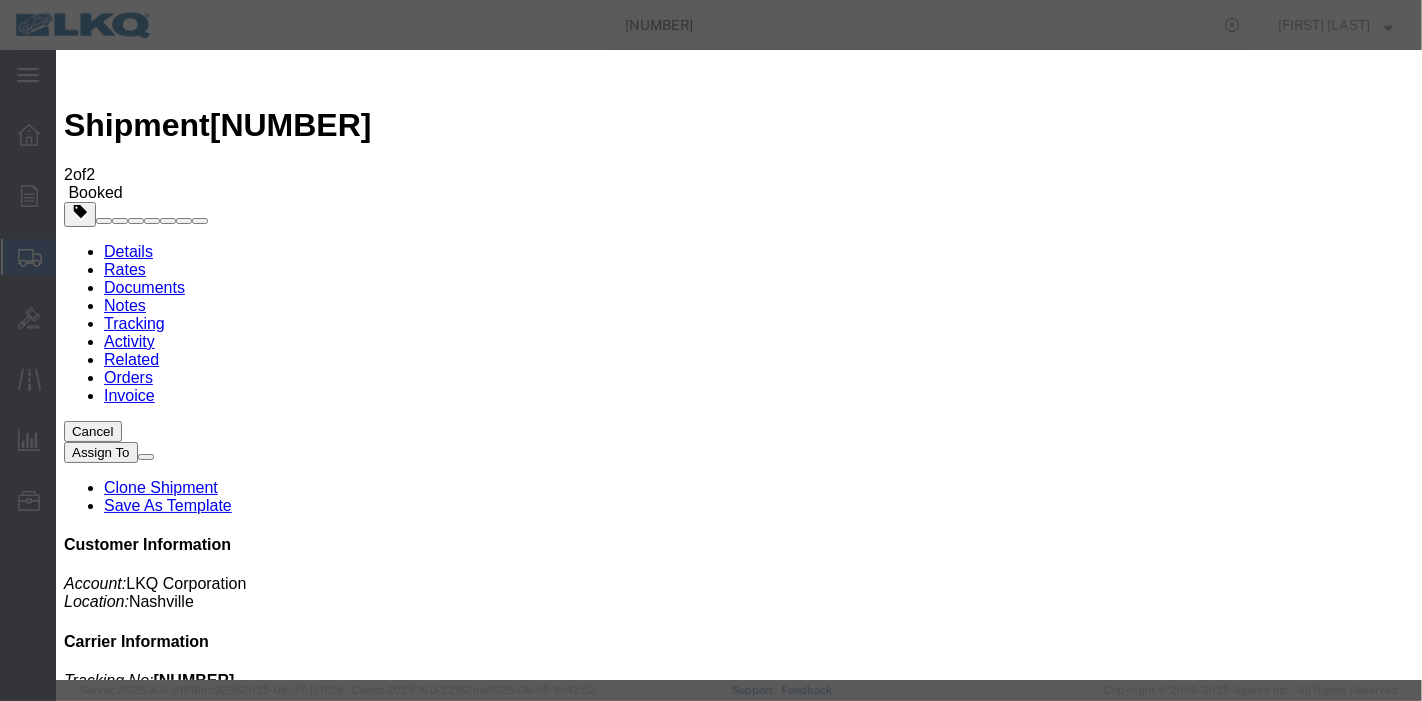 type on "08/07/2025" 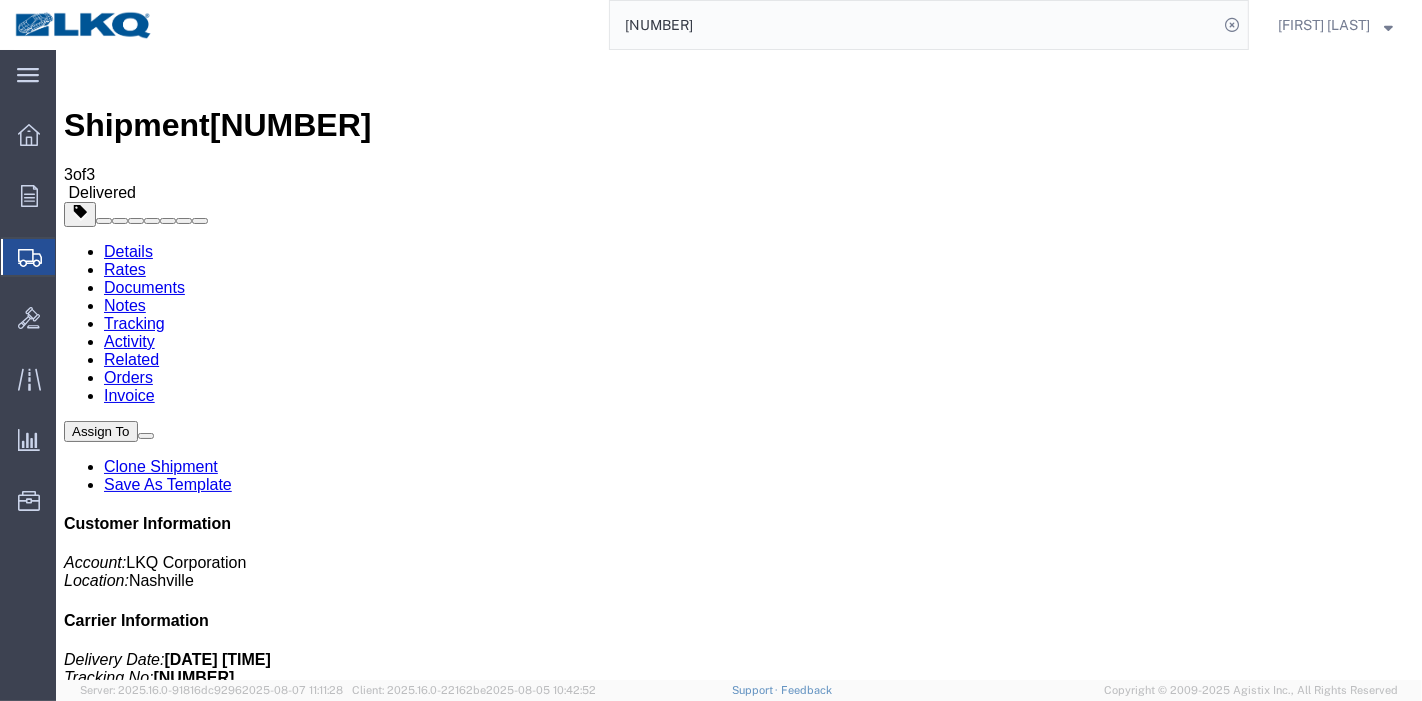 drag, startPoint x: 728, startPoint y: 24, endPoint x: 507, endPoint y: 41, distance: 221.65288 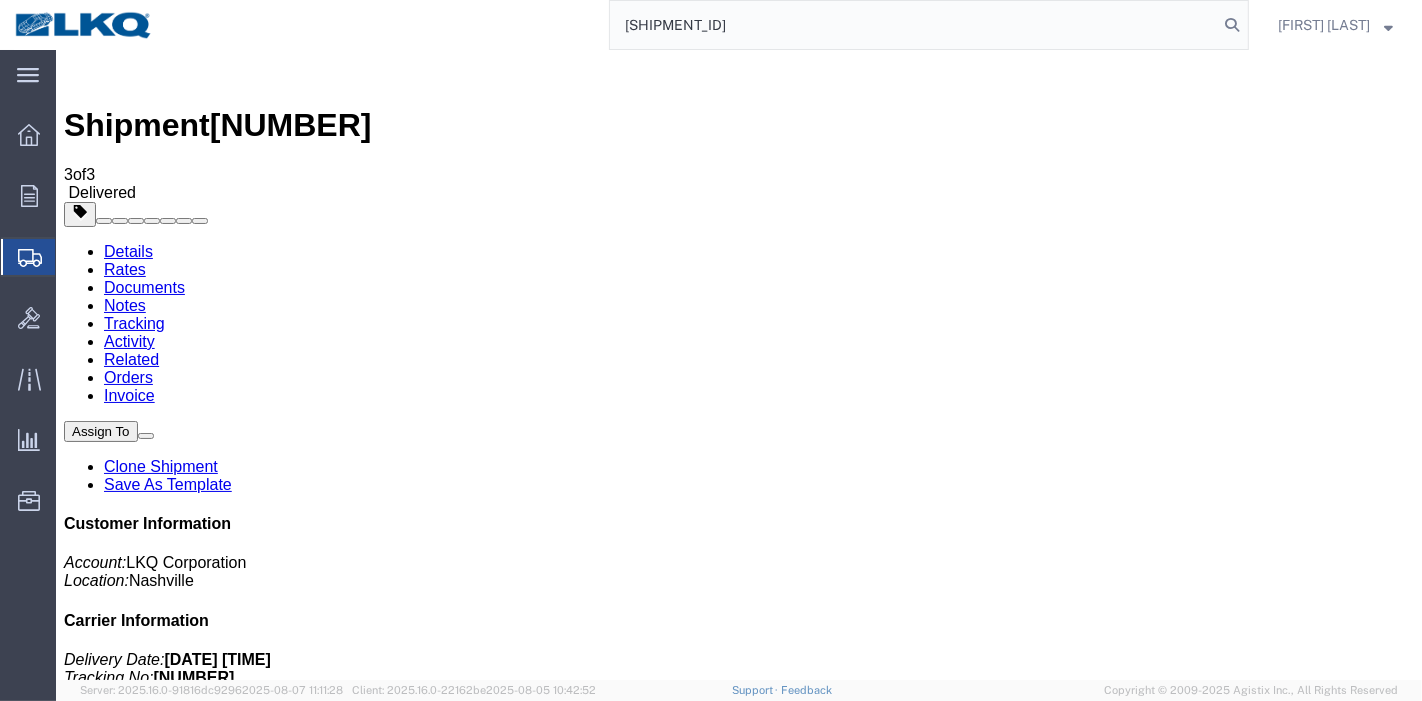 type on "[SHIPMENT_ID]" 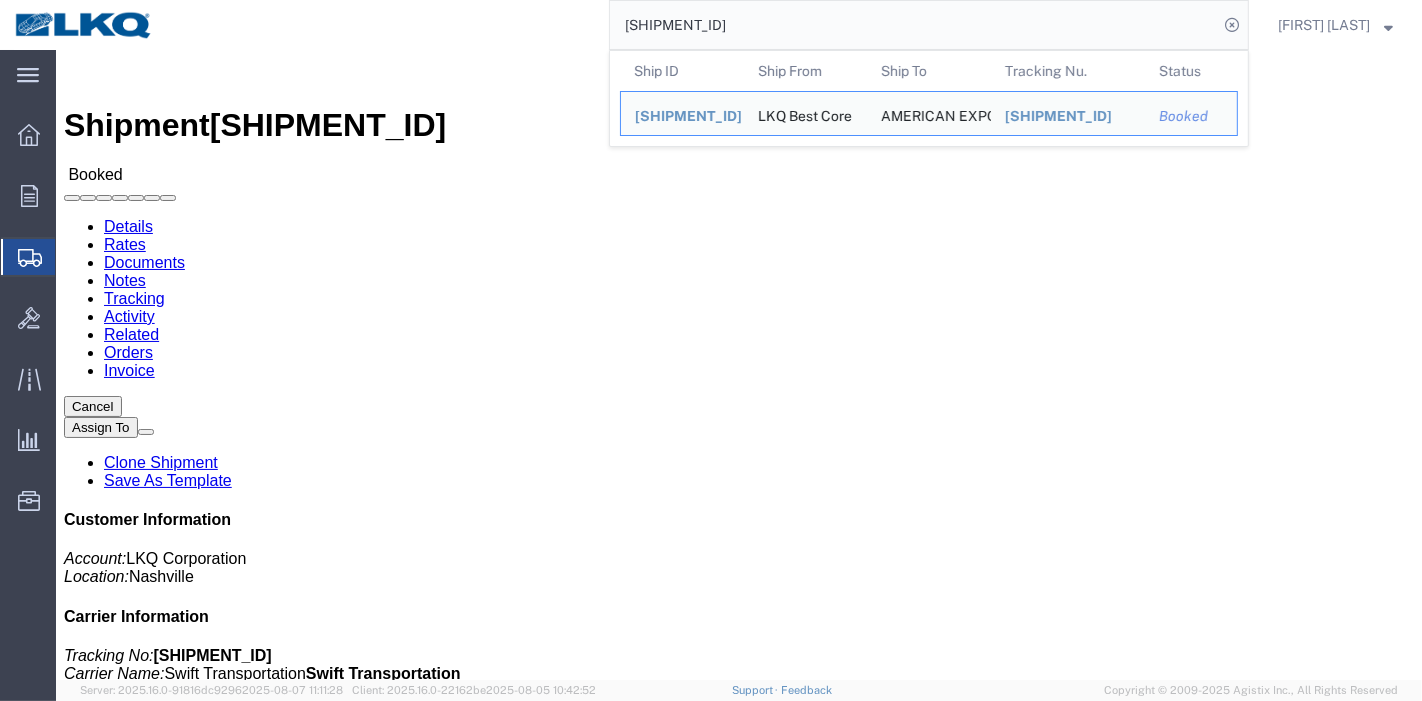 click on "Rates" 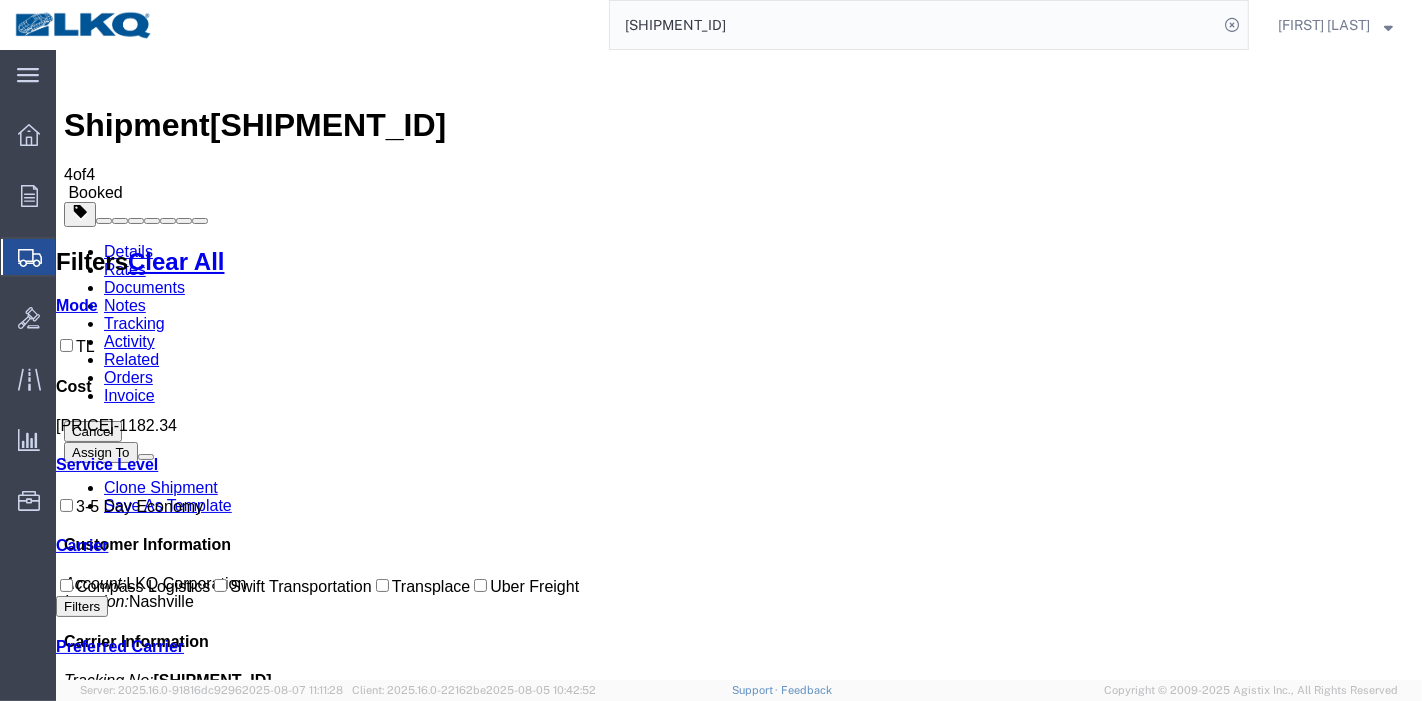 click on "Tracking" at bounding box center (133, 323) 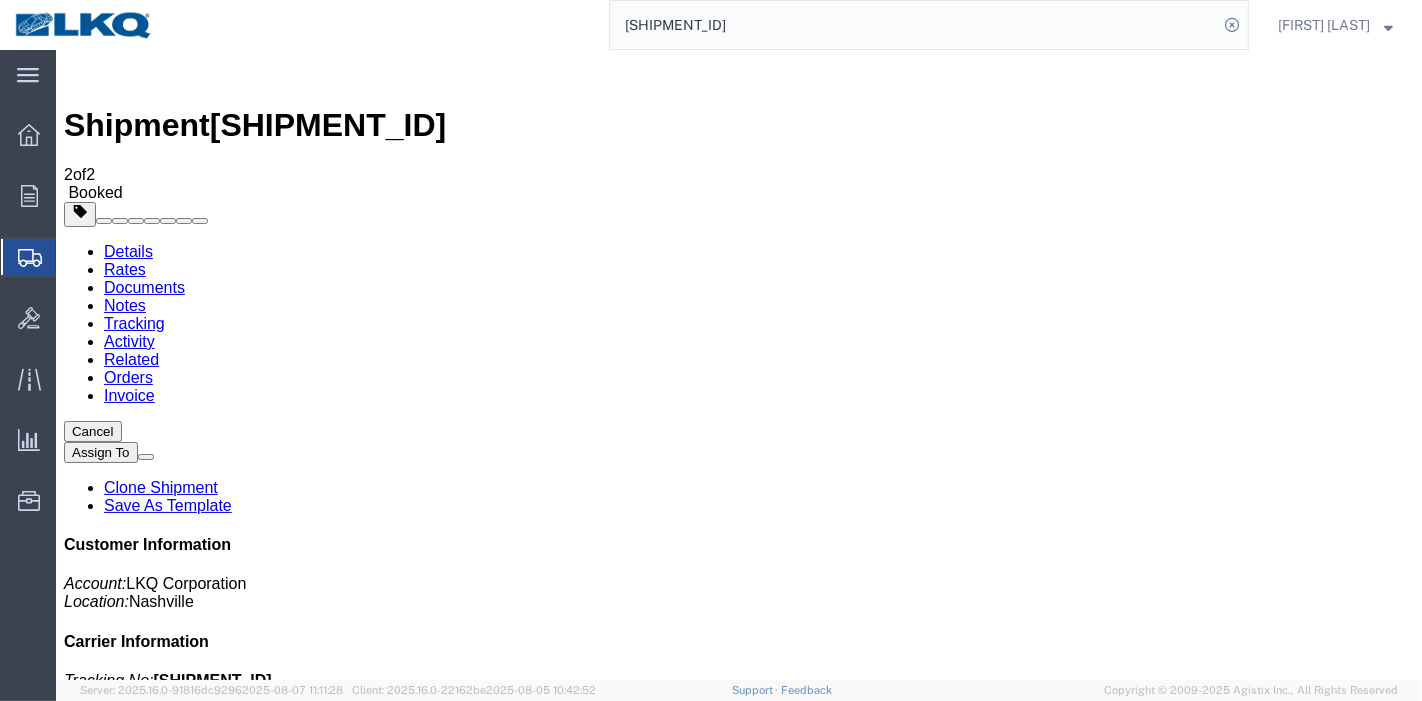click on "Add New Tracking" at bounding box center (228, 1227) 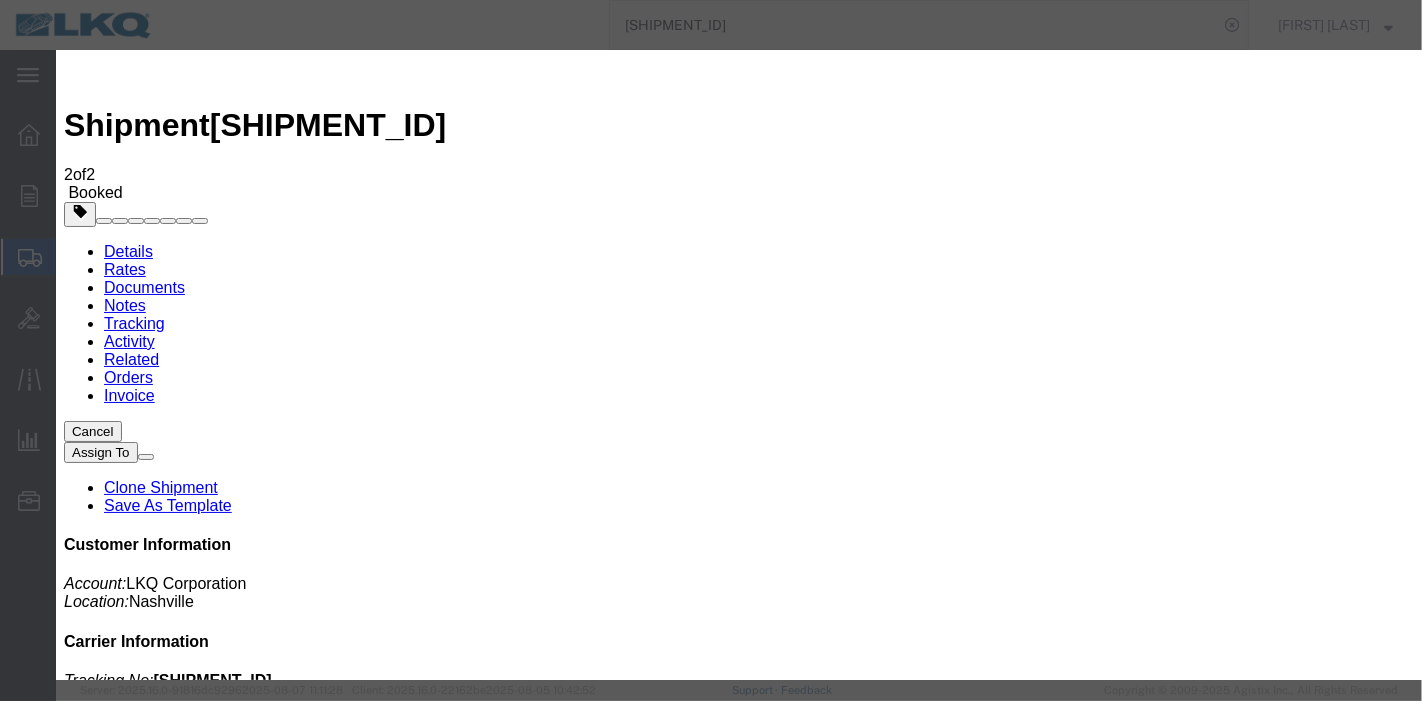 type on "08/07/2025" 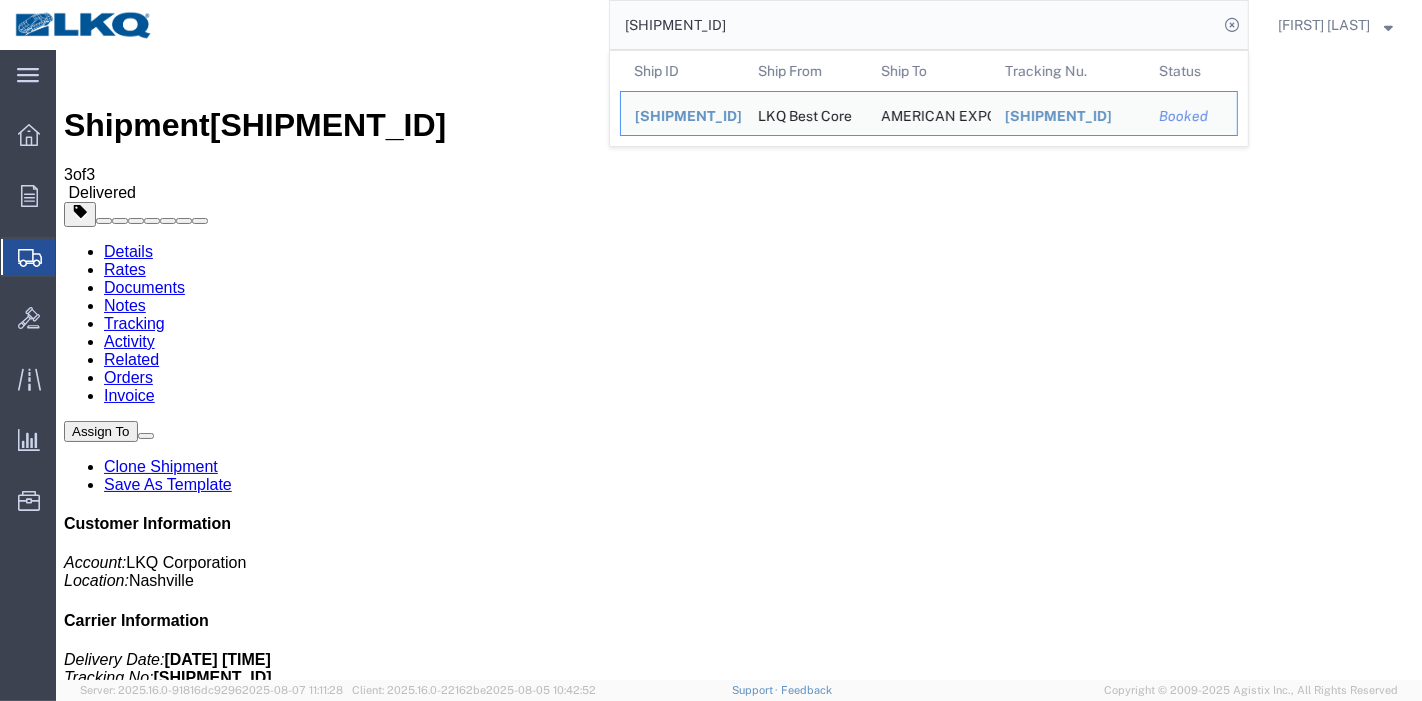 drag, startPoint x: 637, startPoint y: 28, endPoint x: 520, endPoint y: 28, distance: 117 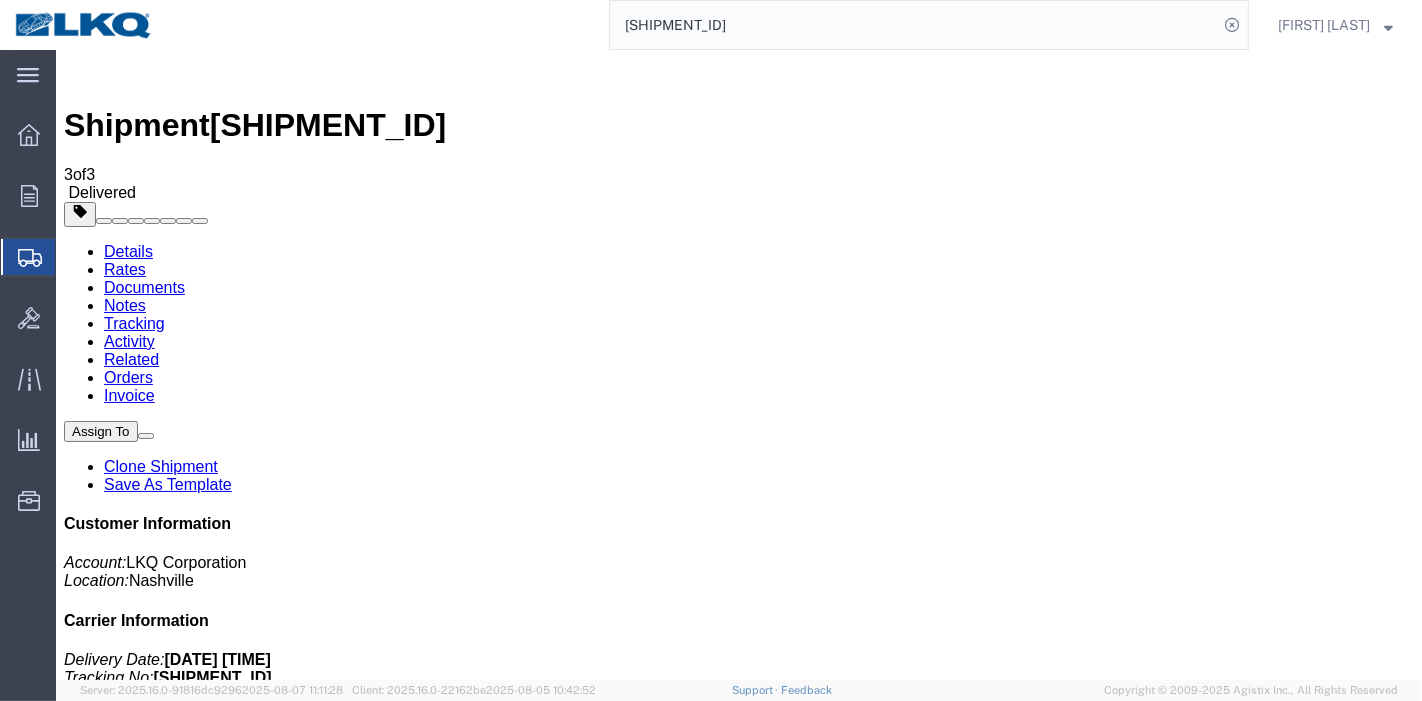paste on "59068" 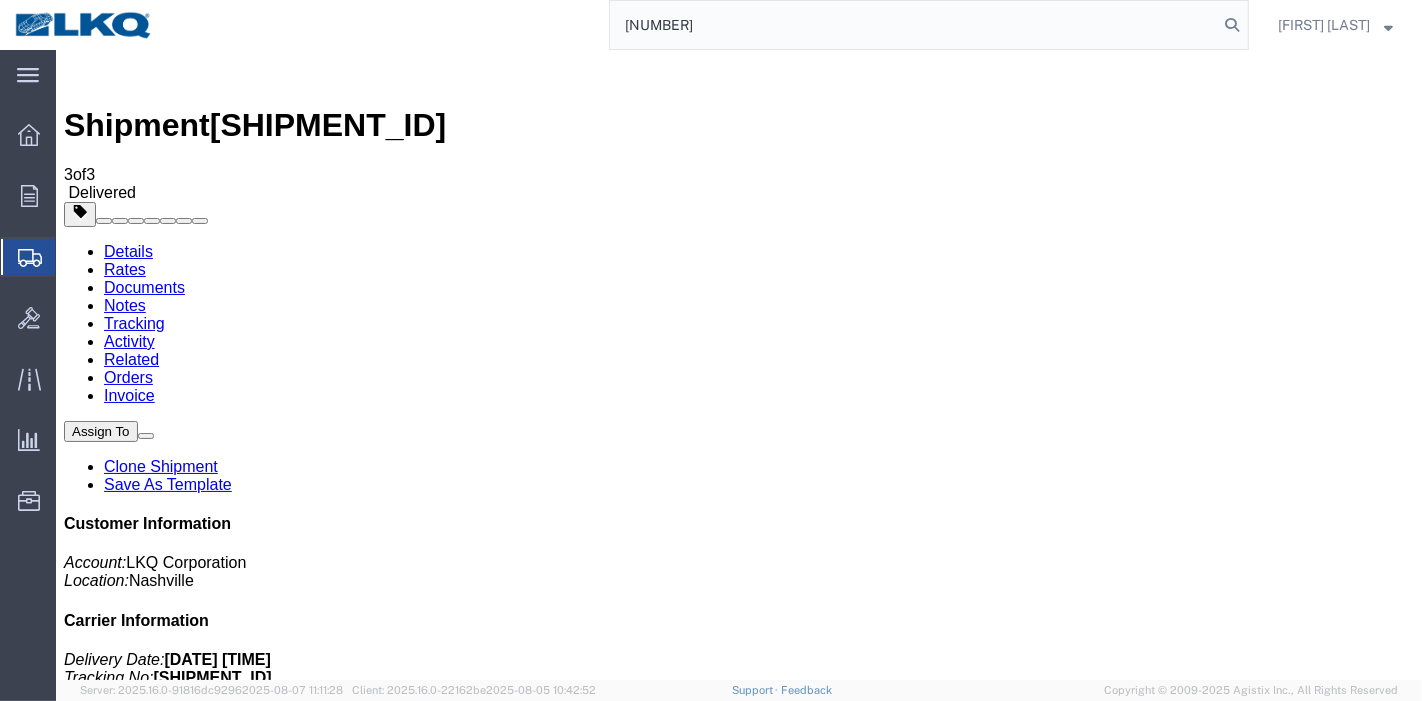 type on "[NUMBER]" 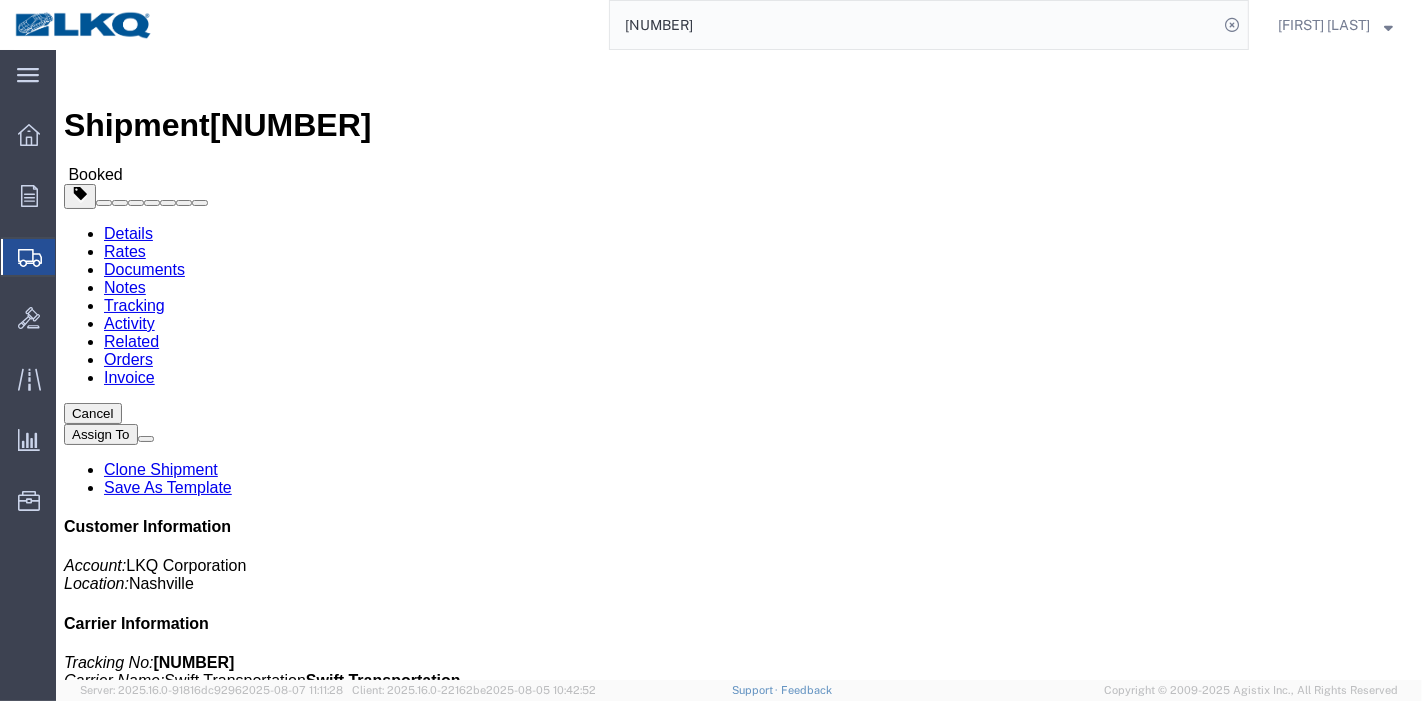 click on "Rates" 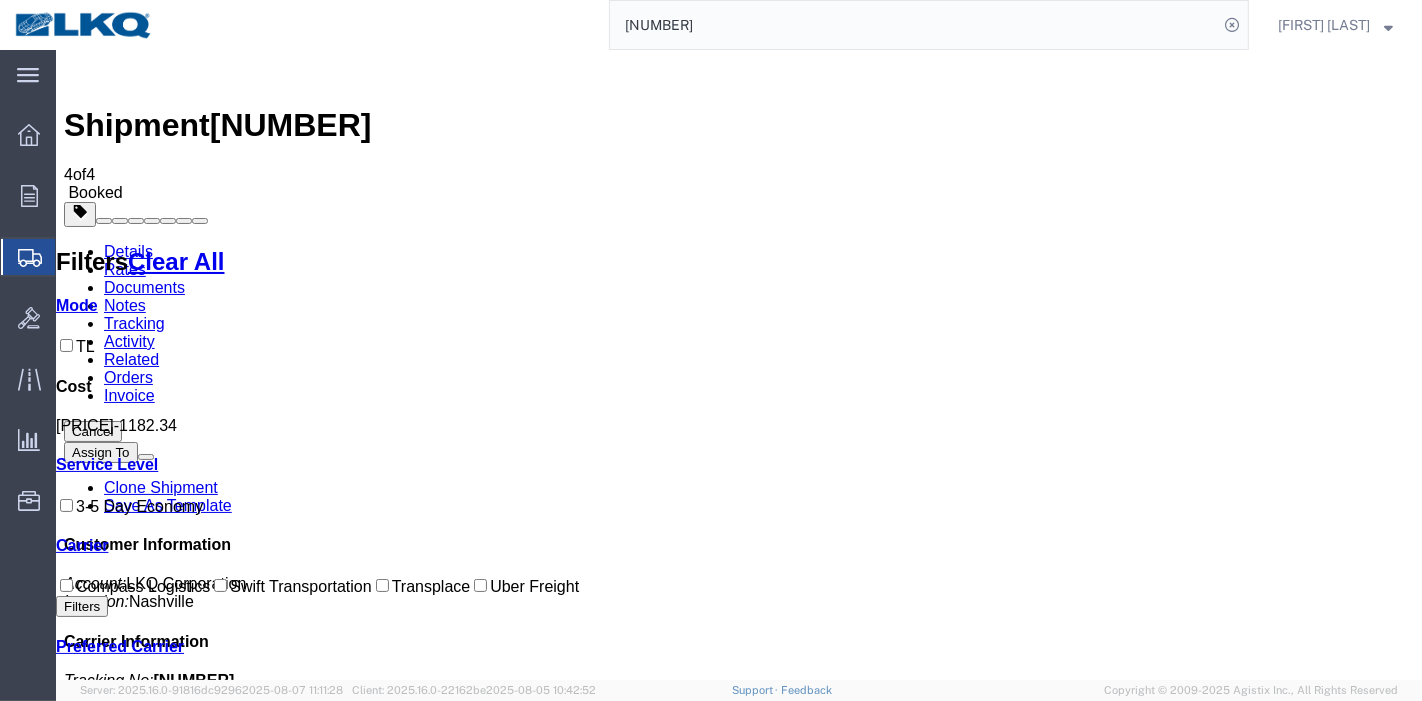 click on "Tracking" at bounding box center (133, 323) 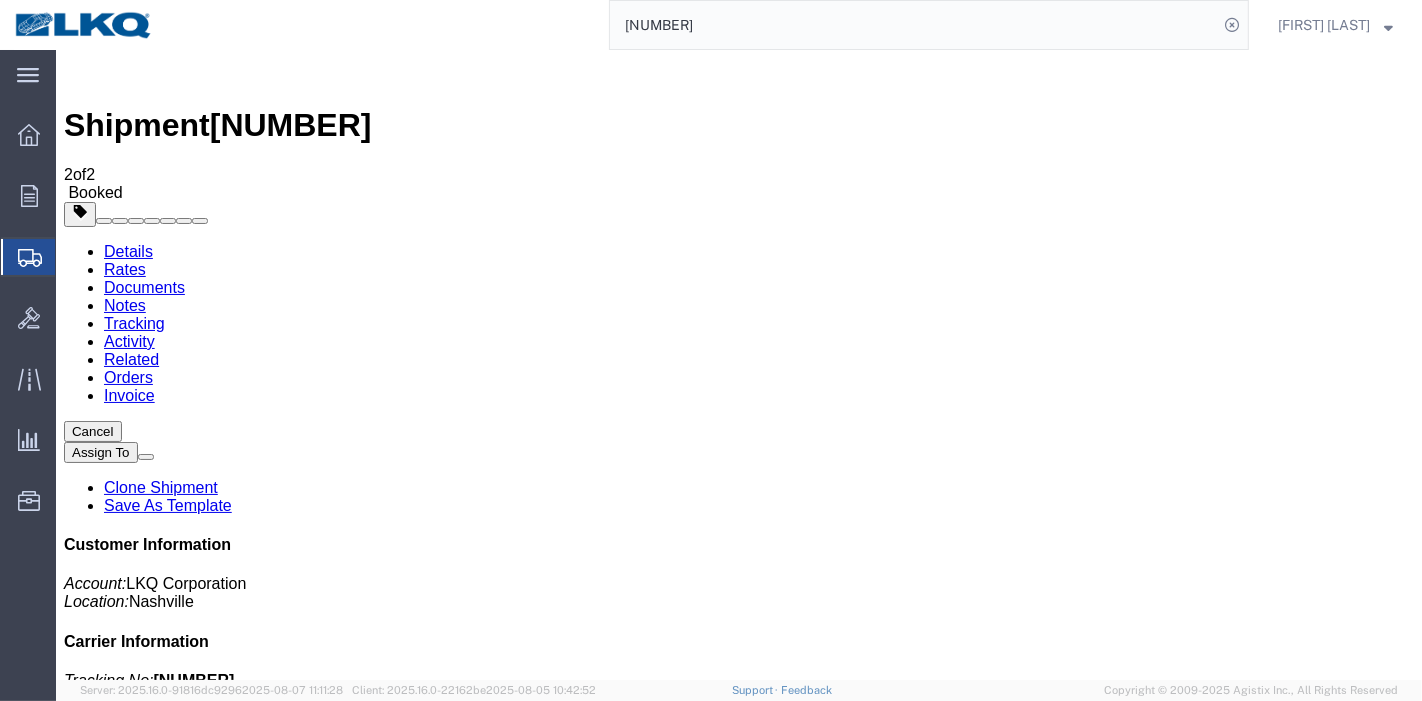 click on "Add New Tracking" at bounding box center [228, 1227] 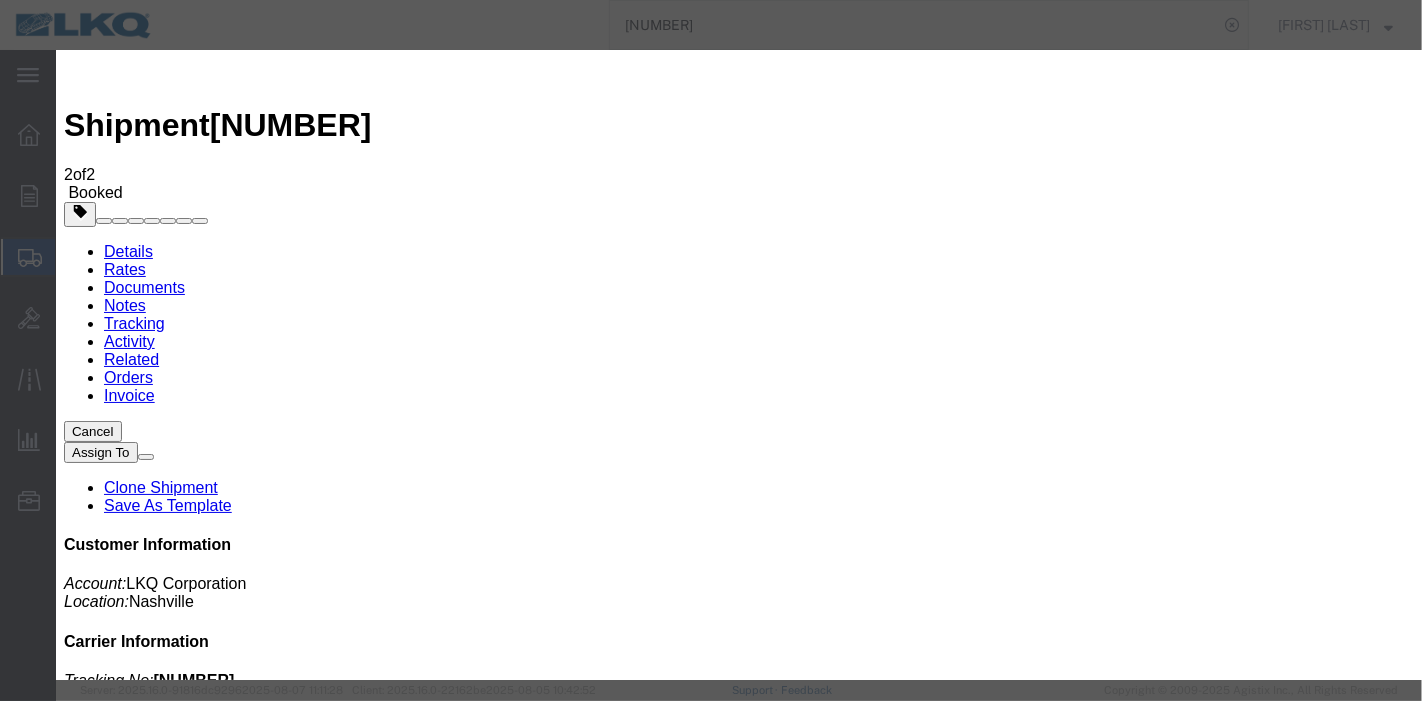 type on "08/07/2025" 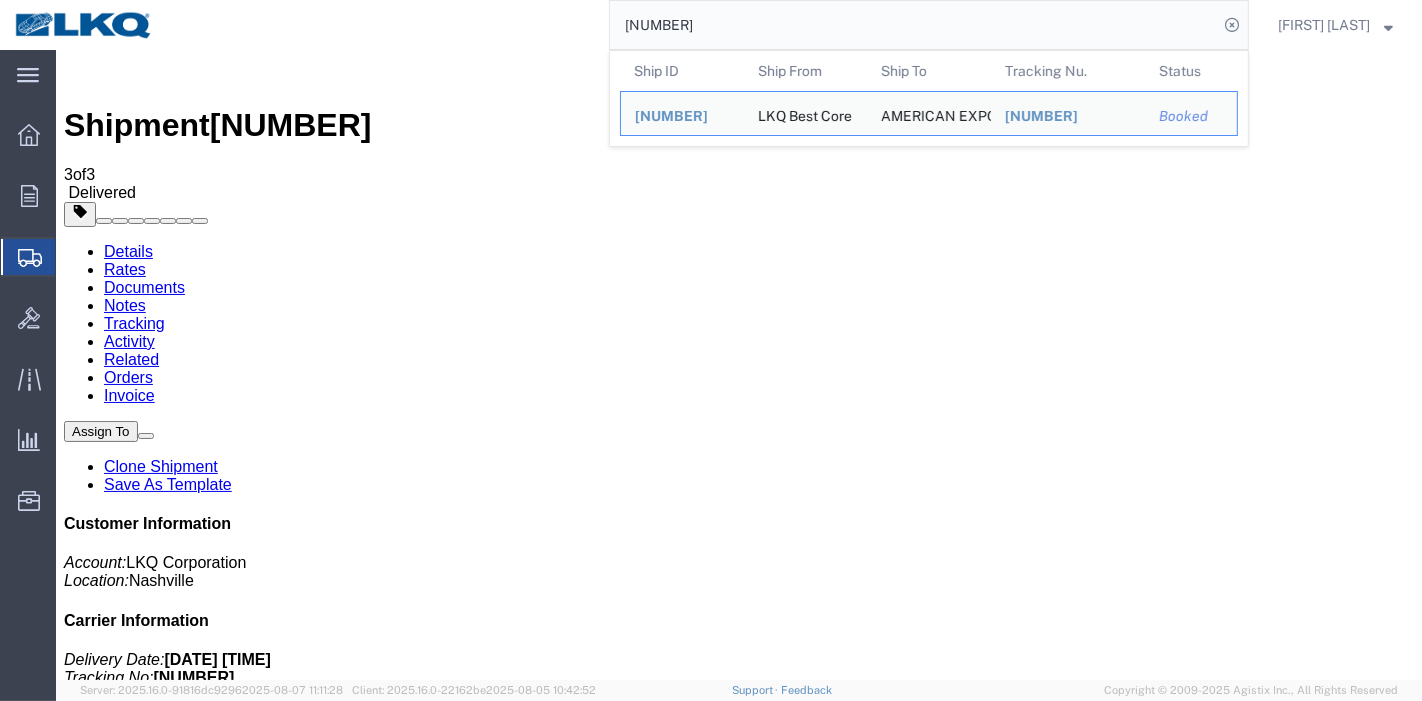 drag, startPoint x: 768, startPoint y: 38, endPoint x: 512, endPoint y: 34, distance: 256.03125 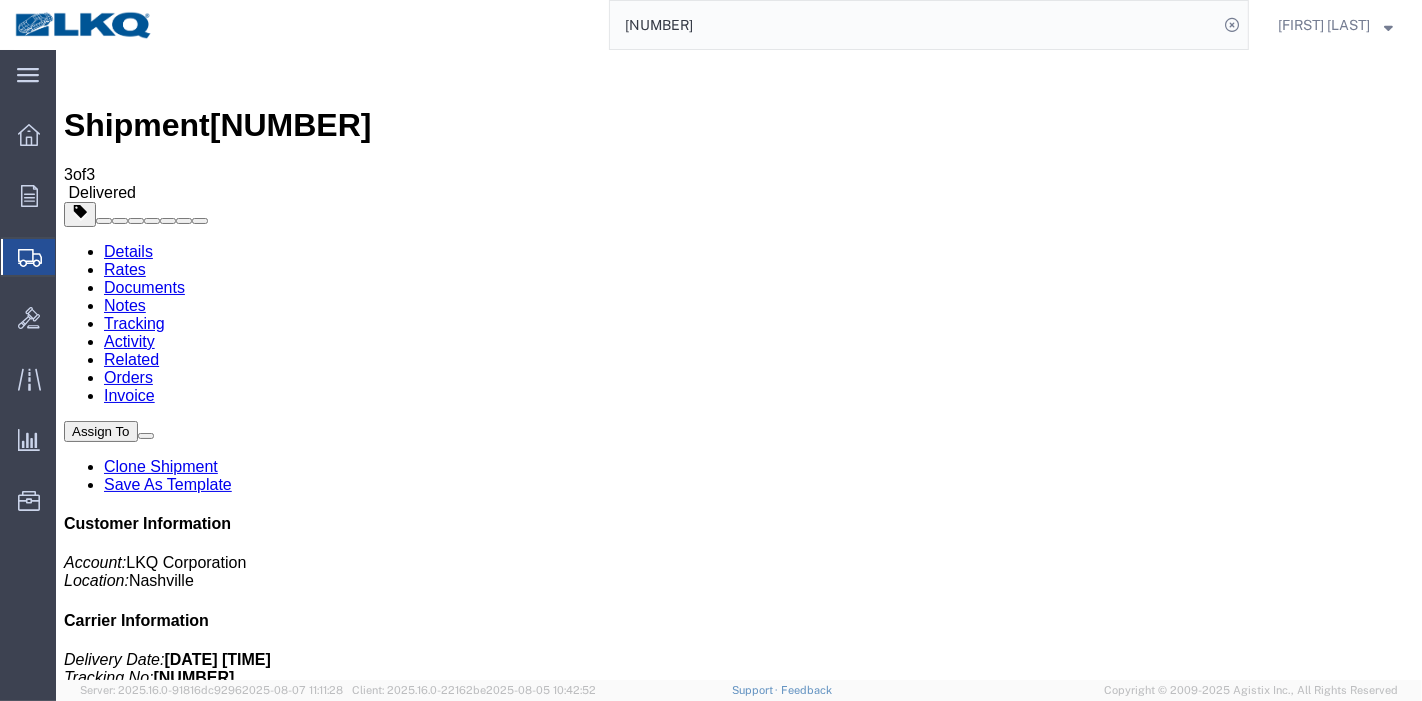 paste on "[NUMBER]" 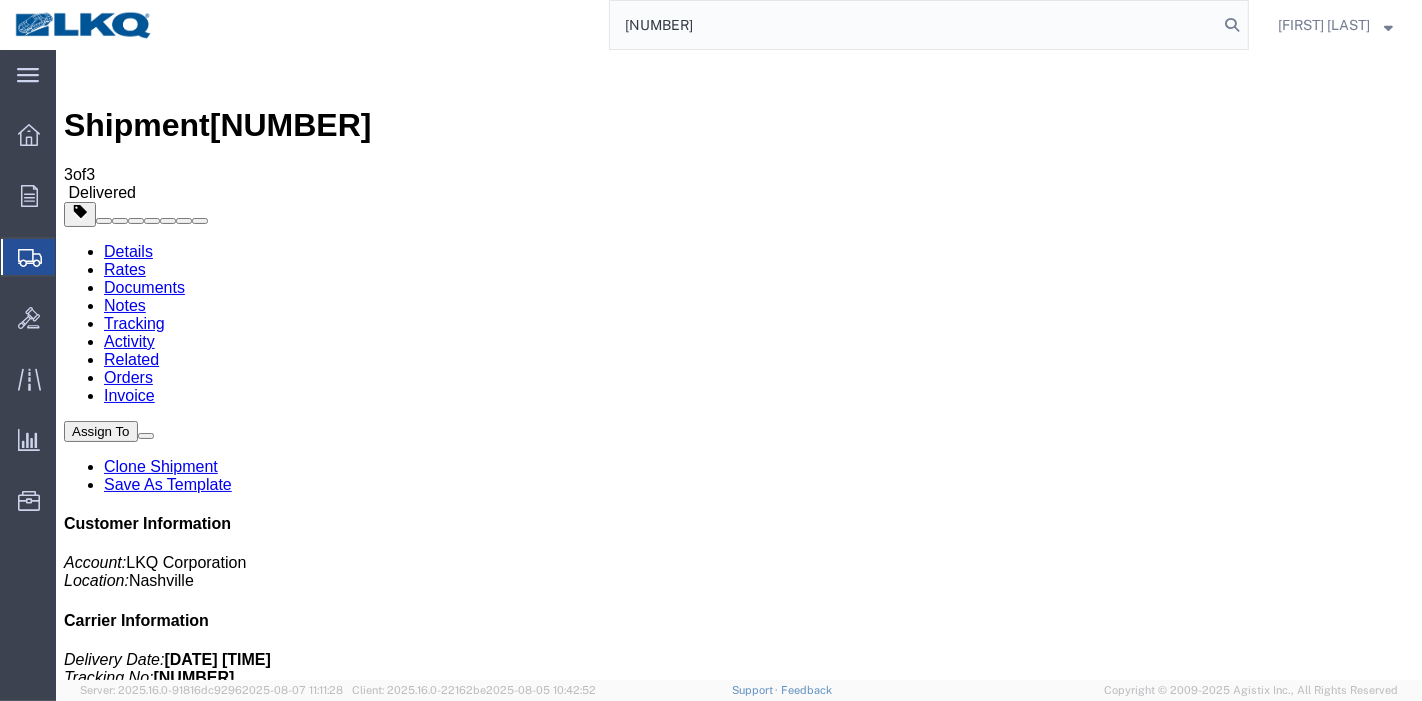 type on "[NUMBER]" 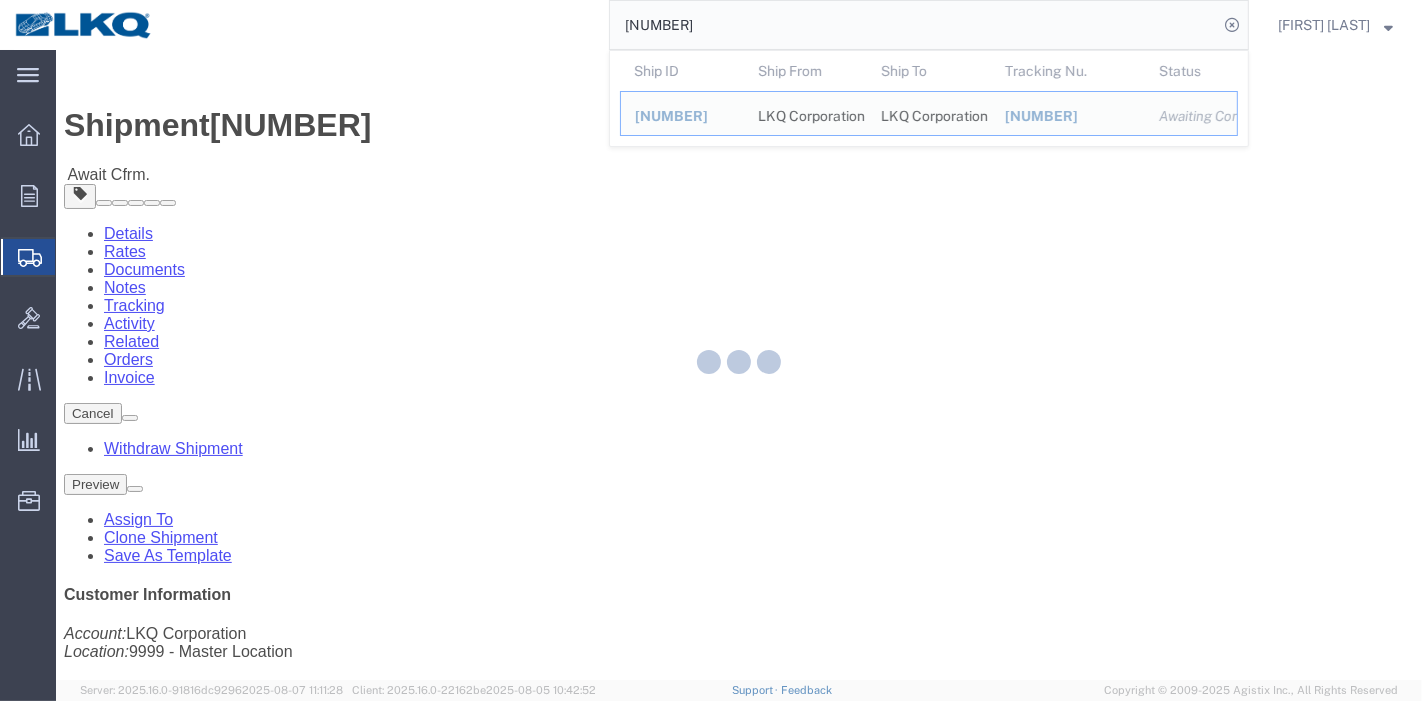 click 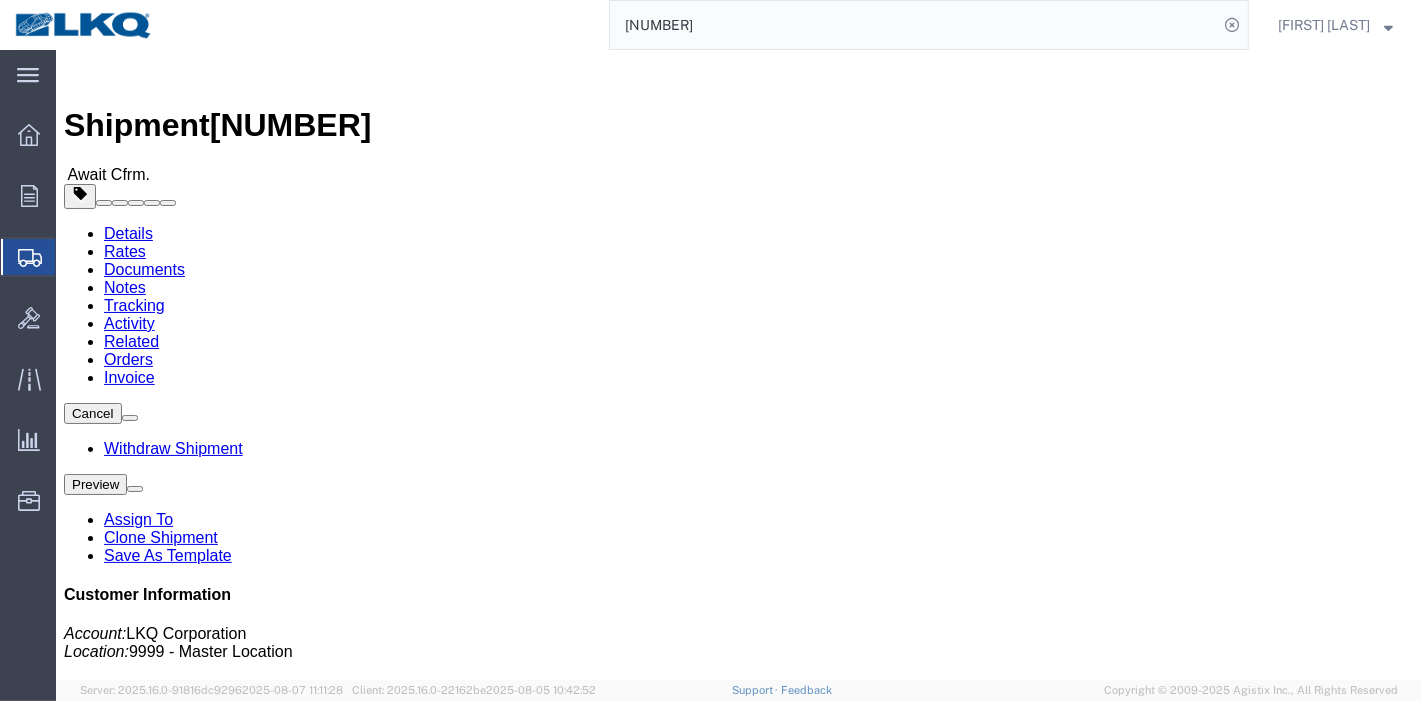 click on "Rates" 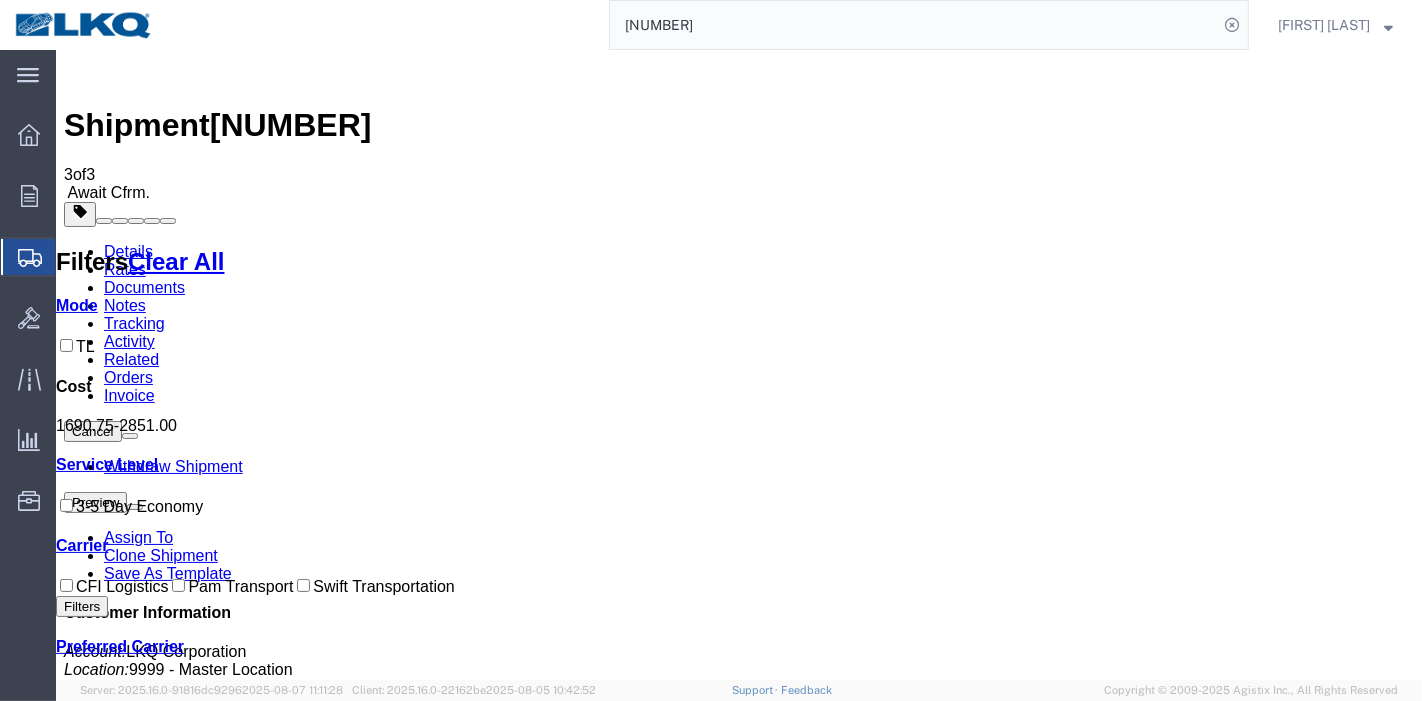 click on "Tracking" at bounding box center [133, 323] 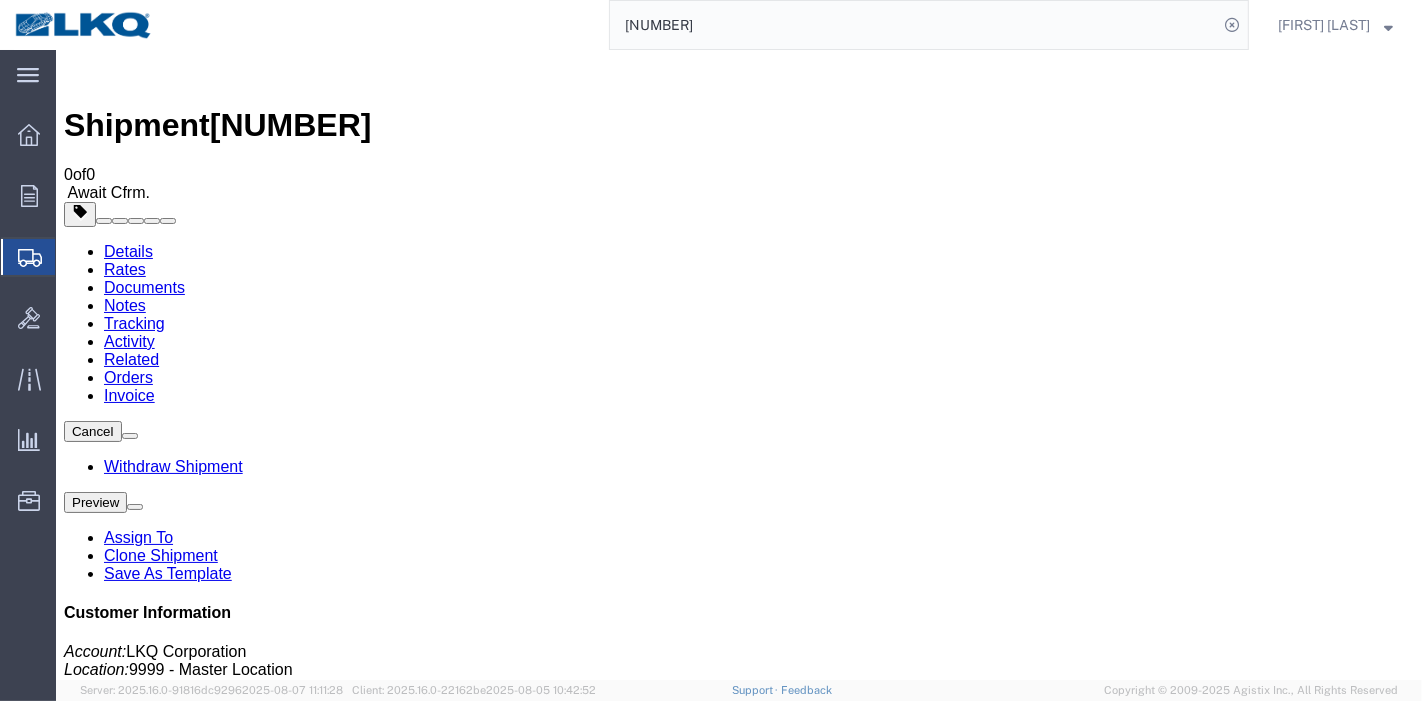 click on "[NUMBER]" at bounding box center [290, 125] 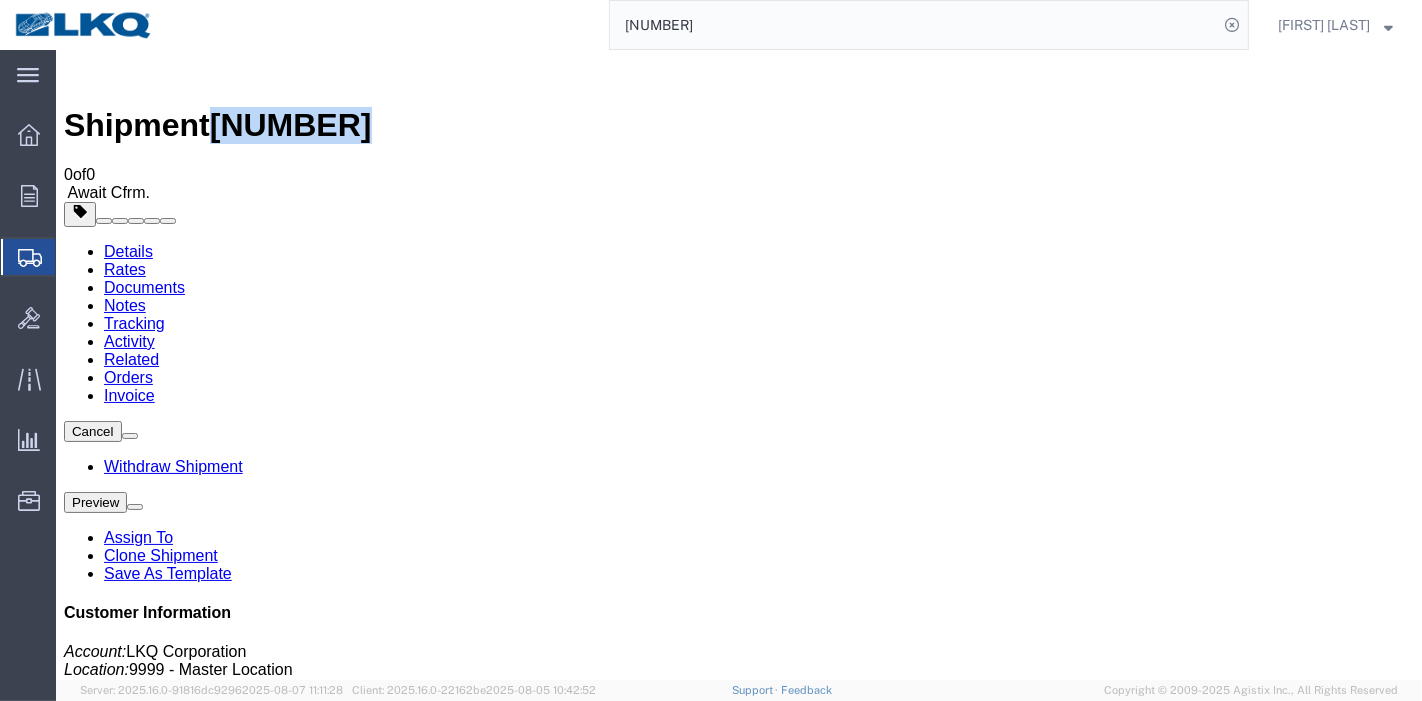 click on "[NUMBER]" at bounding box center [290, 125] 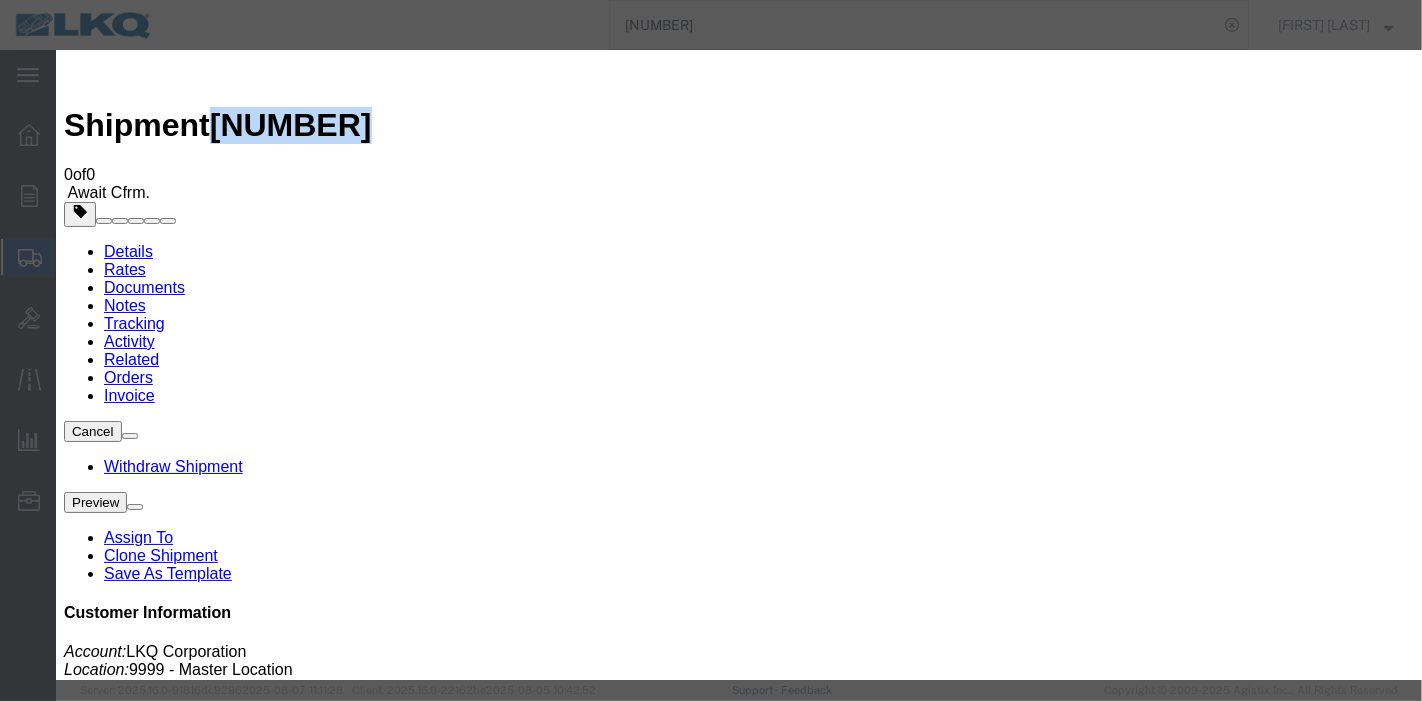 type on "08/07/2025" 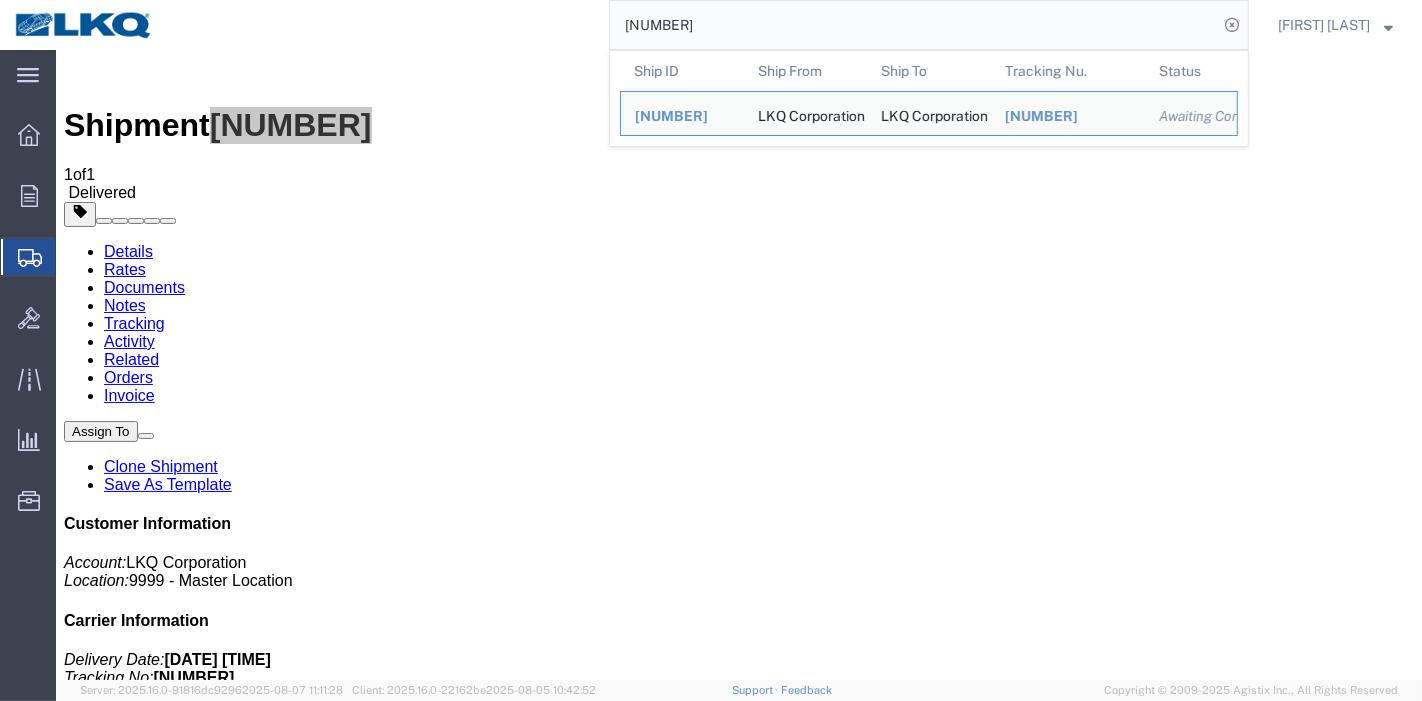 drag, startPoint x: 731, startPoint y: 28, endPoint x: 497, endPoint y: 26, distance: 234.00854 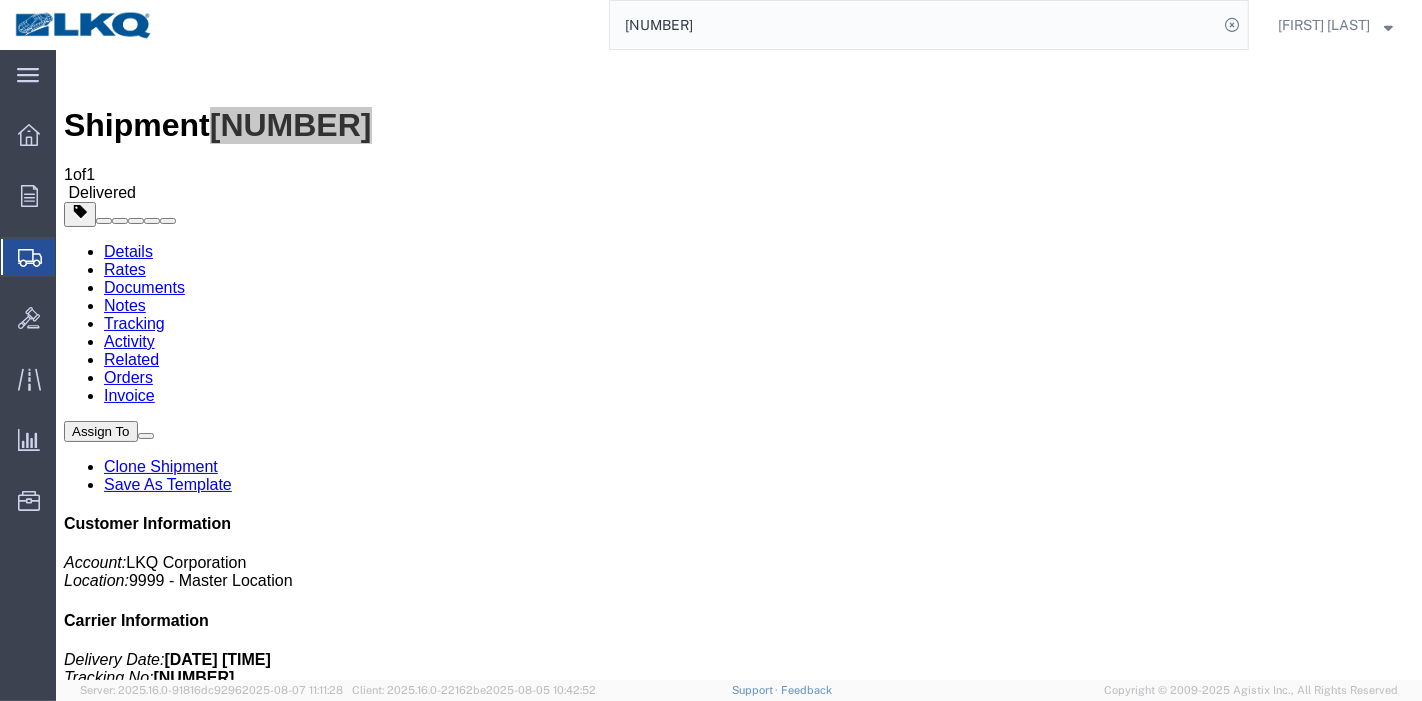 paste on "[SHIPMENT_ID]" 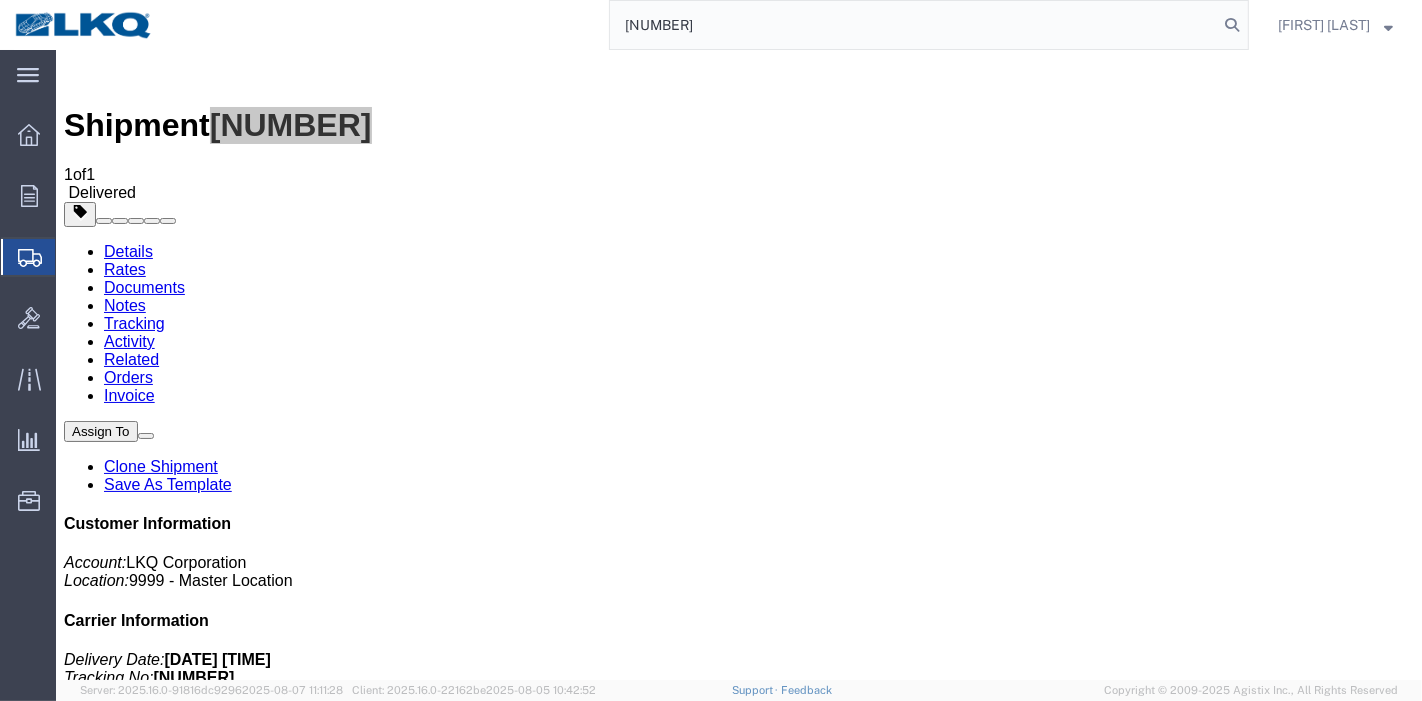 type on "[NUMBER]" 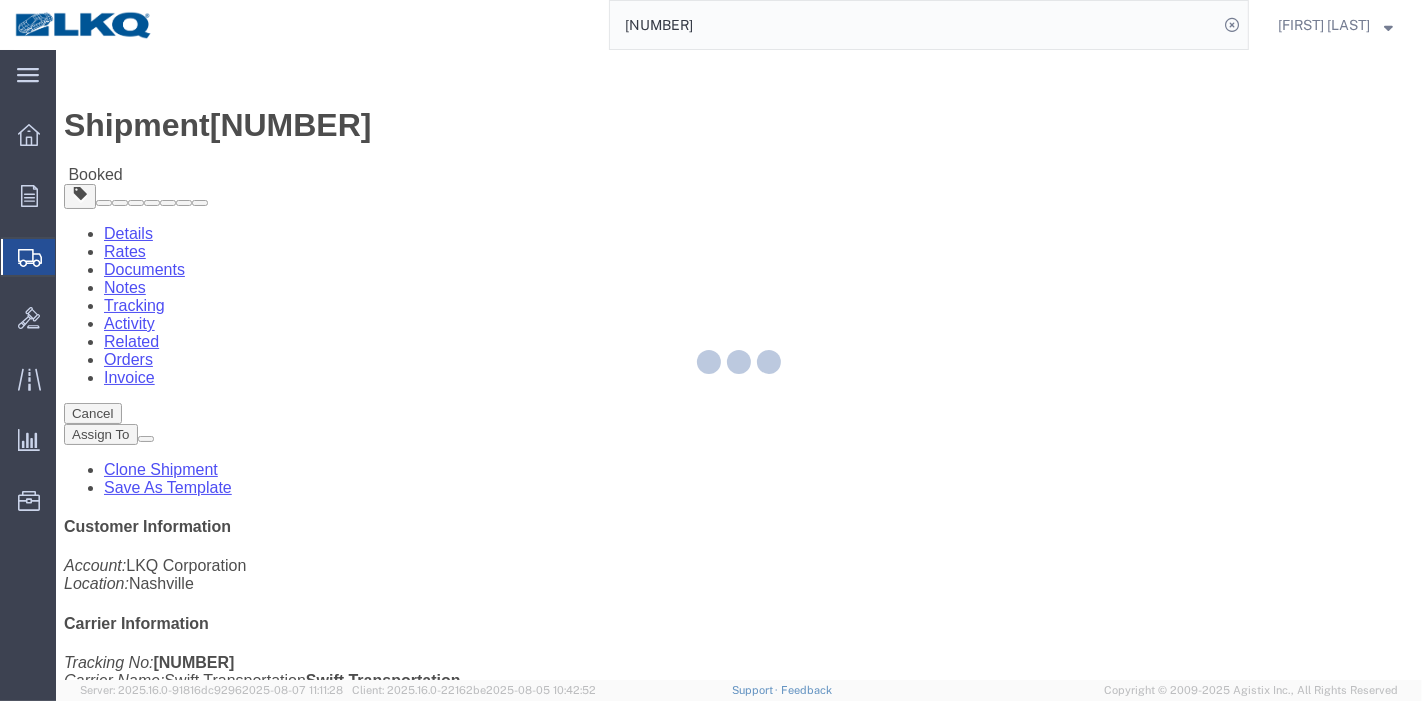 click 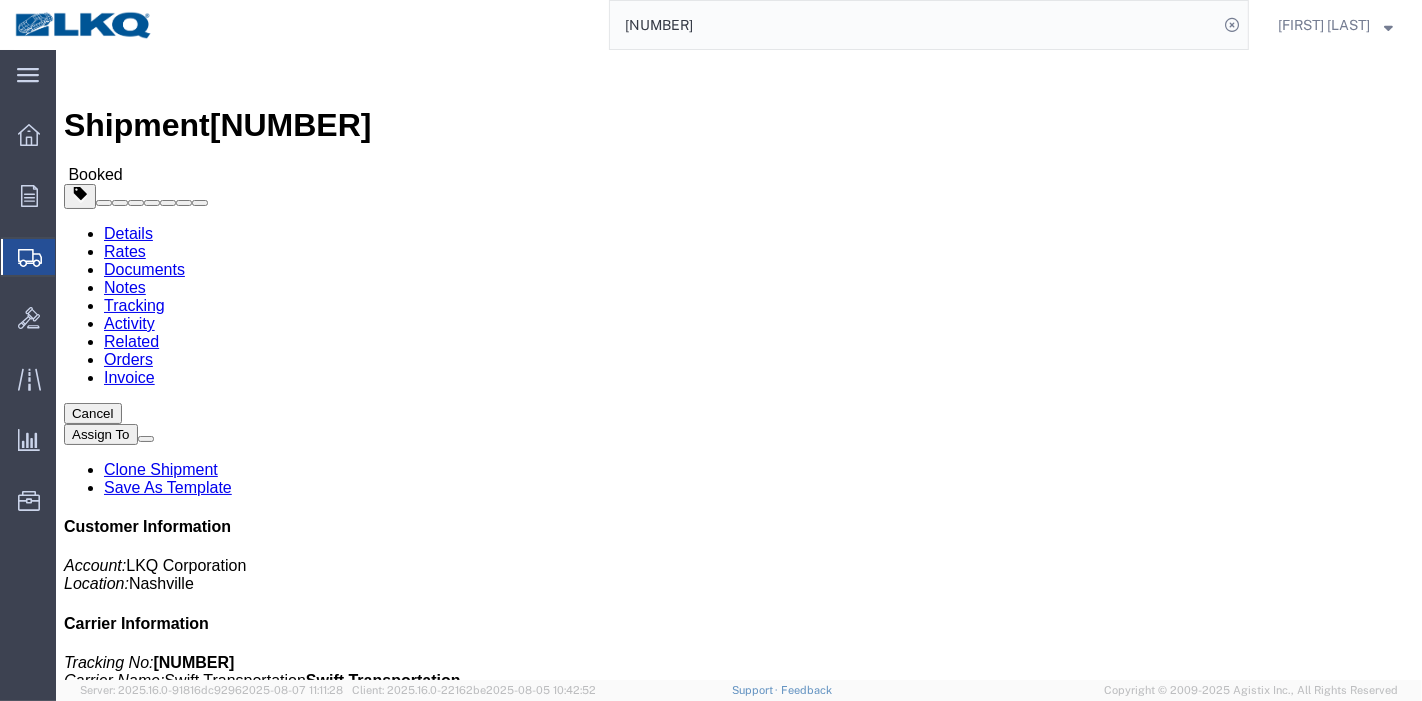 click on "Rates" 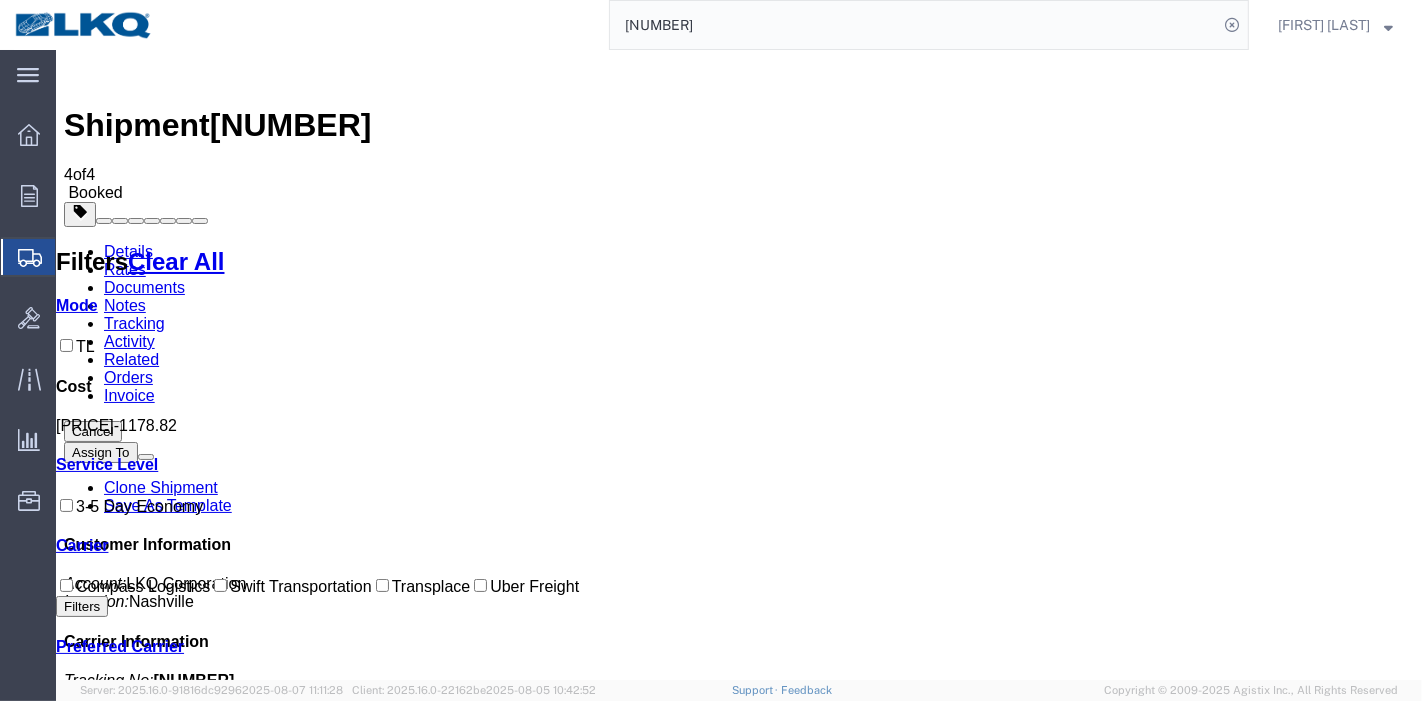 click on "Tracking" at bounding box center [133, 323] 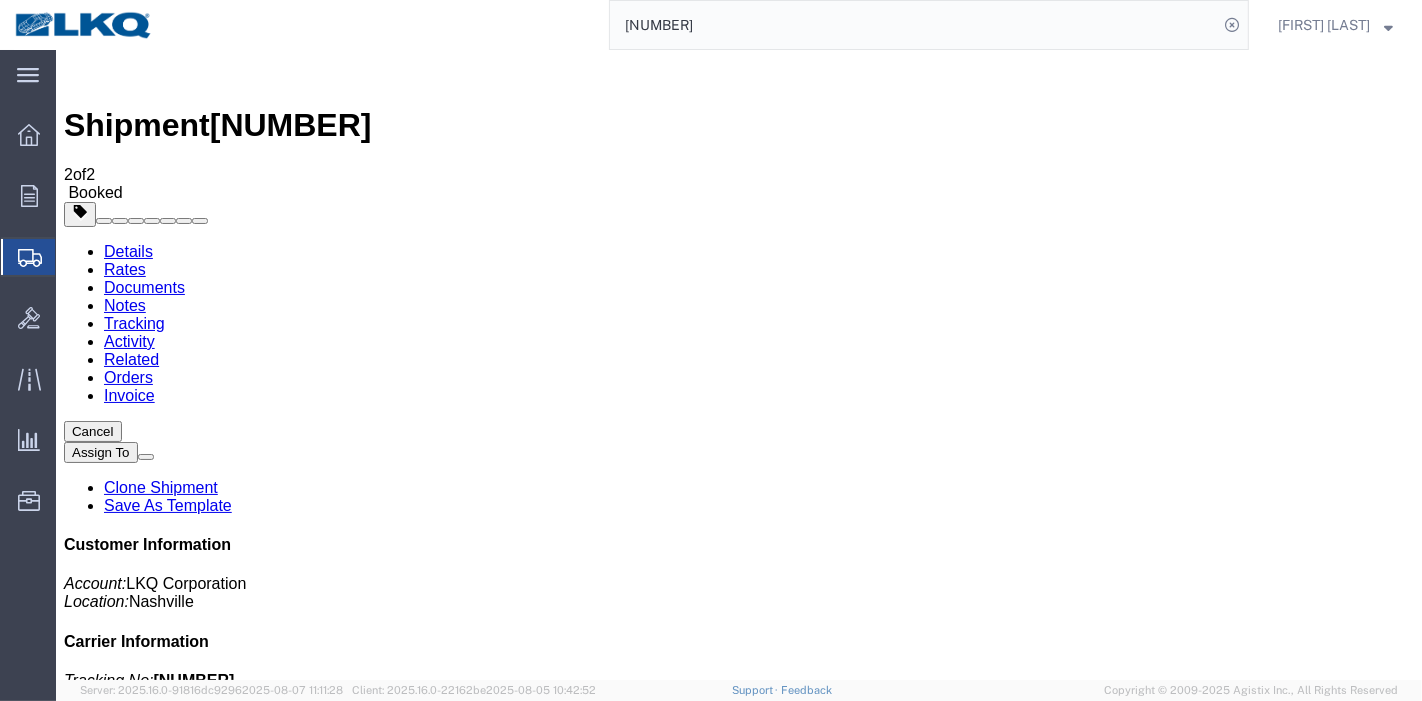 click on "Add New Tracking" at bounding box center (228, 1227) 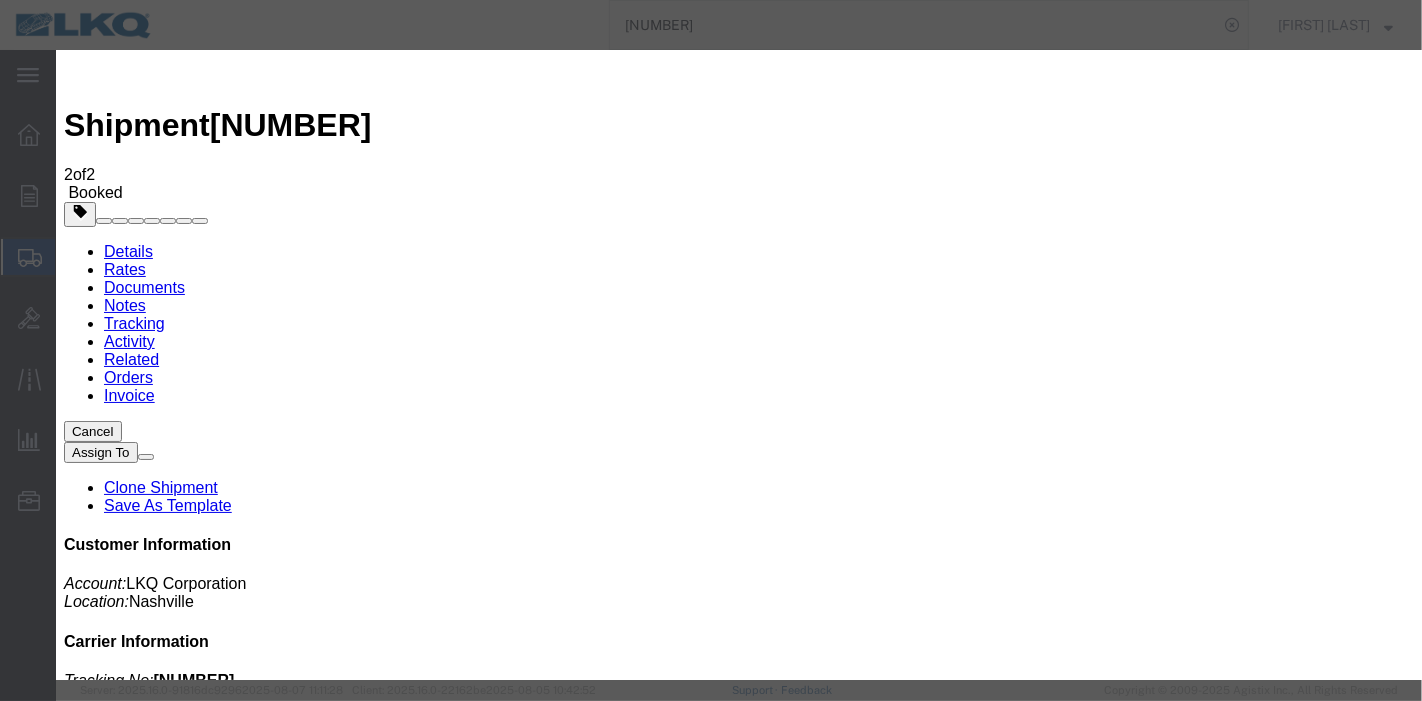 type on "08/07/2025" 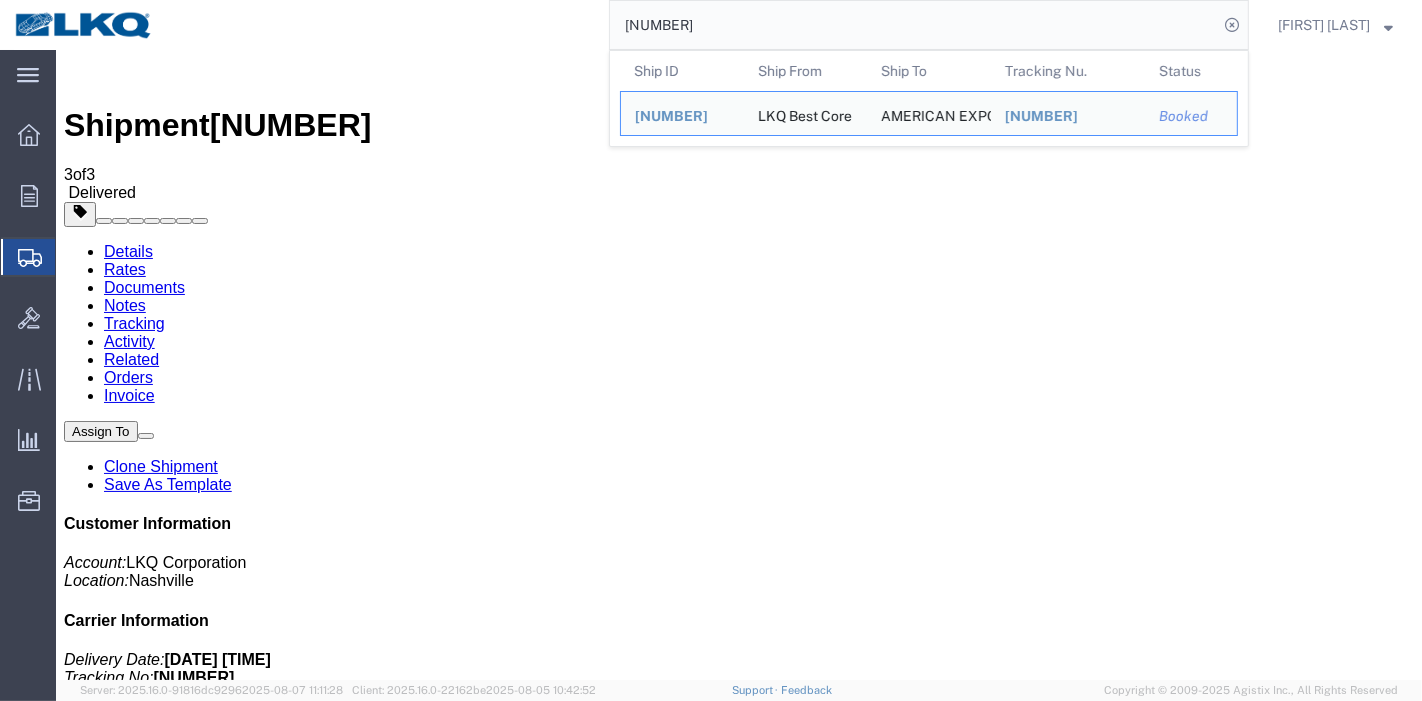 drag, startPoint x: 619, startPoint y: 44, endPoint x: 419, endPoint y: 44, distance: 200 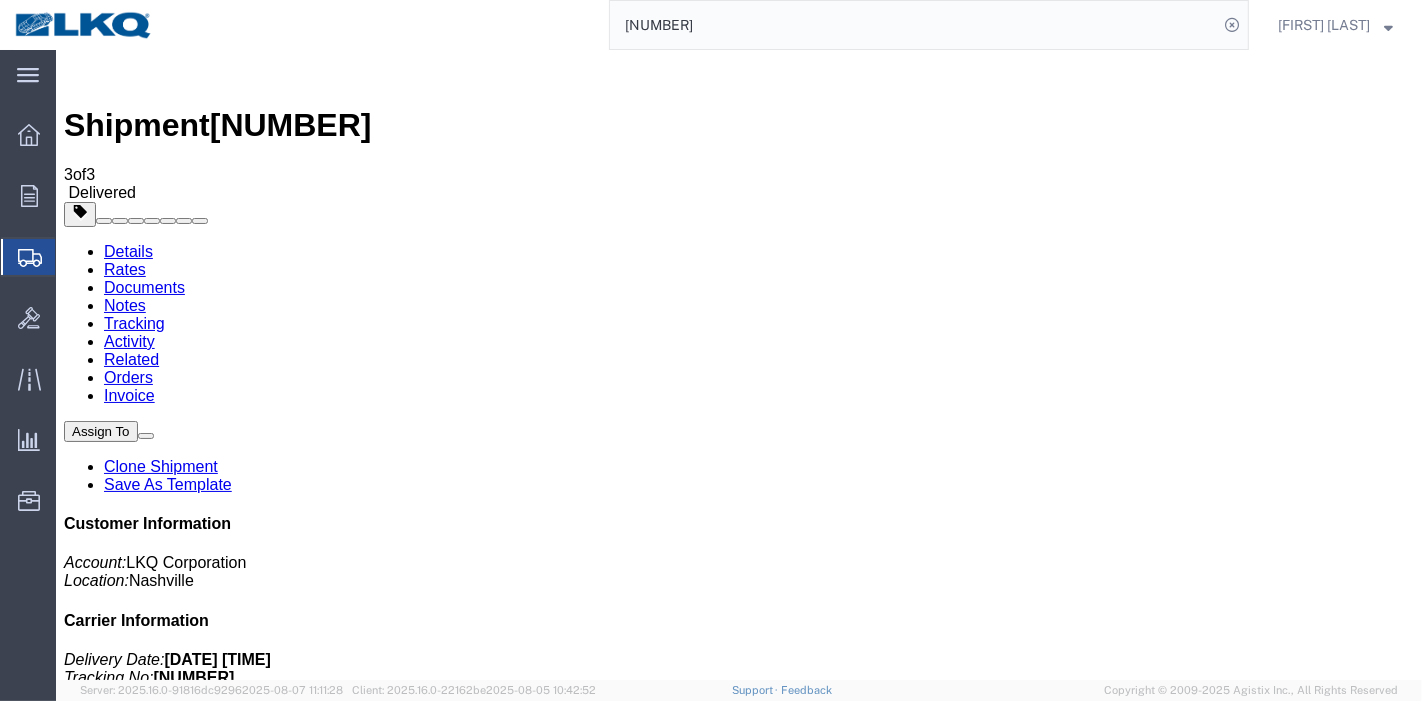 paste on "34" 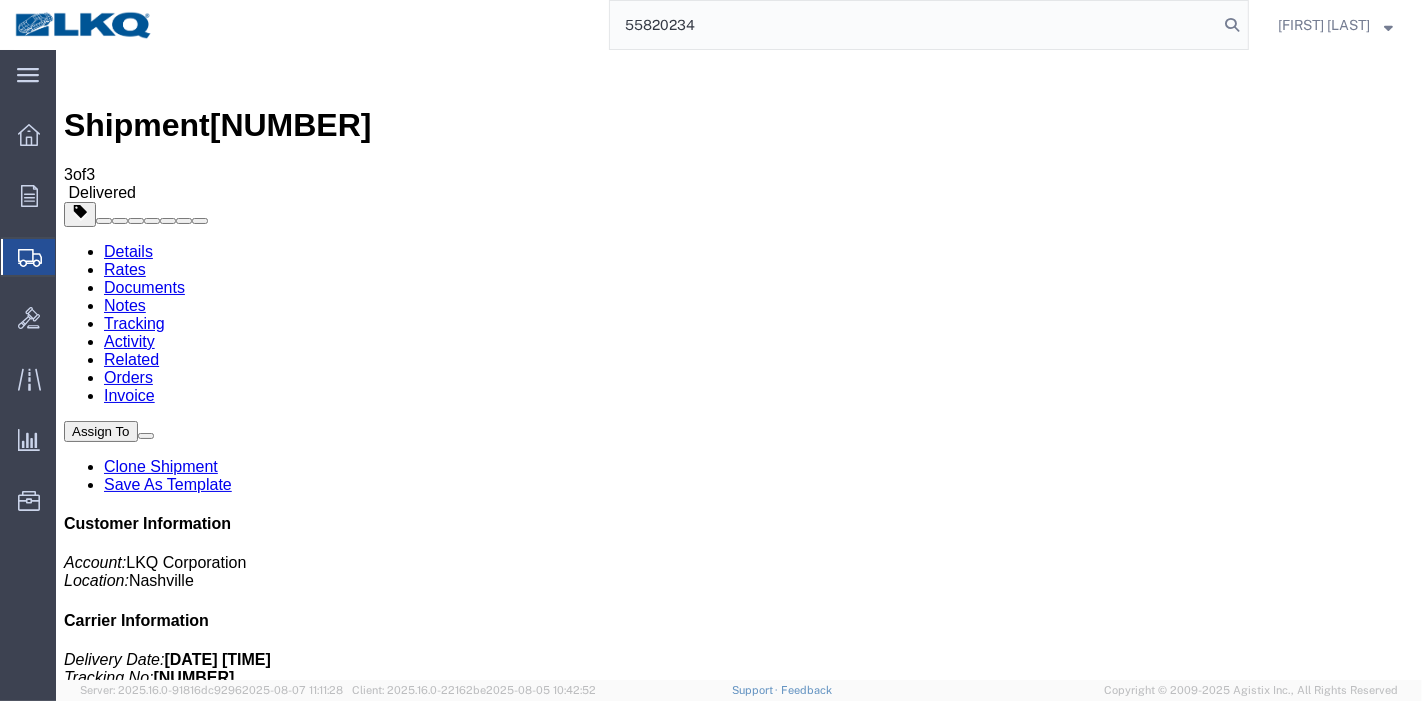 type on "55820234" 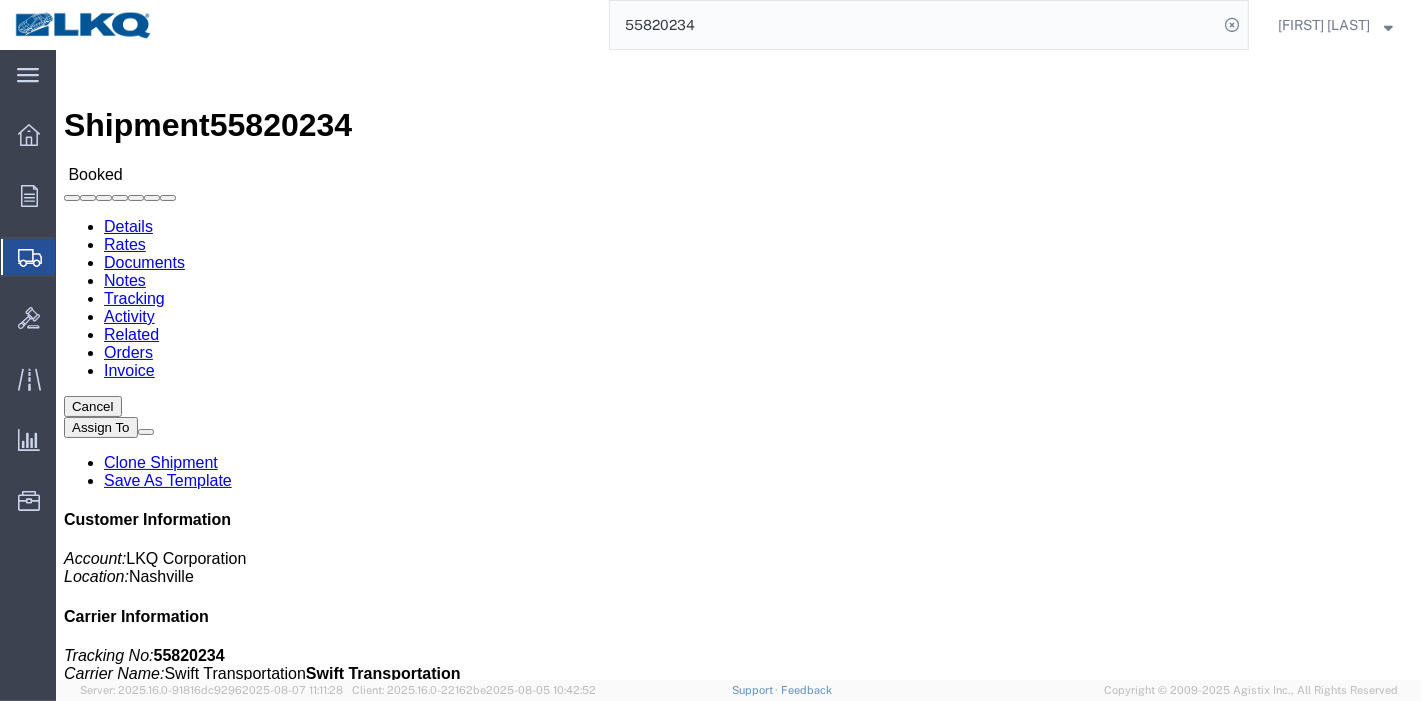 click on "Rates" 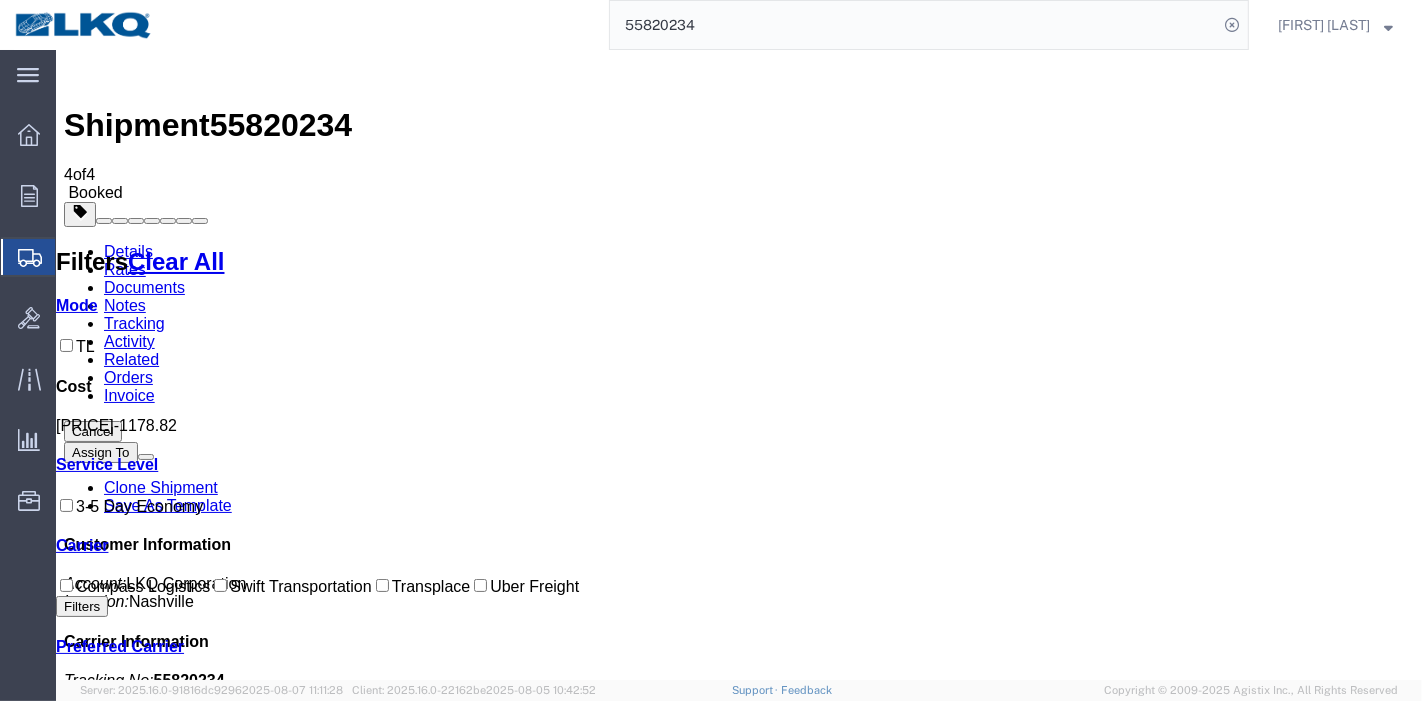 click on "Tracking" at bounding box center (133, 323) 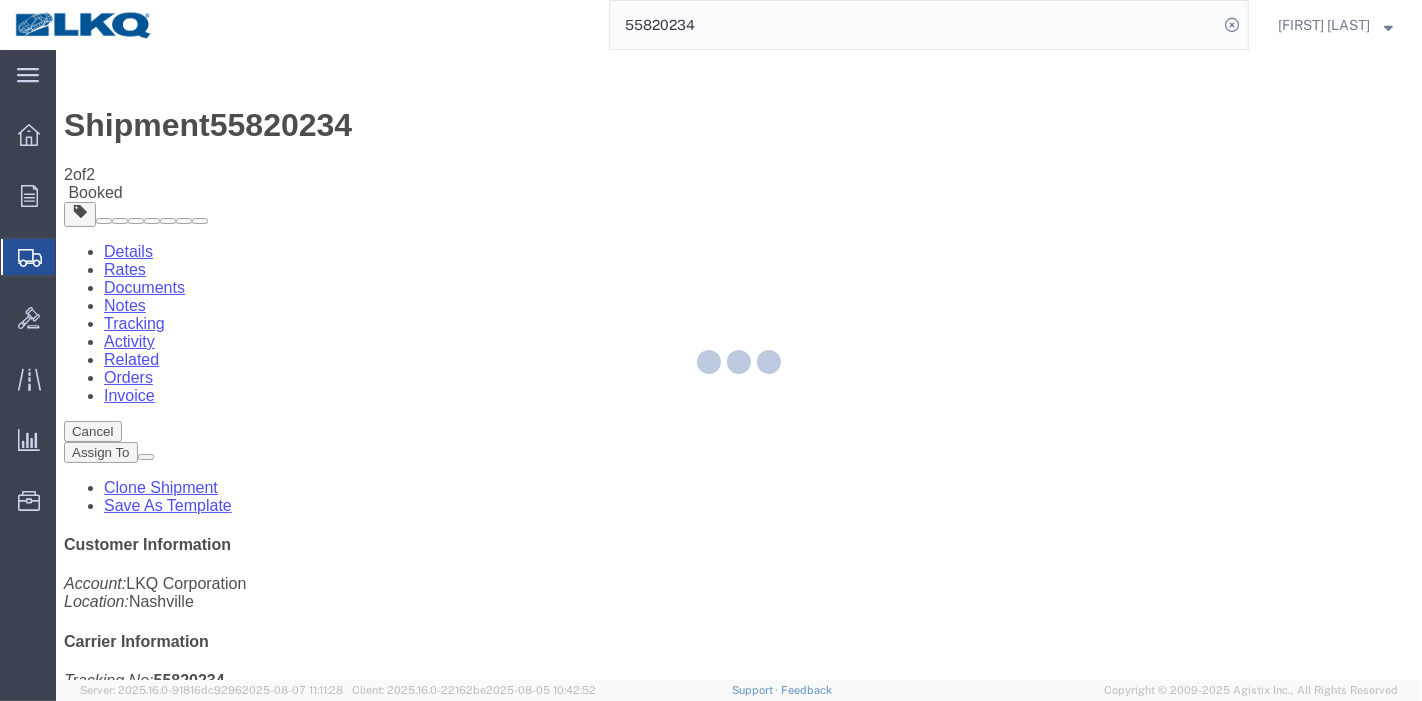 click 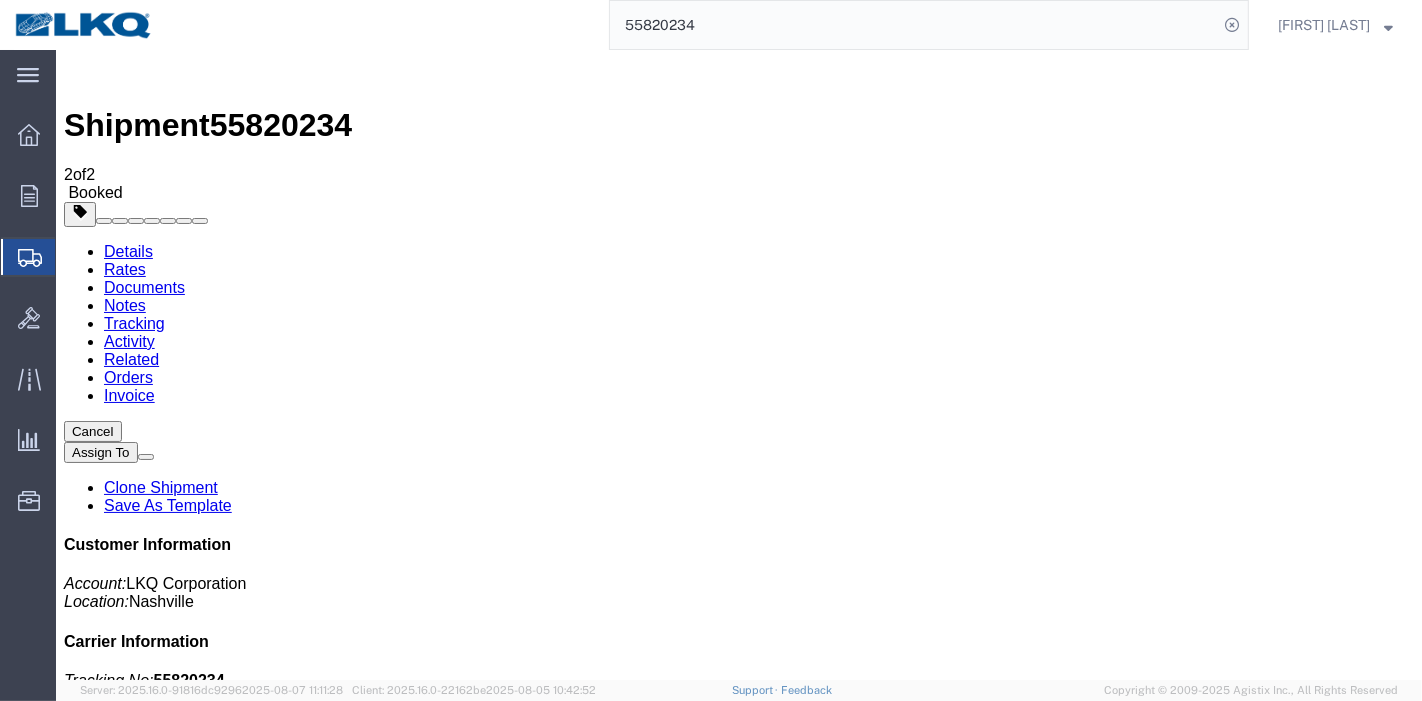 click on "Add New Tracking" at bounding box center (228, 1227) 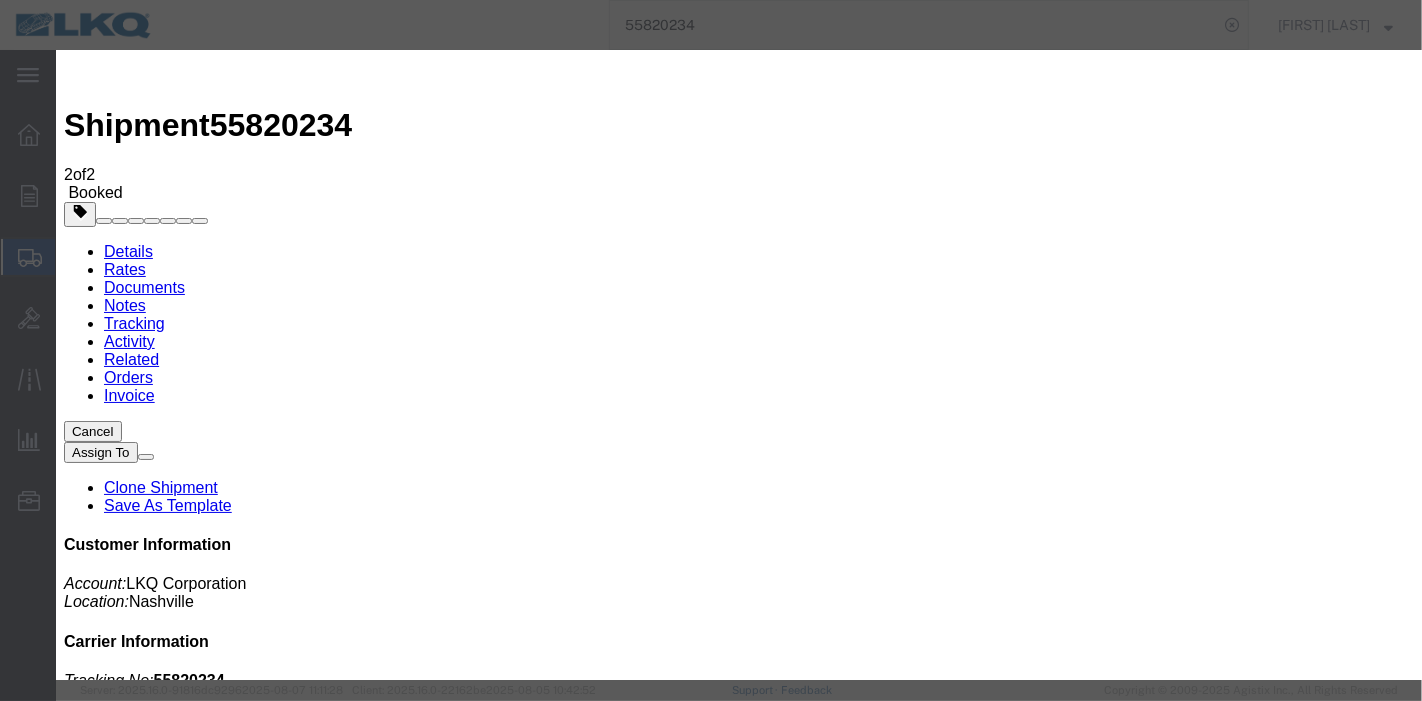 type on "08/07/2025" 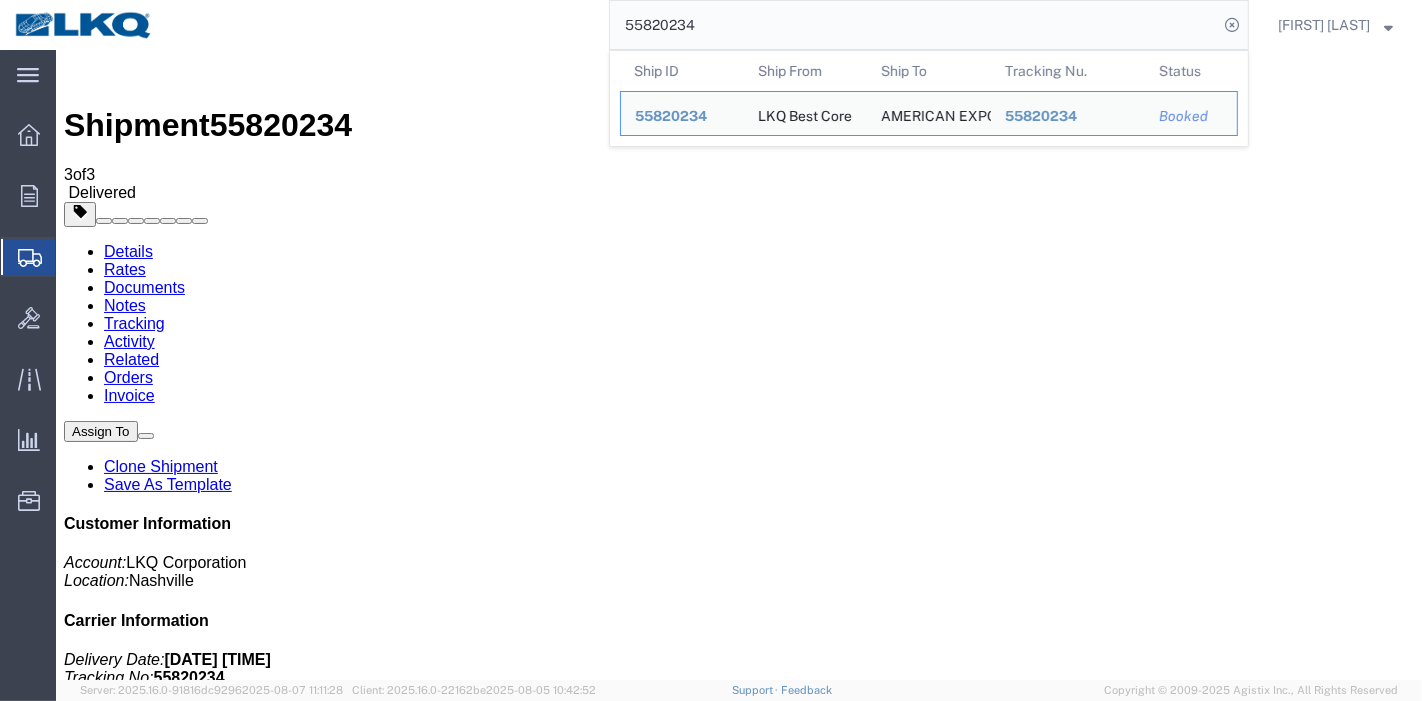 drag, startPoint x: 710, startPoint y: 43, endPoint x: 462, endPoint y: 33, distance: 248.20154 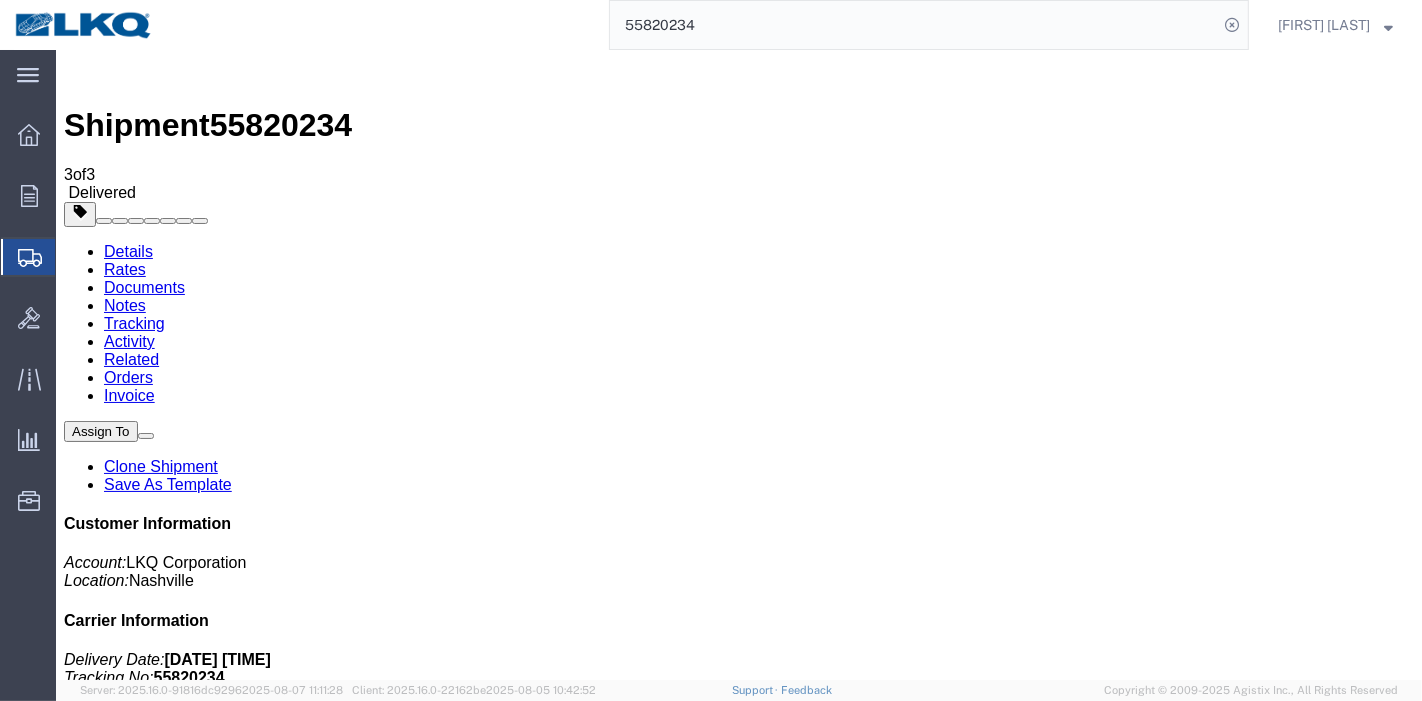 paste on "[SHIPMENT_ID]" 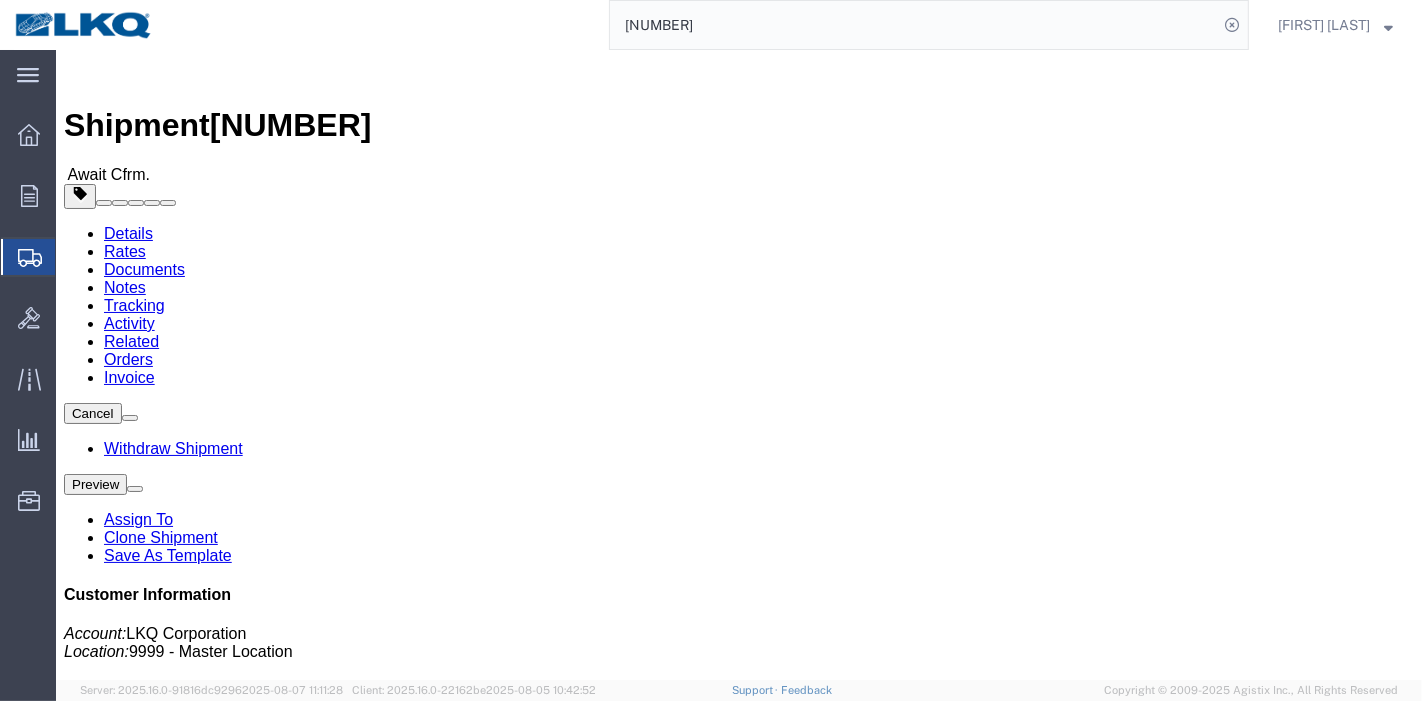 click on "Rates" 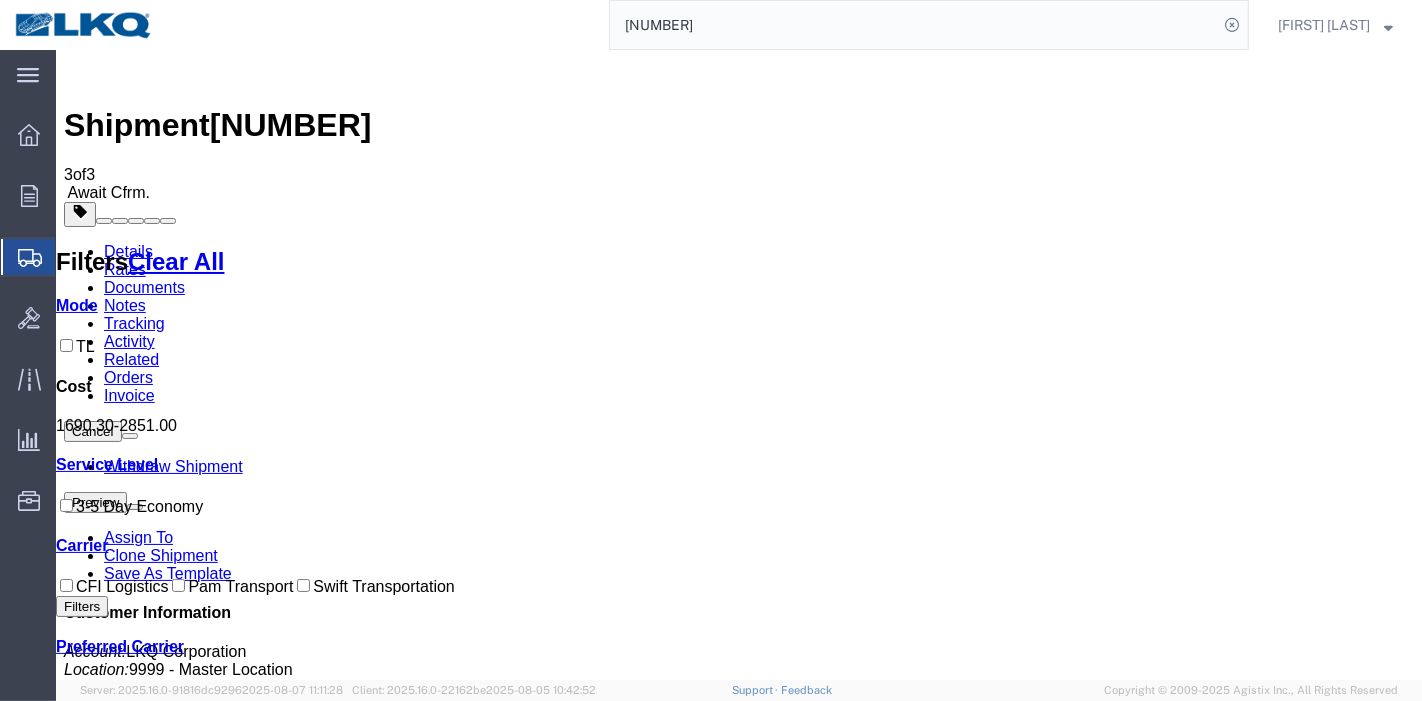 click on "[NUMBER]" at bounding box center (290, 125) 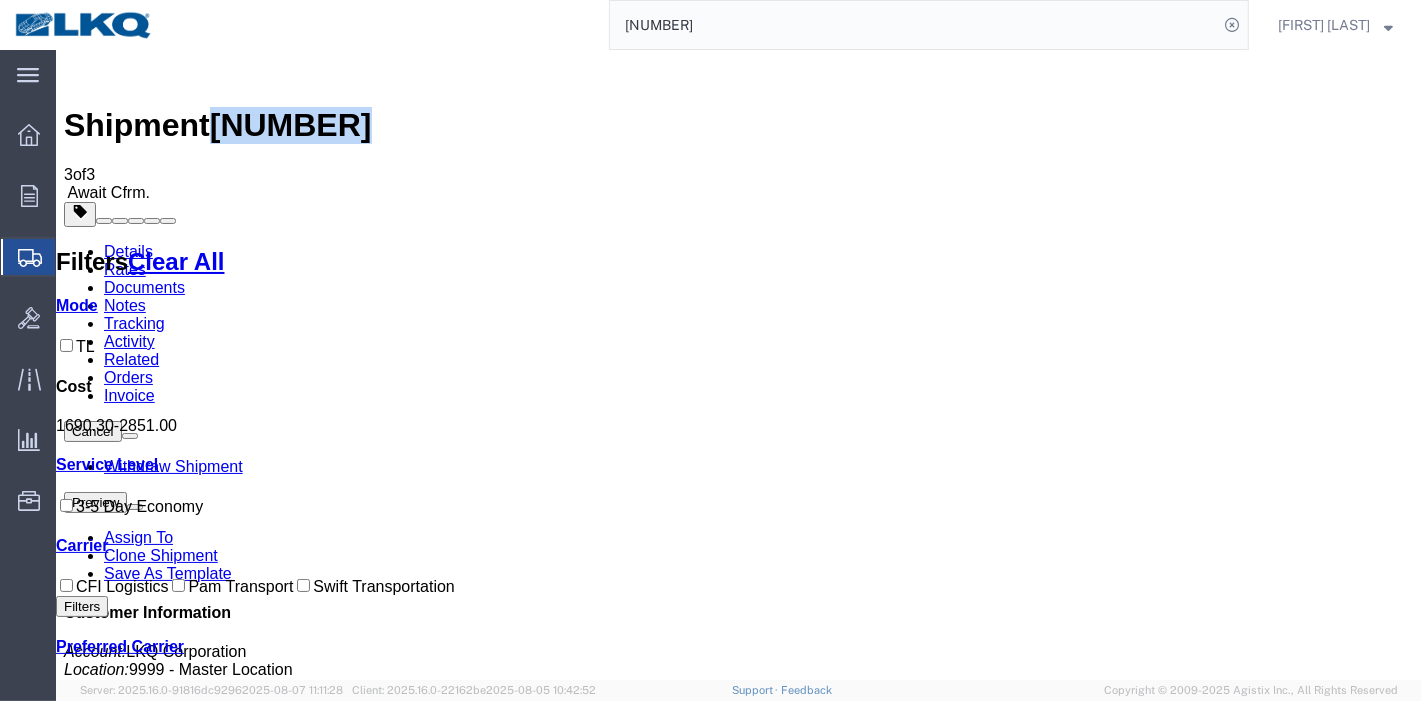 click on "[NUMBER]" at bounding box center [290, 125] 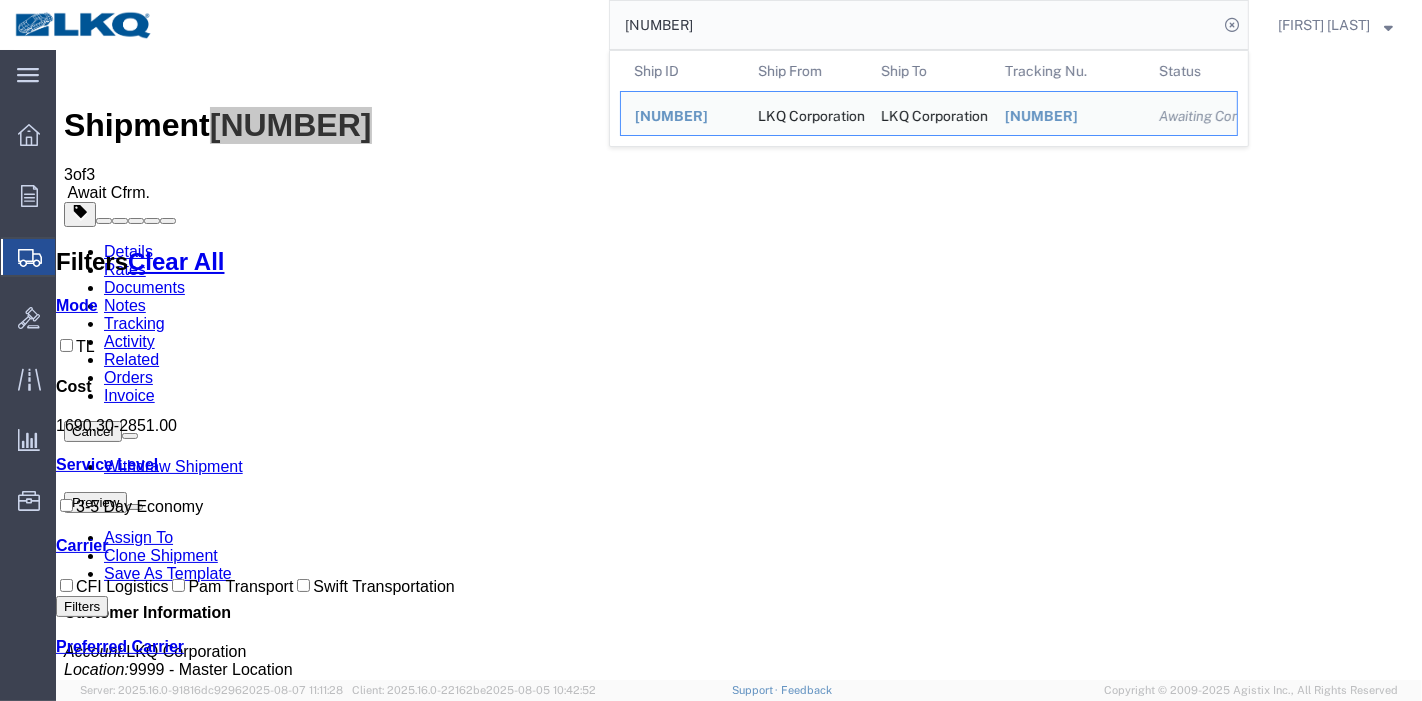 drag, startPoint x: 714, startPoint y: 38, endPoint x: 373, endPoint y: 35, distance: 341.01318 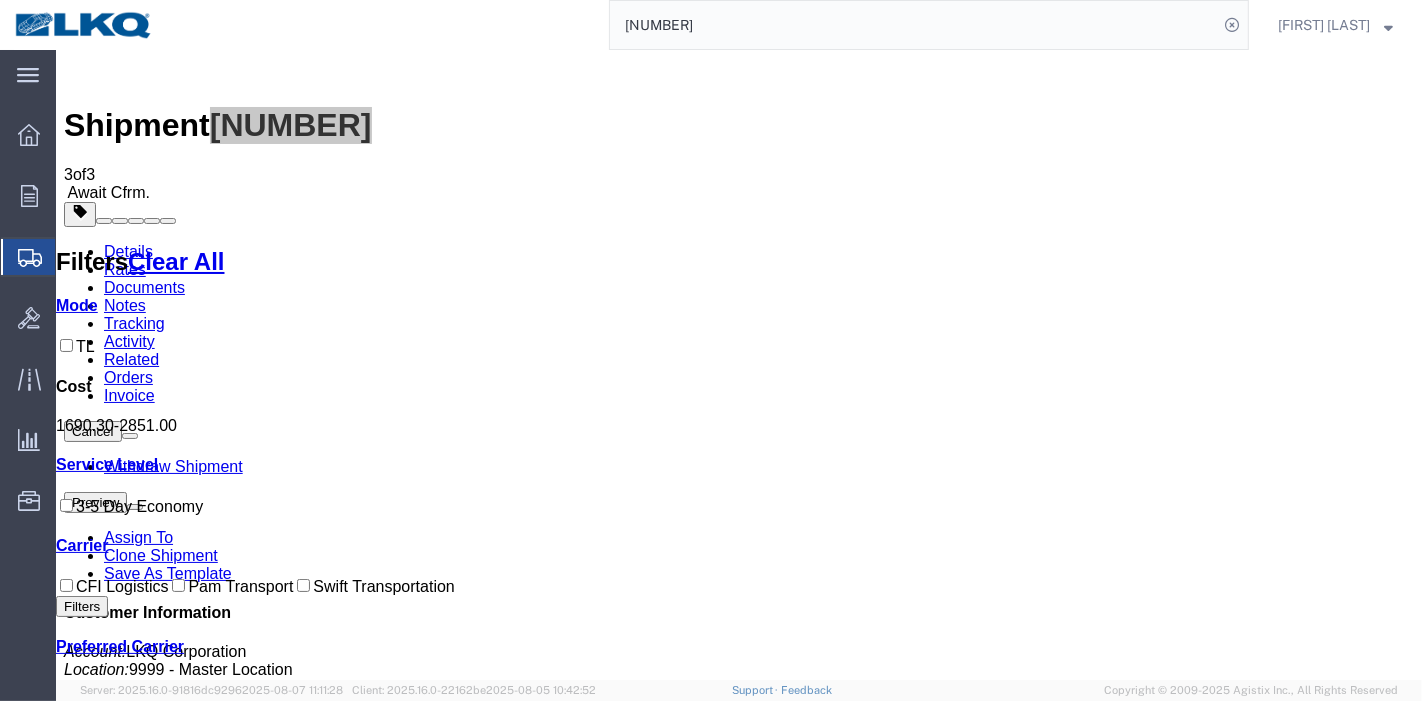 paste on "5849465" 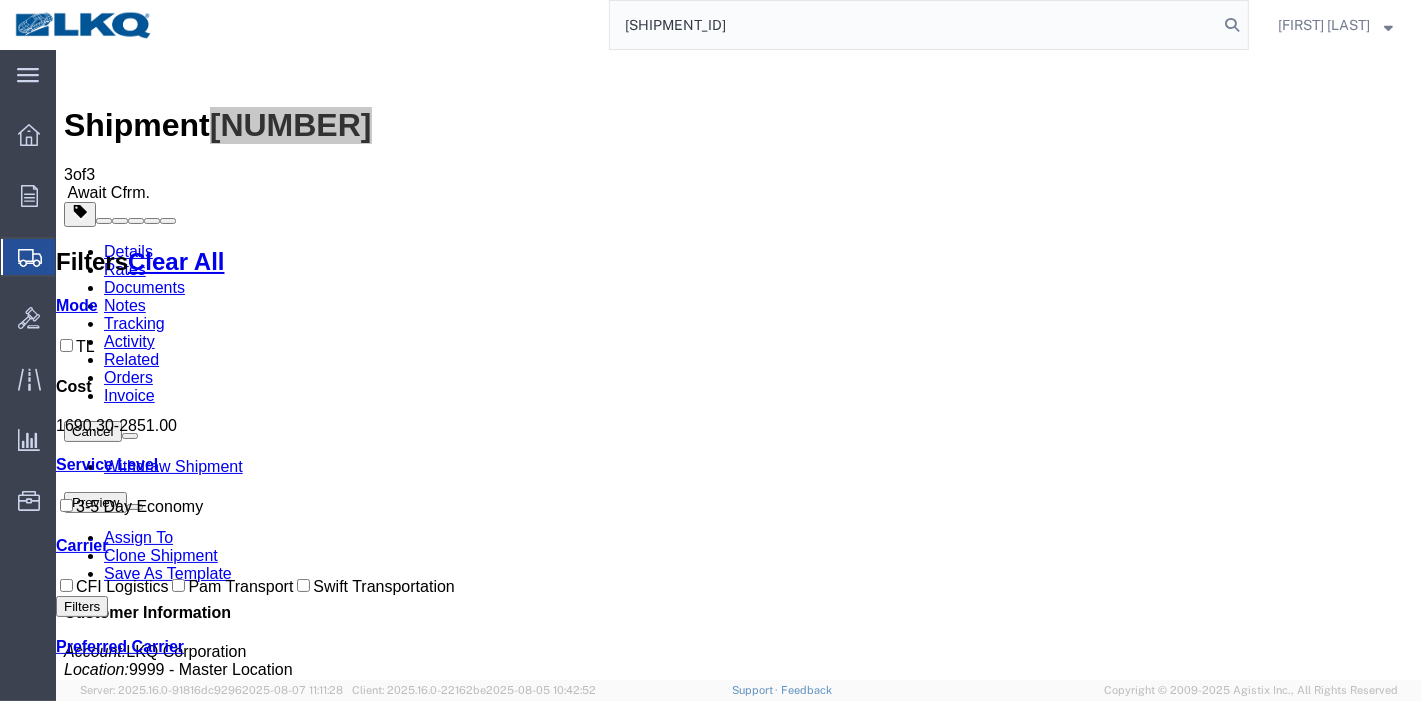 type on "[SHIPMENT_ID]" 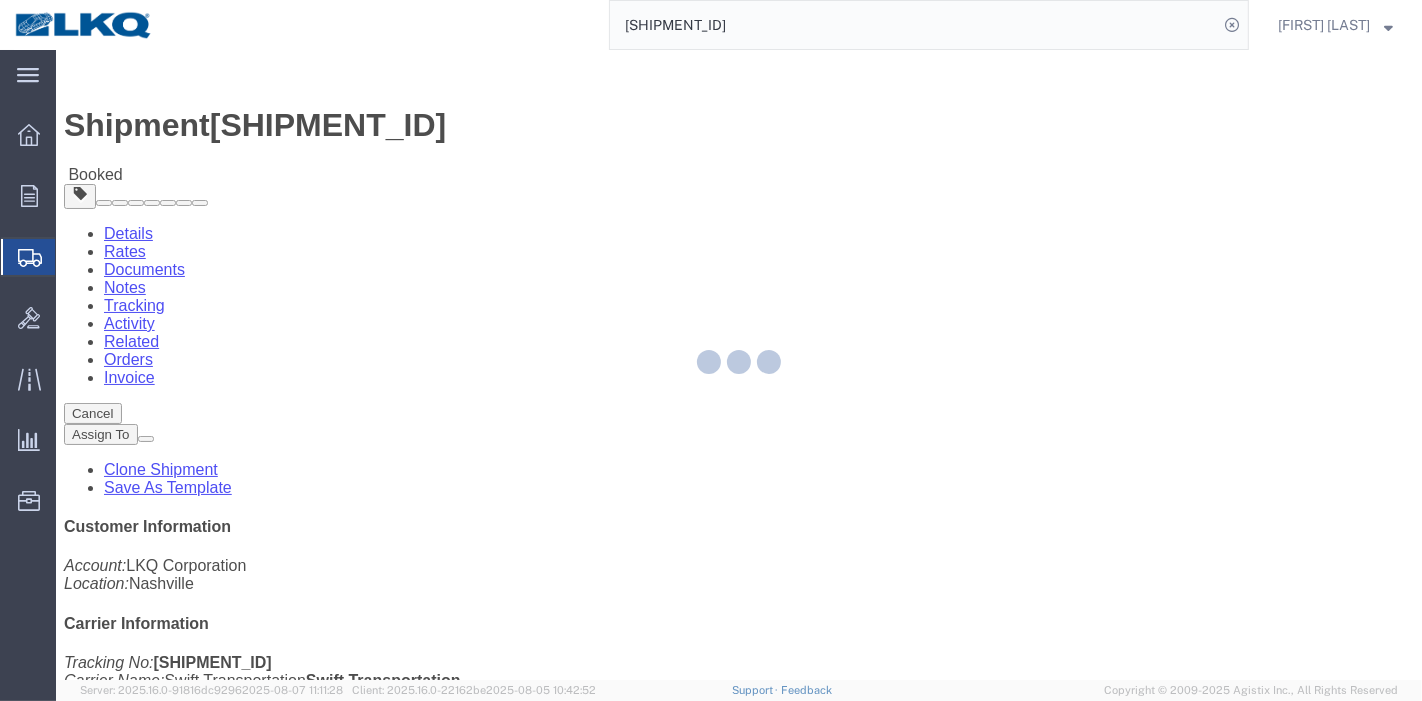 drag, startPoint x: 197, startPoint y: 128, endPoint x: 208, endPoint y: 127, distance: 11.045361 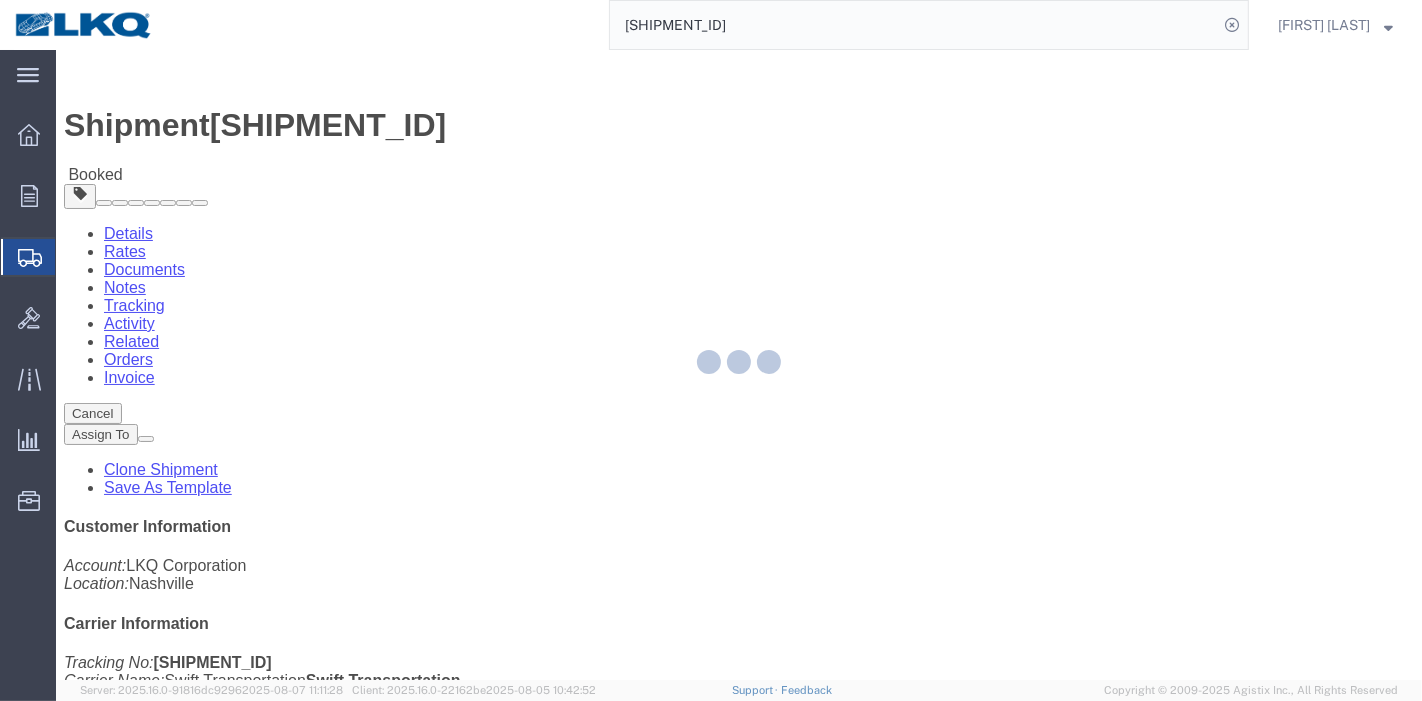 click 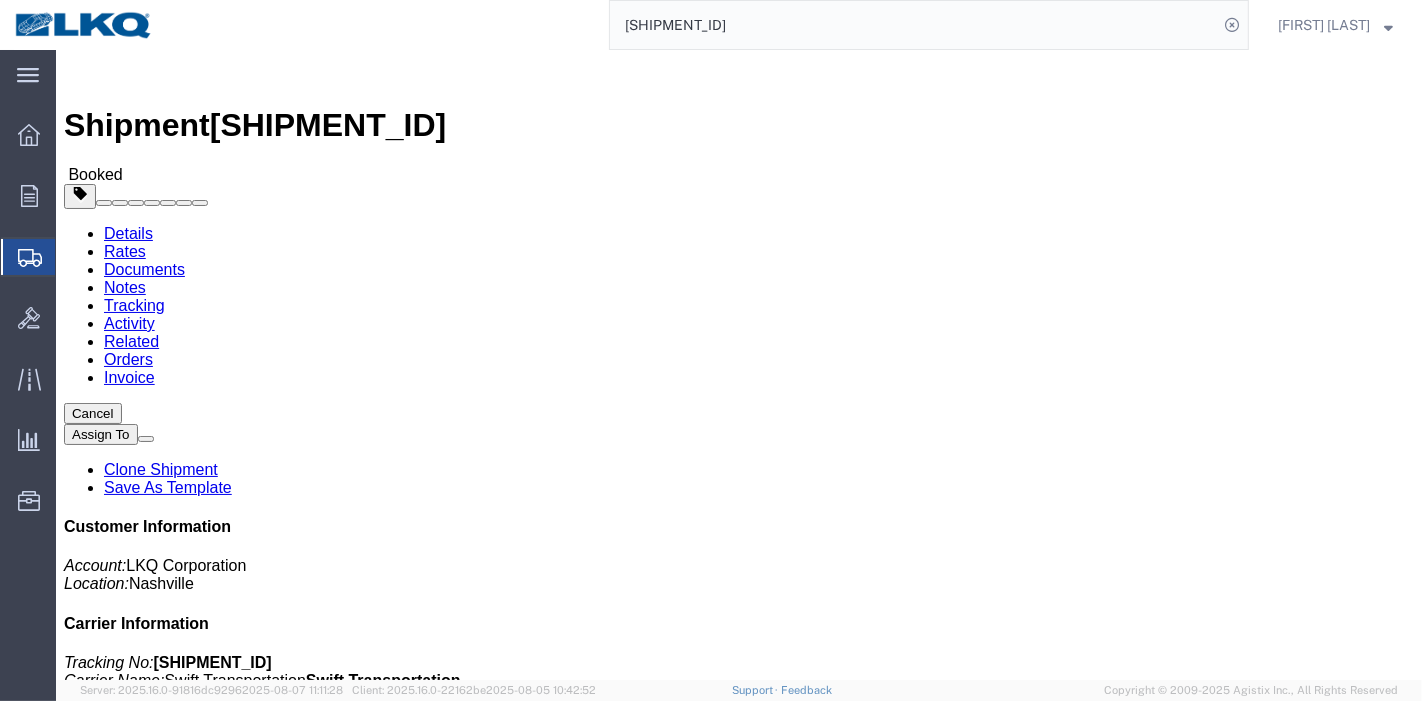click on "Rates" 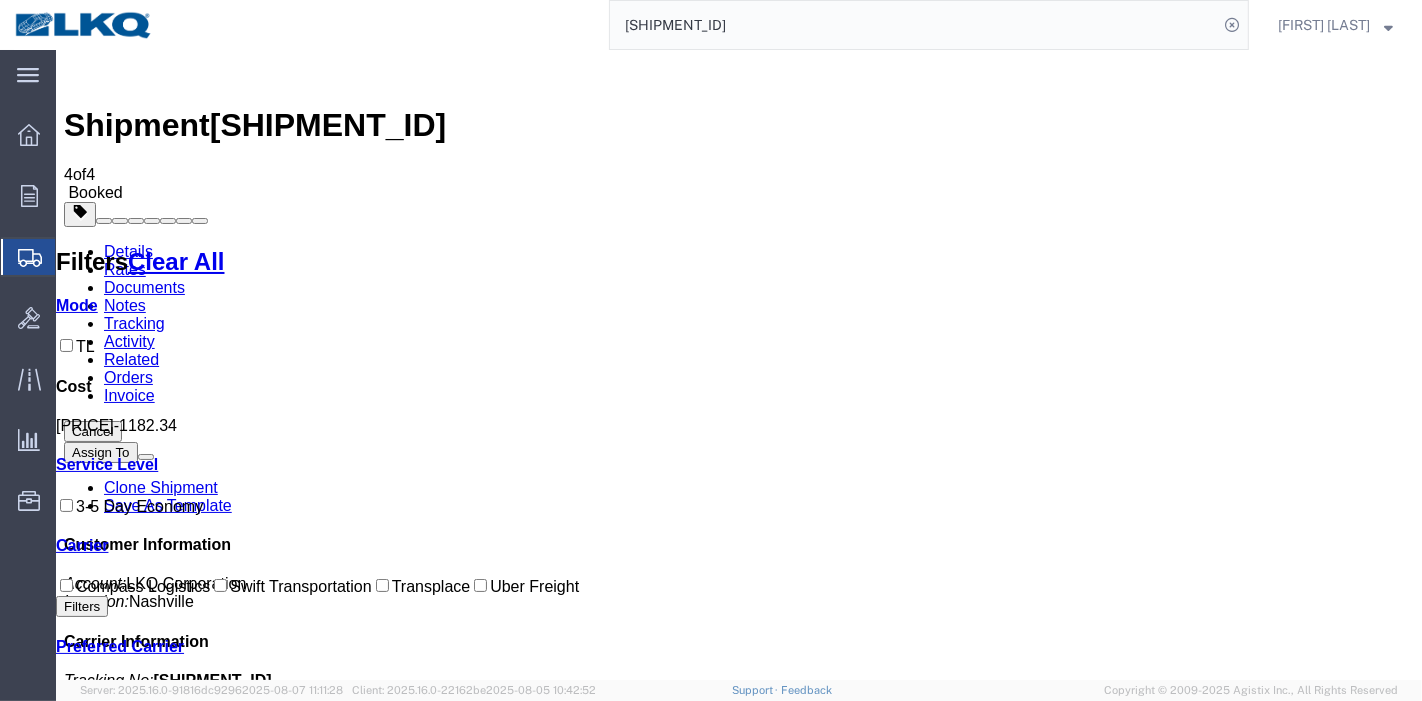 click on "Tracking" at bounding box center (133, 323) 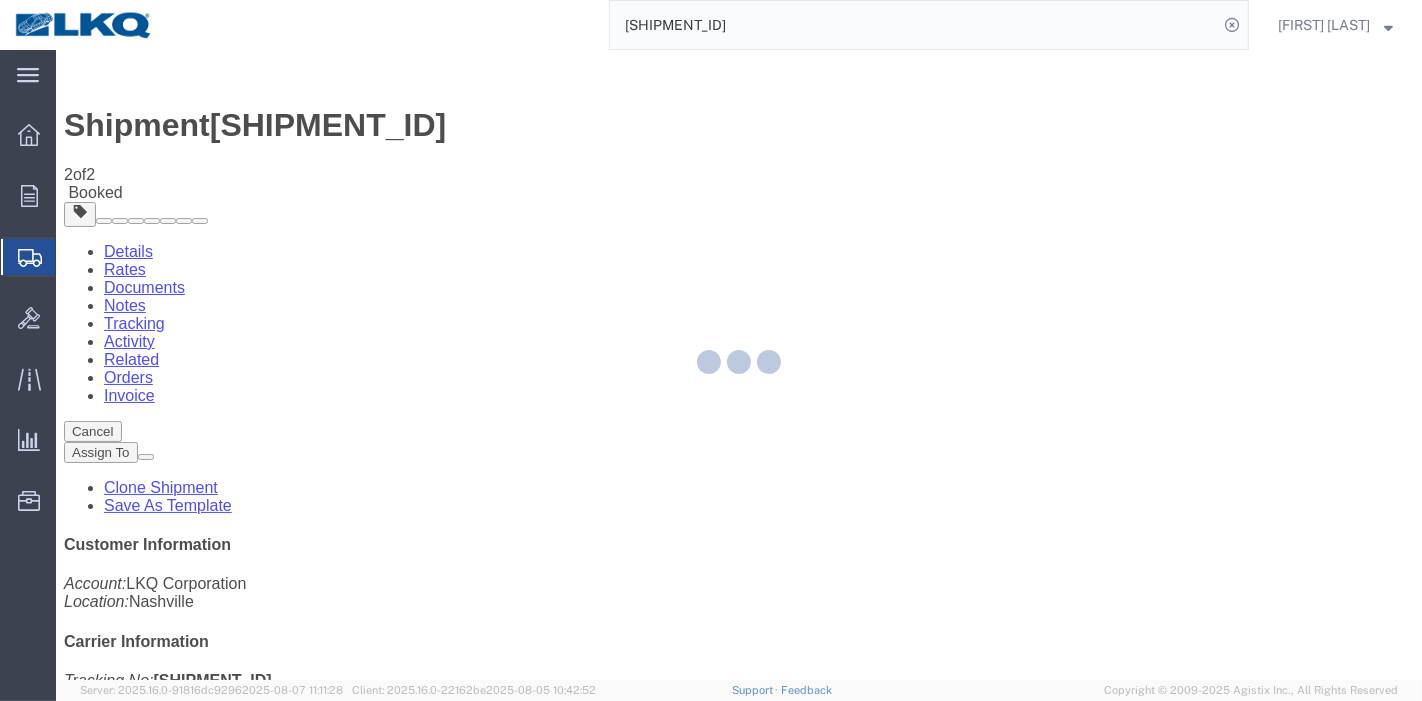 click on "Add New Tracking" at bounding box center [228, 1227] 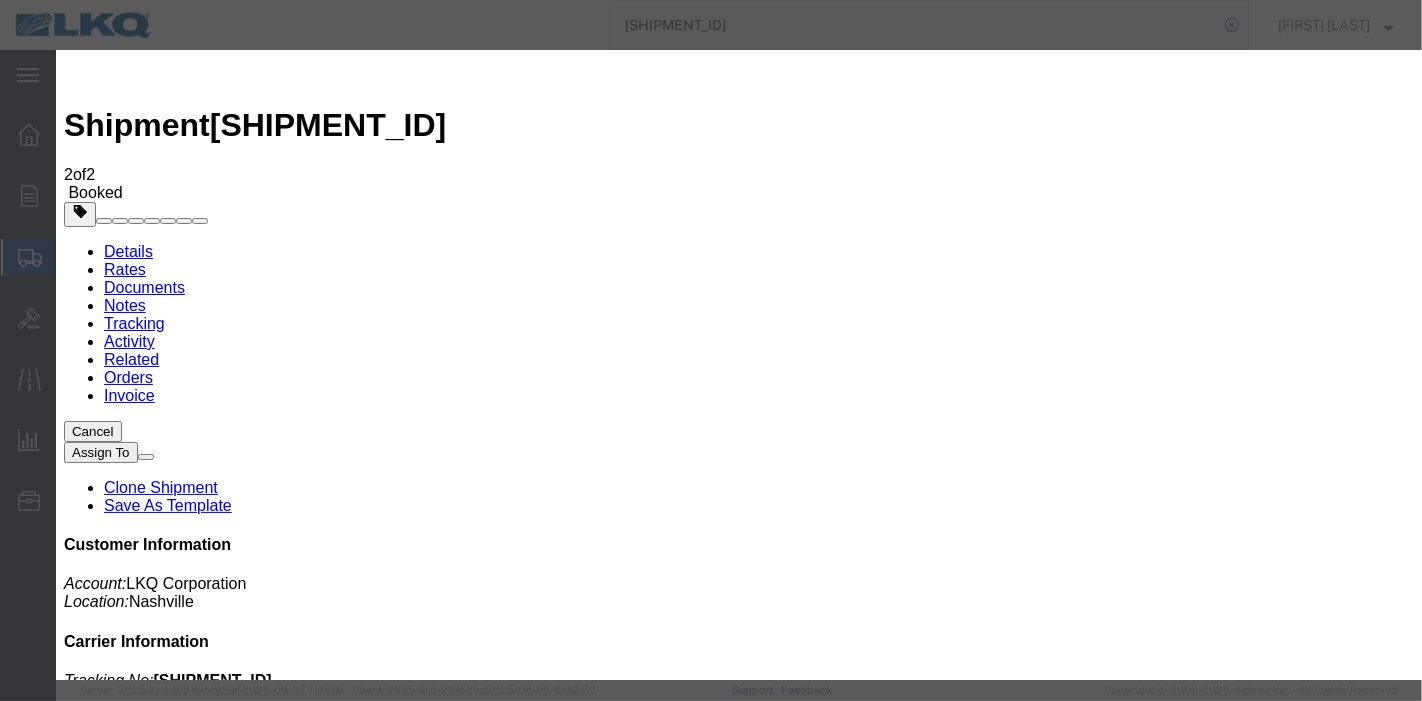 type on "08/07/2025" 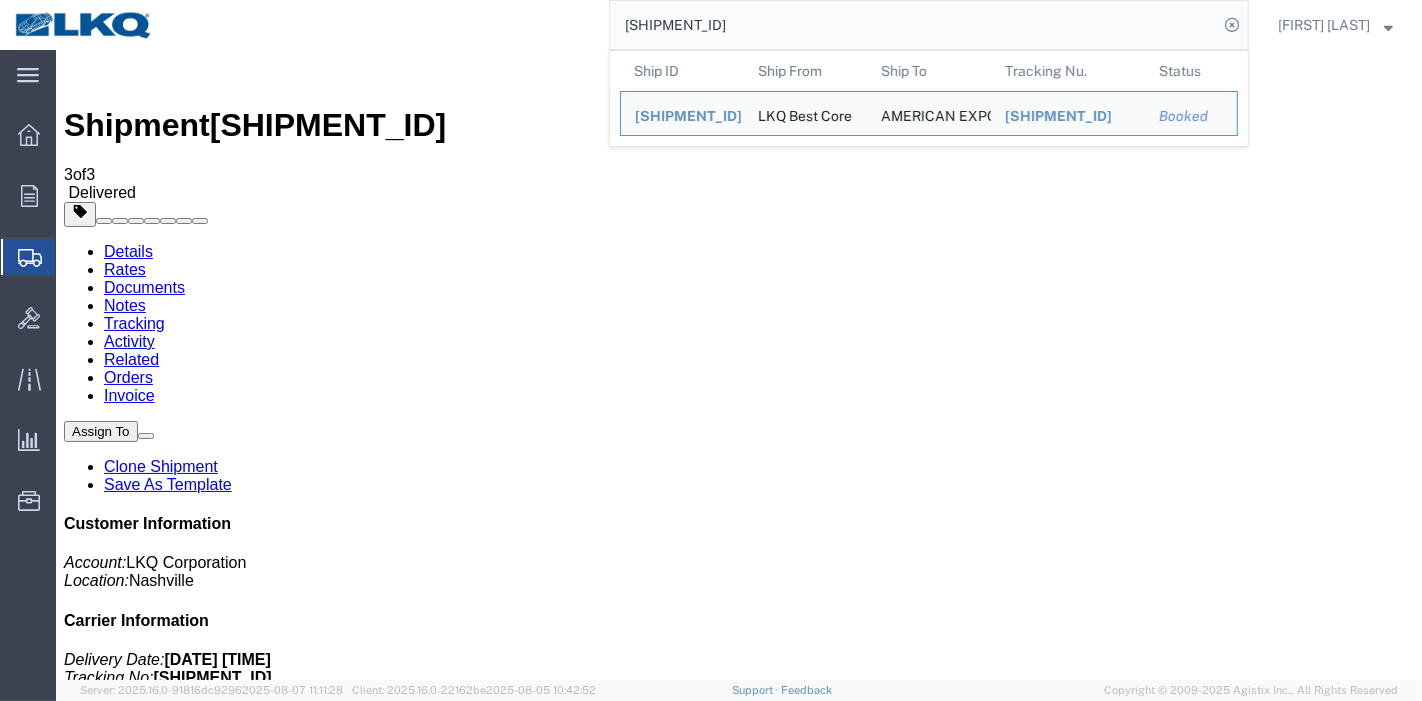 drag, startPoint x: 760, startPoint y: 27, endPoint x: 415, endPoint y: 20, distance: 345.071 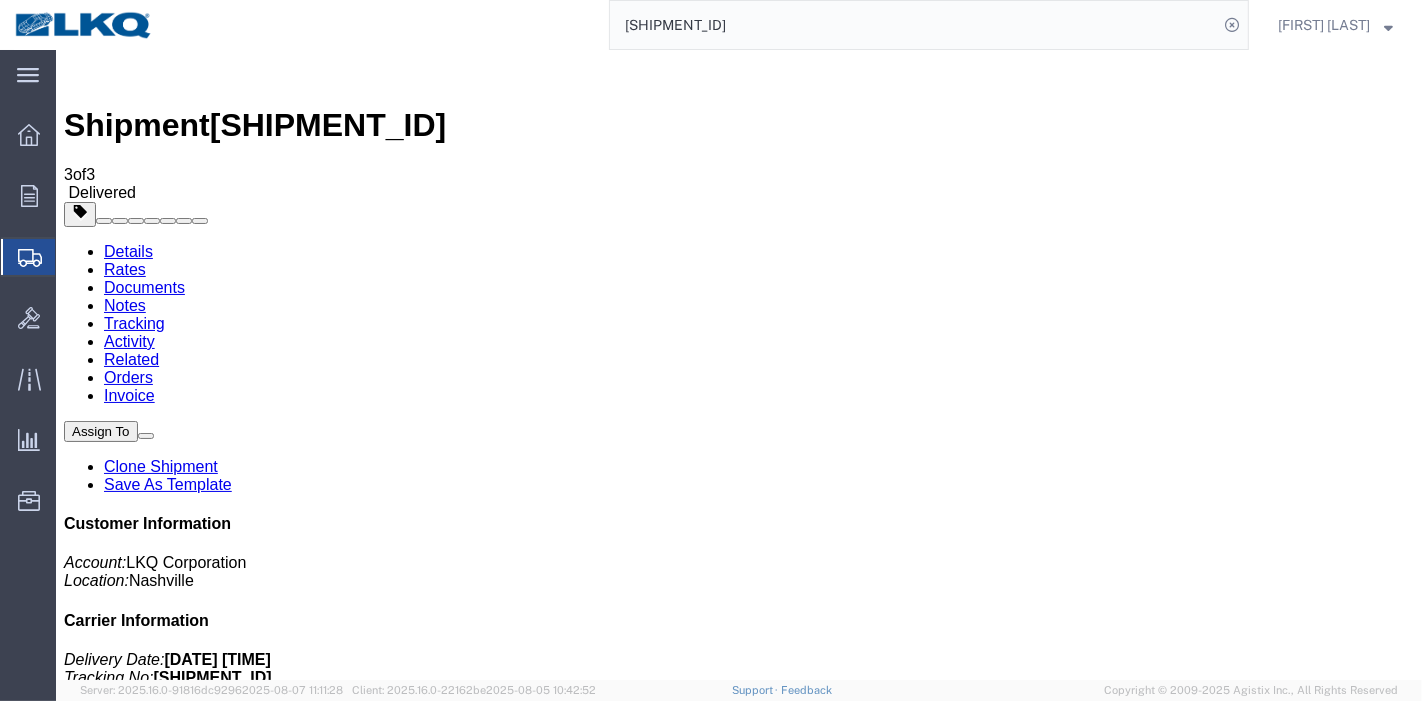 paste on "[SHIPMENT_ID]" 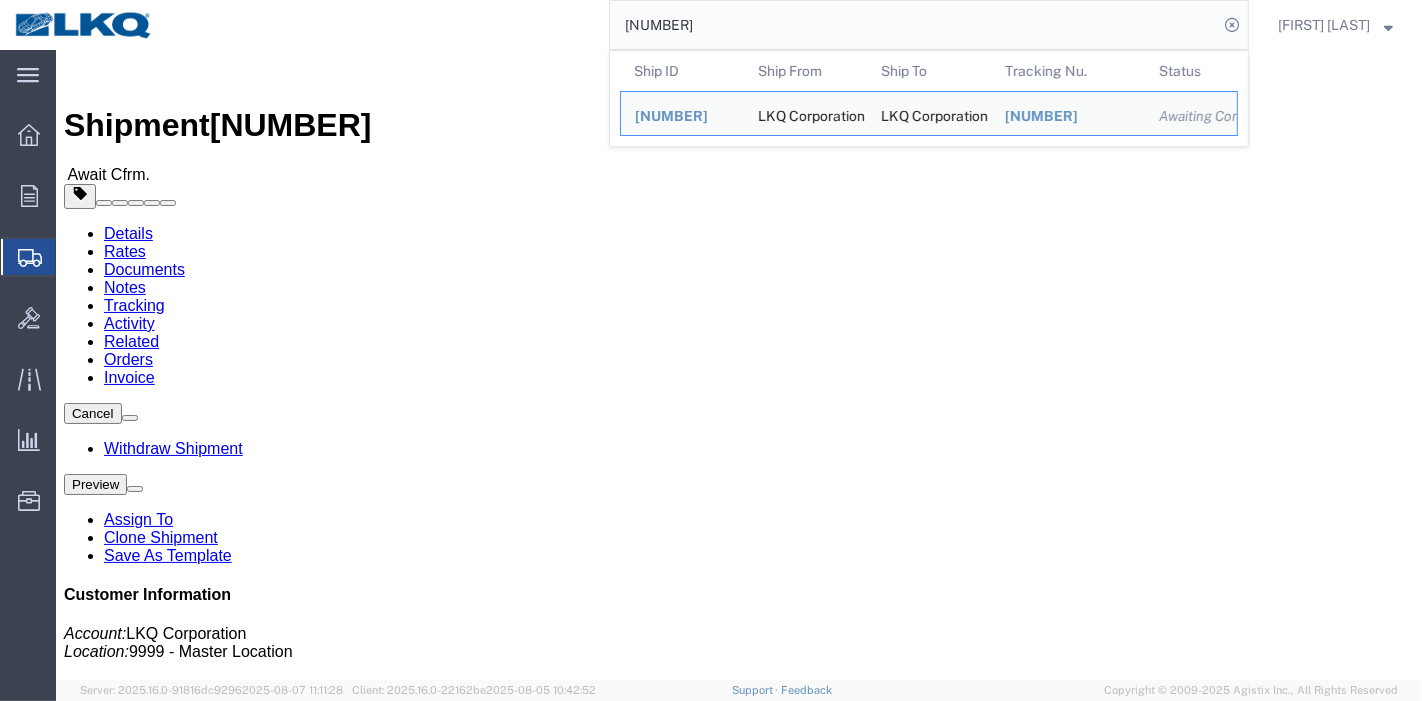 click on "[NUMBER]" 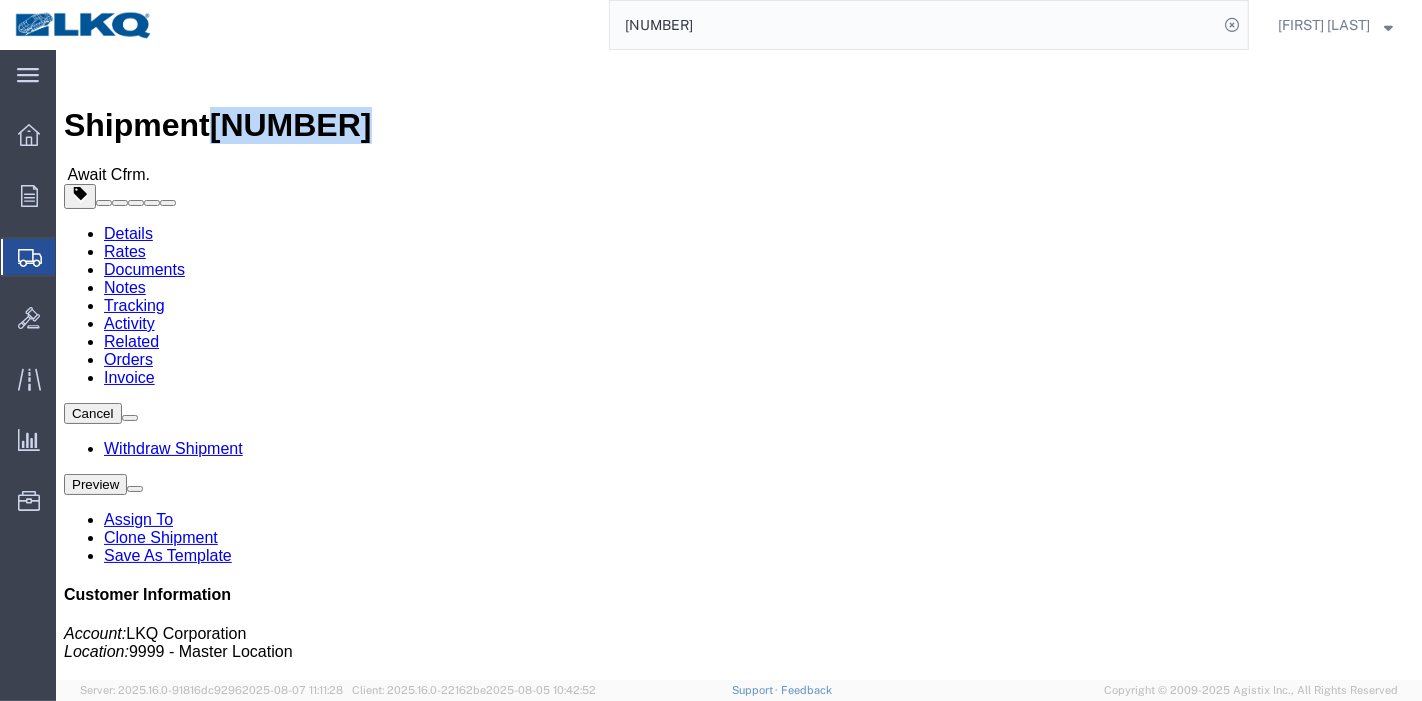 copy on "[NUMBER]" 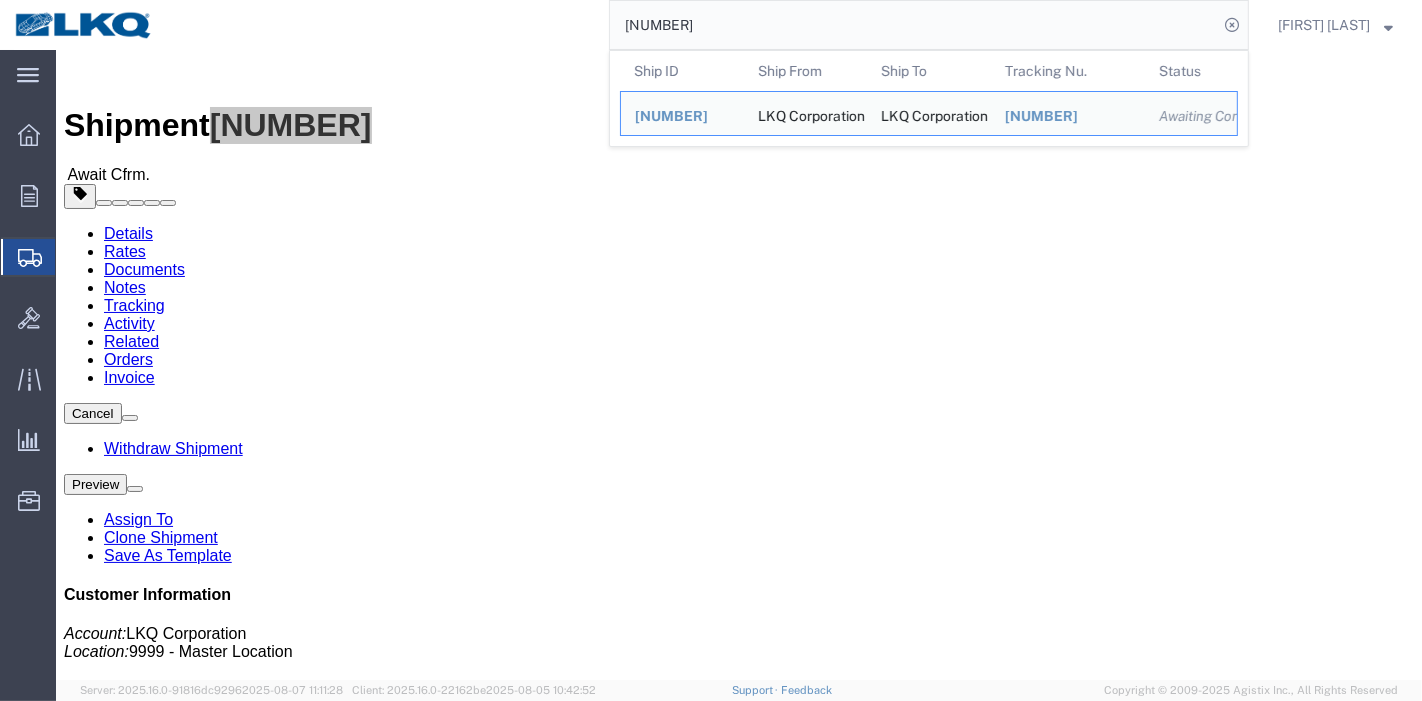 drag, startPoint x: 769, startPoint y: 22, endPoint x: 518, endPoint y: 27, distance: 251.04979 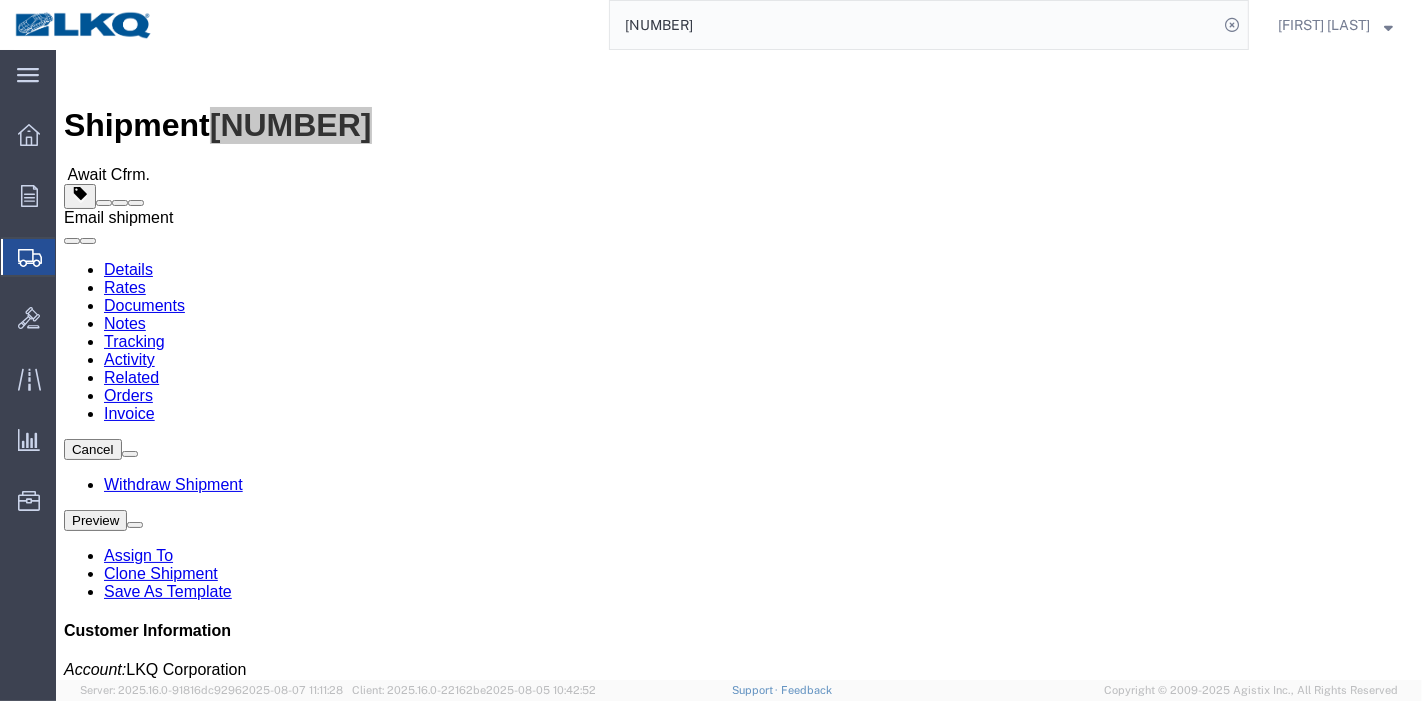 paste on "[NUMBER]" 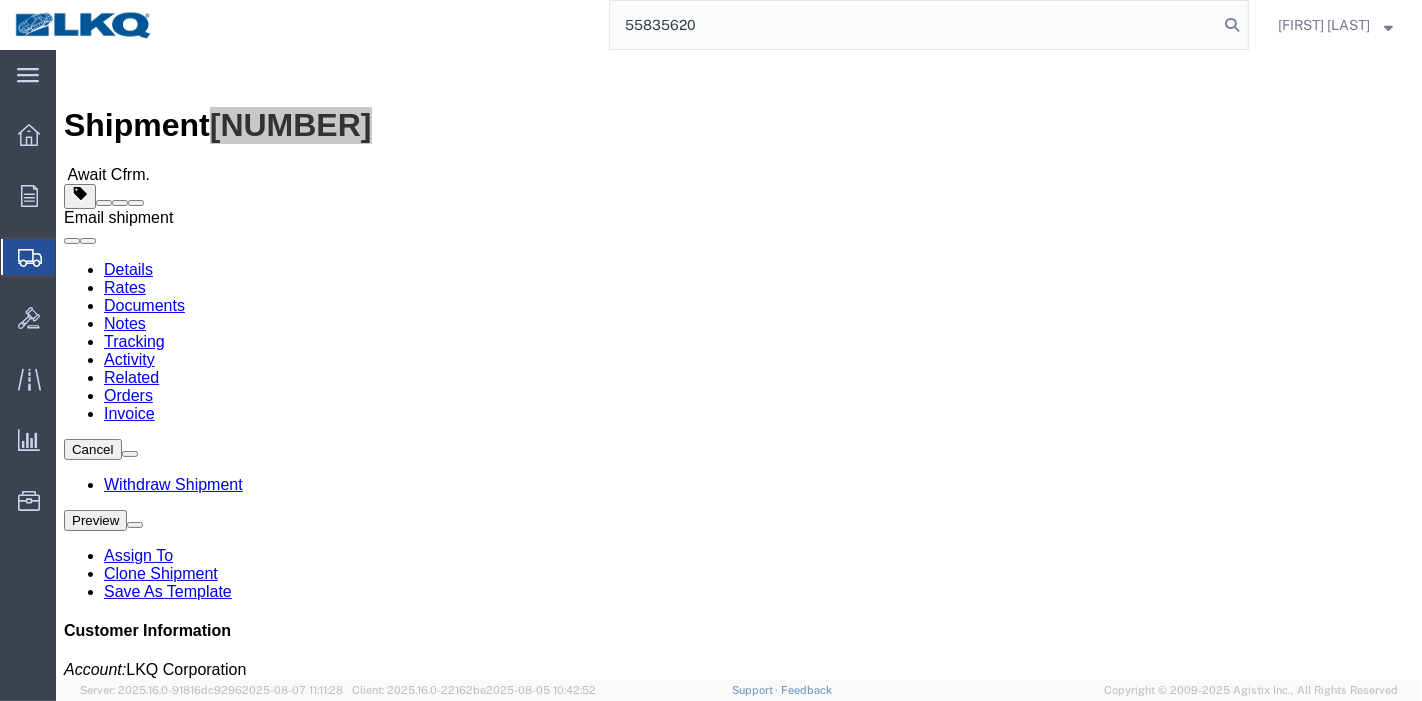 type on "55835620" 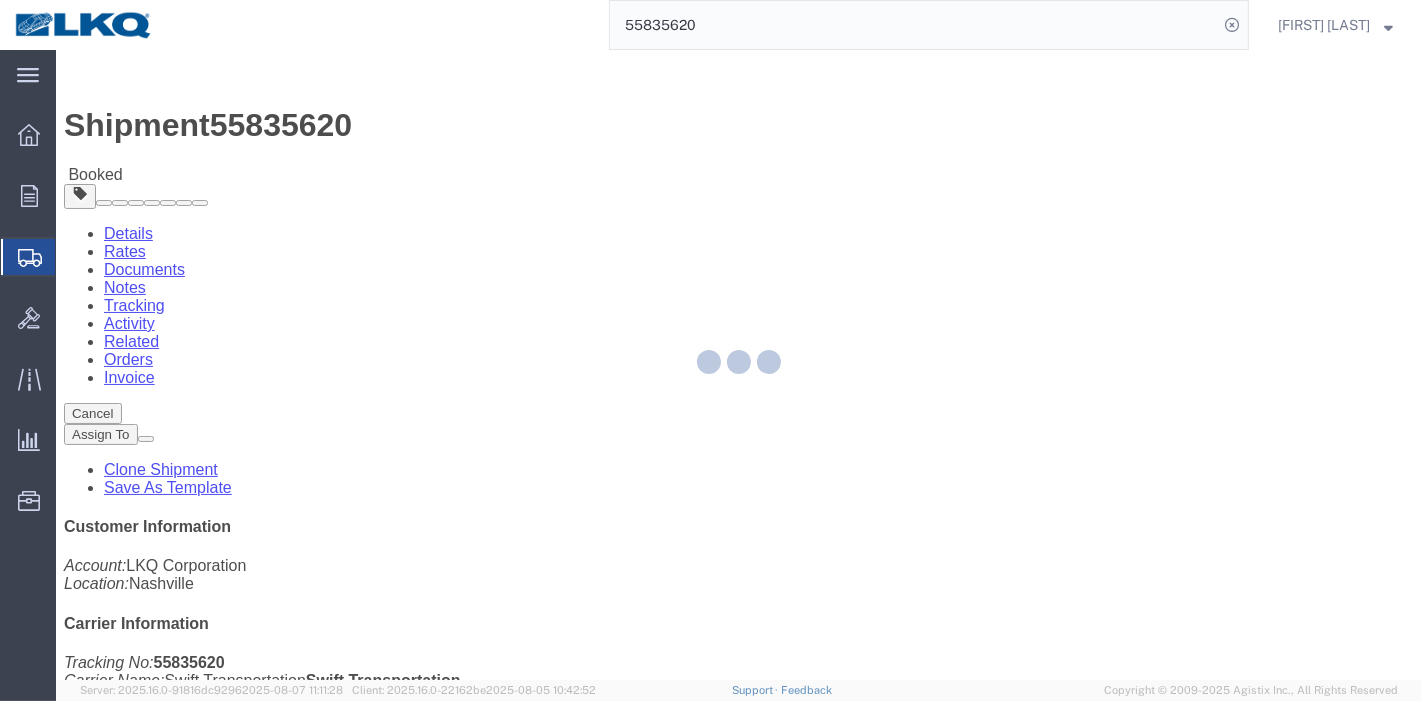 click 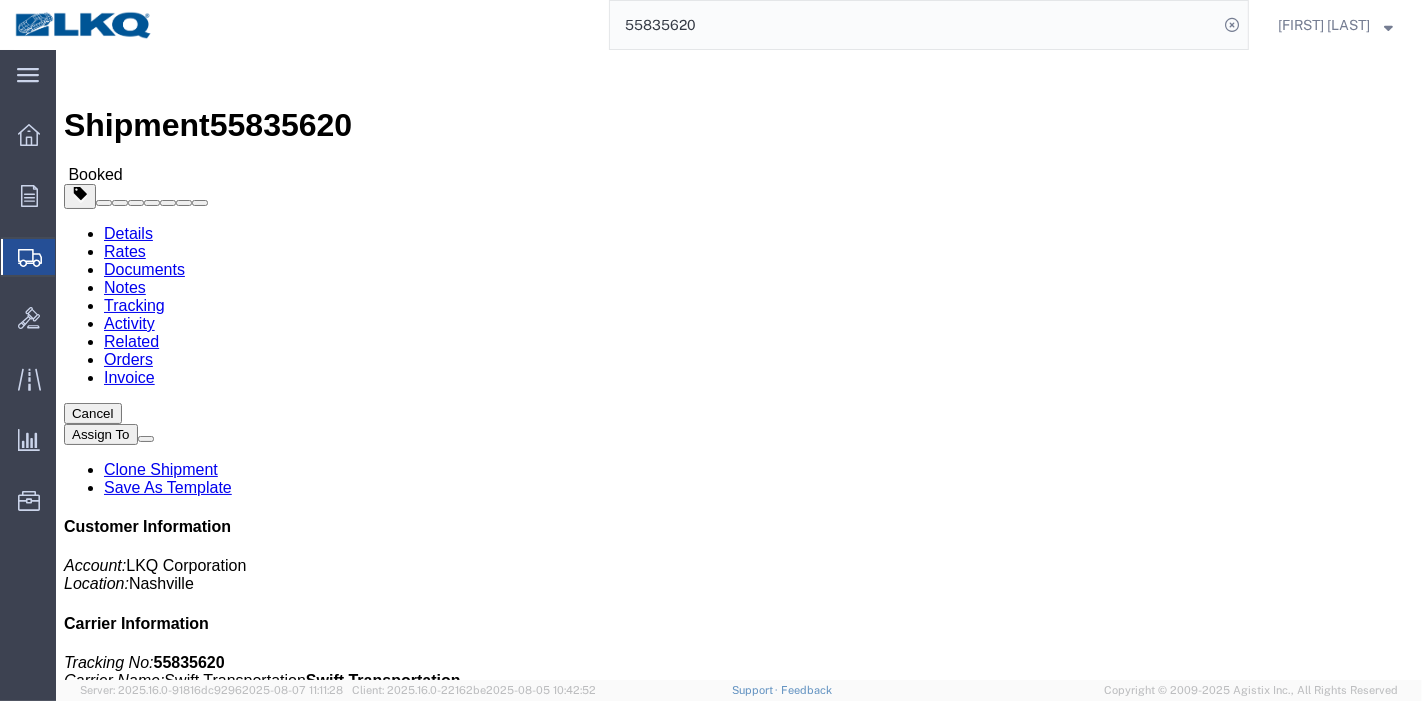 click on "Rates" 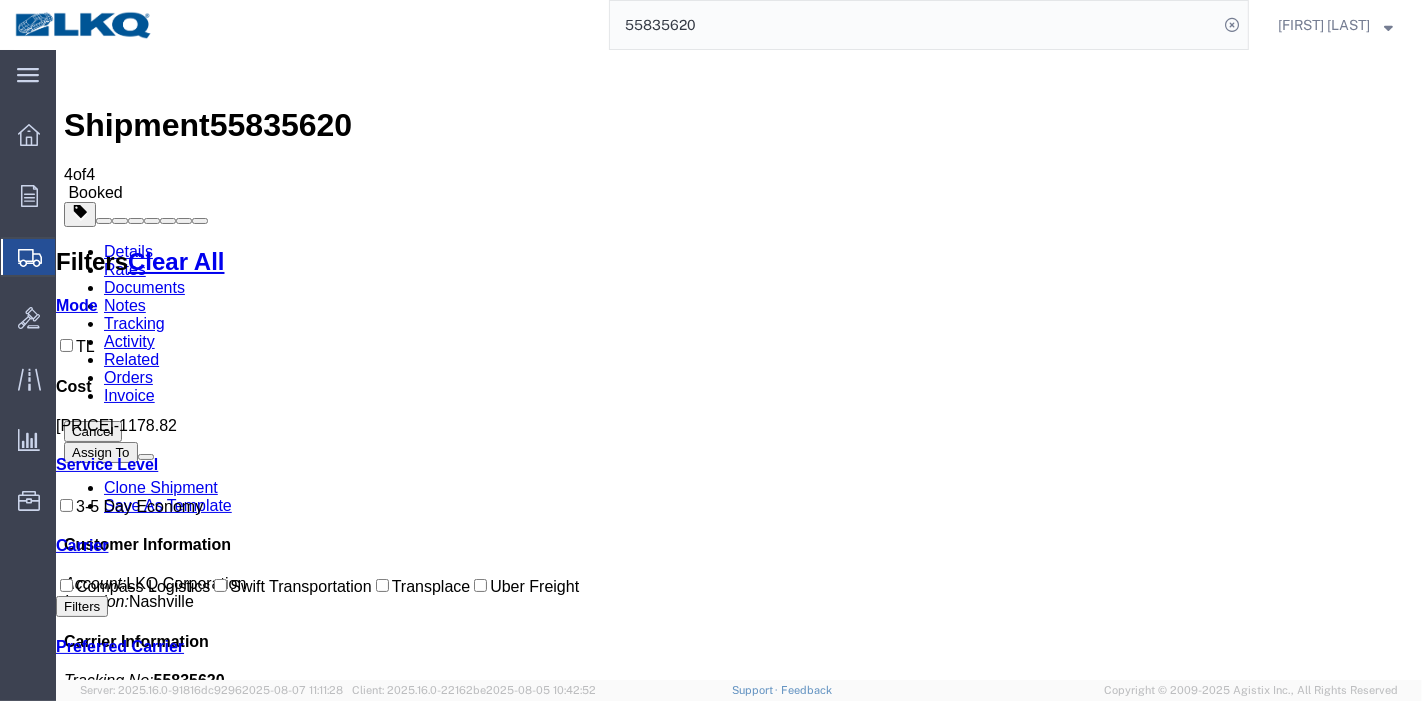 click on "Tracking" at bounding box center (133, 323) 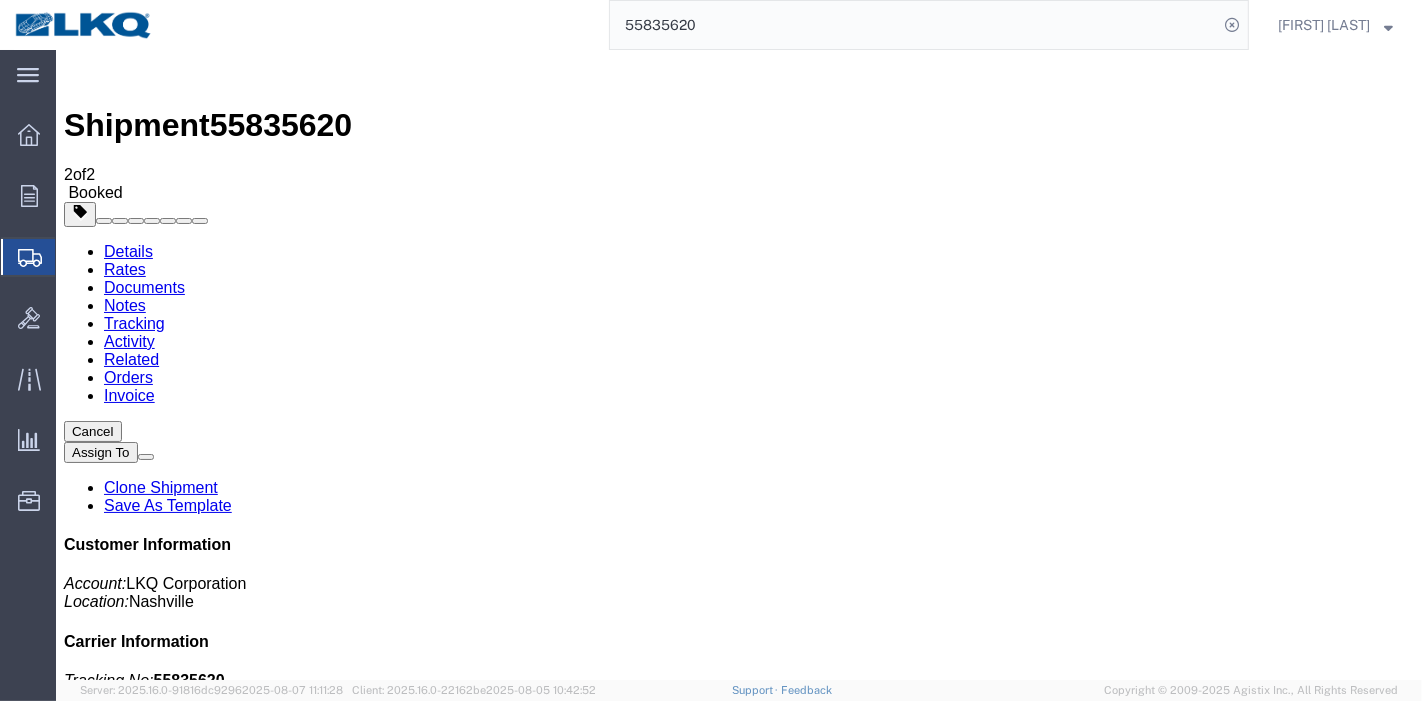 click on "Add New Tracking" at bounding box center (228, 1227) 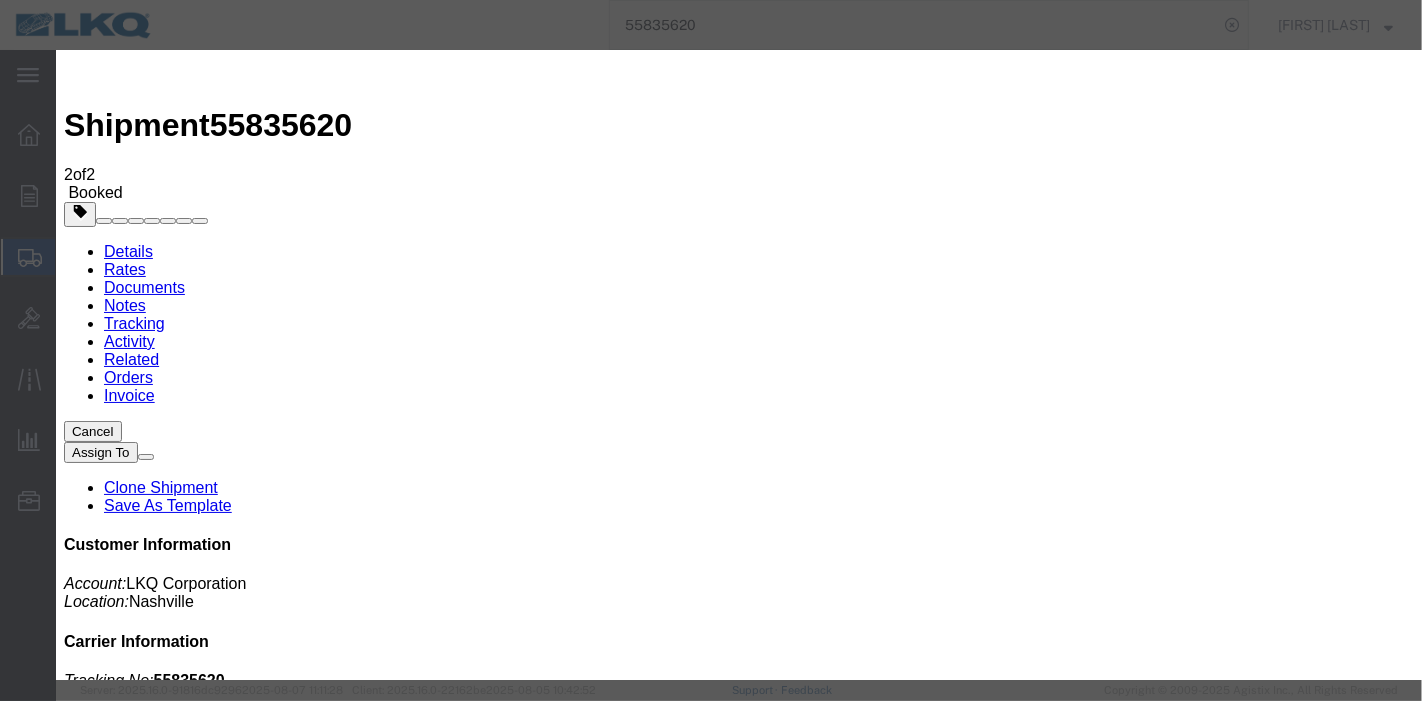 type on "08/07/2025" 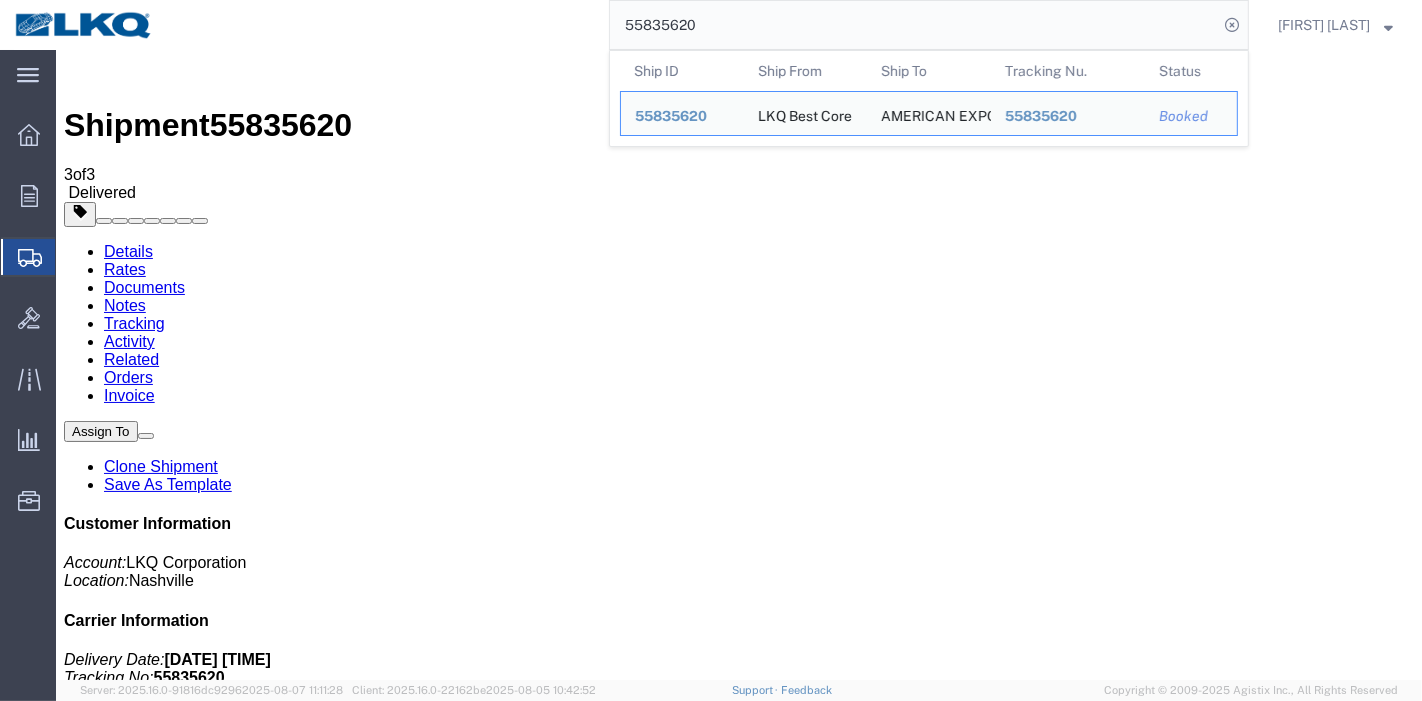 drag, startPoint x: 710, startPoint y: 20, endPoint x: 221, endPoint y: 20, distance: 489 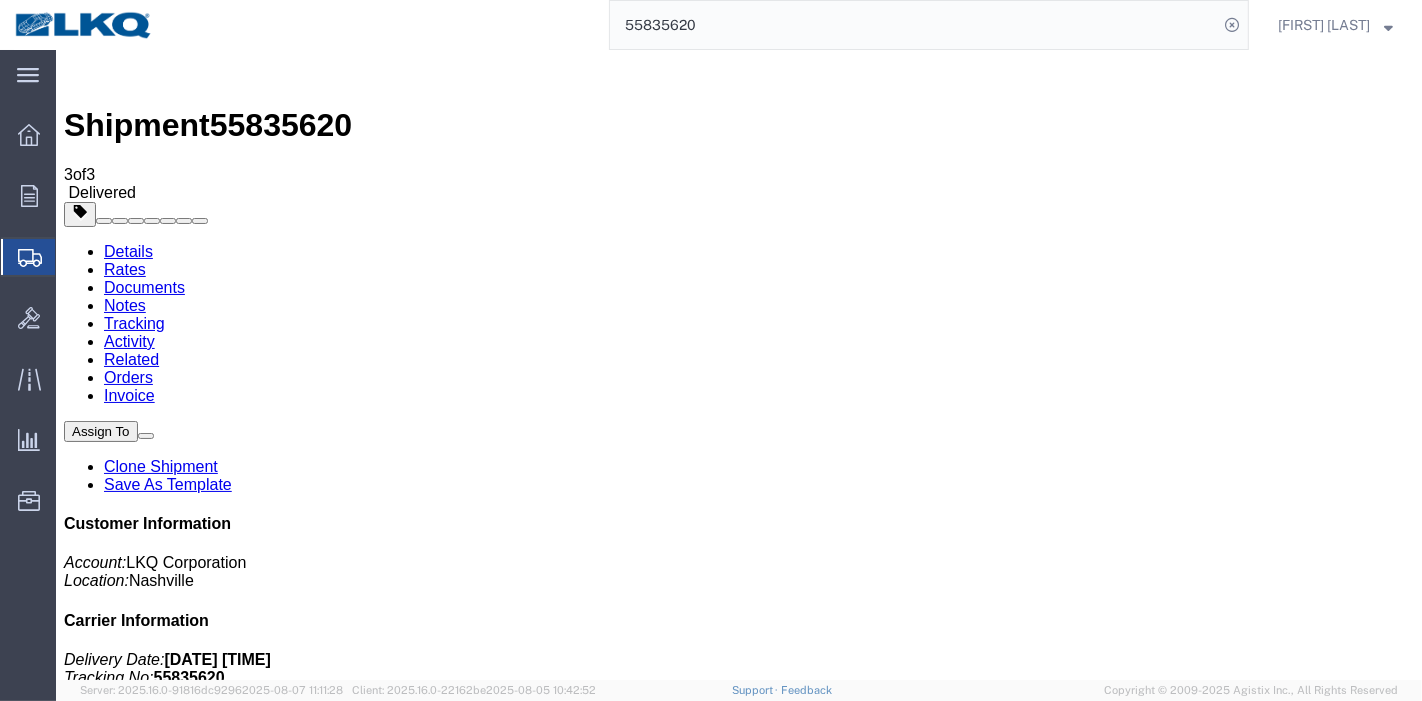 paste on "[NUMBER]" 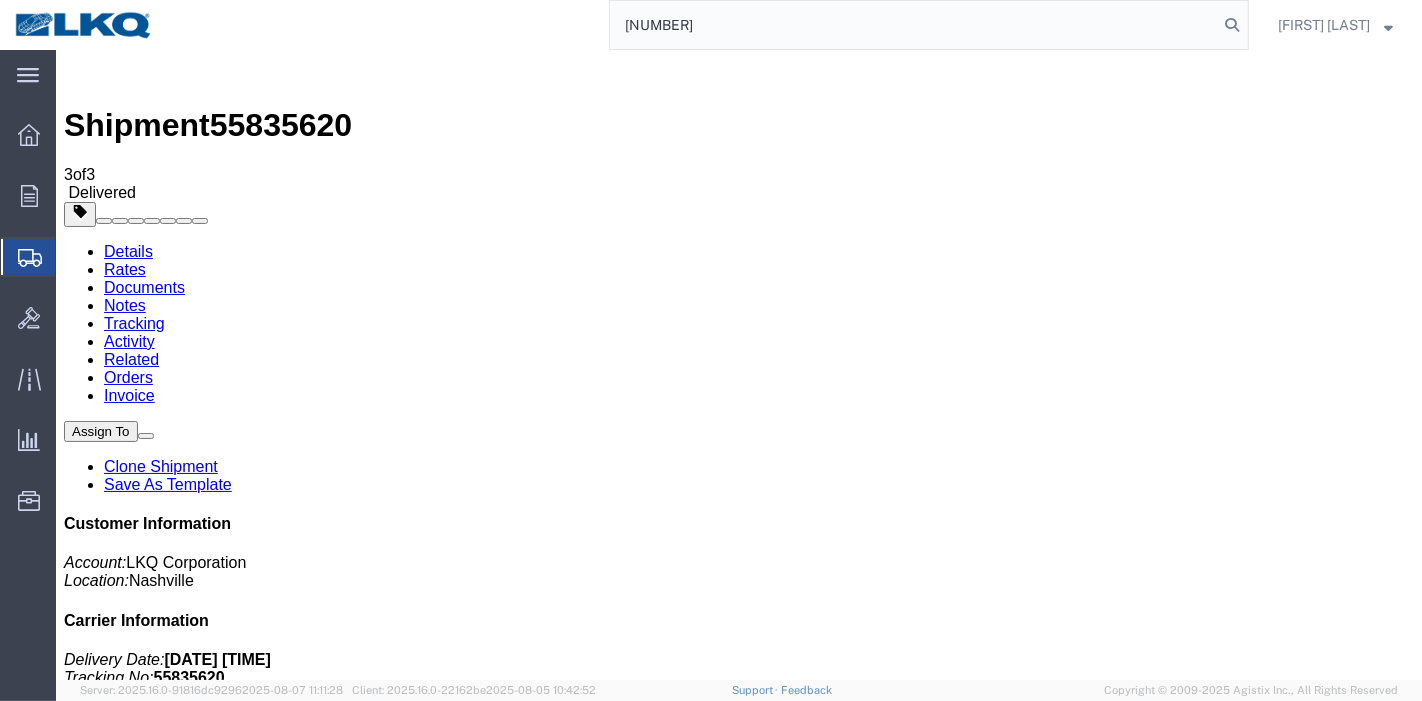 type on "[NUMBER]" 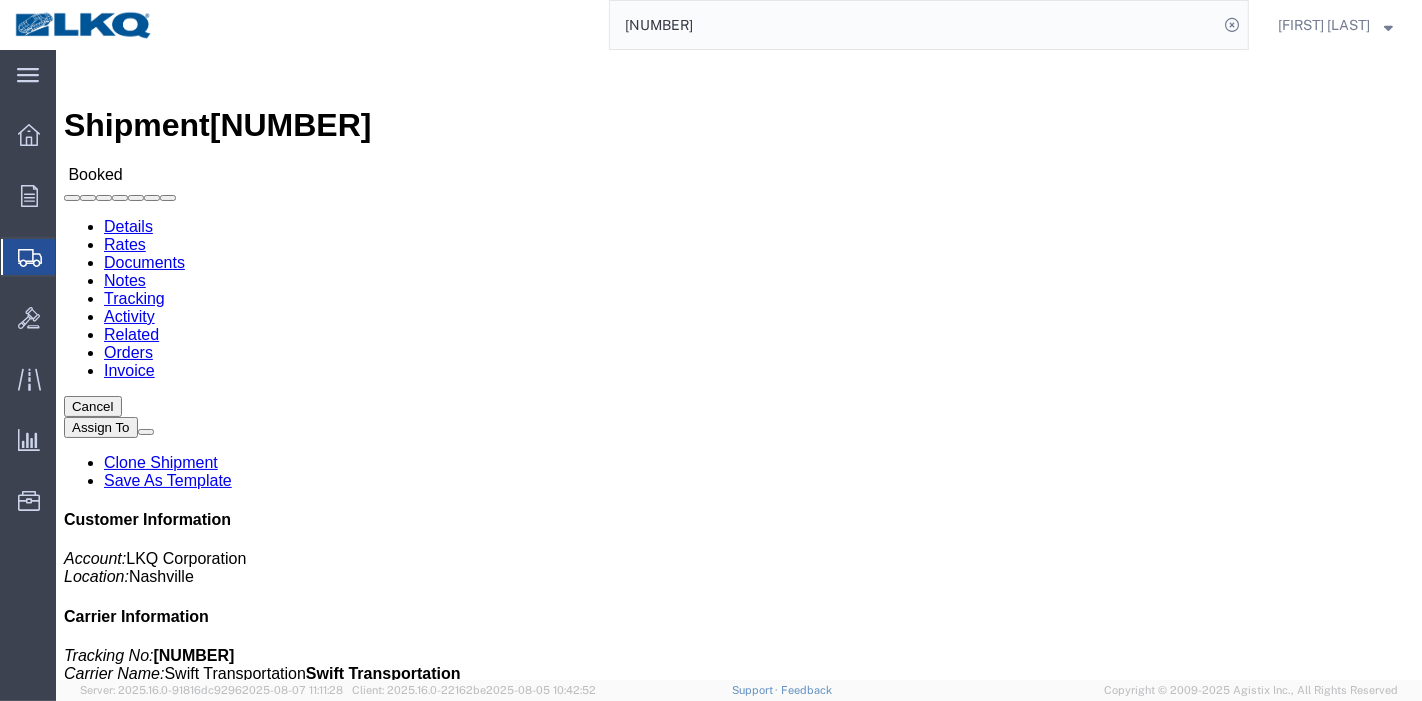 click on "Shipment  55775932   Booked Details Rates Documents Notes Tracking Activity Related Orders Invoice Cancel Assign To Clone Shipment Save As Template Customer Information Account: LKQ Corporation Location: Nashville Carrier Information Tracking No: 55775932 Carrier Name: Swift Transportation Swift Transportation Service Level: TL Standard 3 - 5 Day From LKQ Best Core (Shipping)
[NUMBER] [STREET] [CITY],
TX [POSTAL_CODE] [COUNTRY] [PHONE] [EMAIL]
To
AMERICAN EXPORT SERVICES INC (Receiver)
[NUMBER] [STREET] [CITY], TX [POSTAL_CODE] [COUNTRY] [PHONE] [EMAIL] Other details Reference: Dedicated_1760_Lase...
Ship Date: [DATE] Mode: Truckload Creator: [FIRST] [LAST] Creator: [EMAIL] Last Saved: [DATE] [TIME] [TIMEZONE] Shipment Detail
Ship From LKQ Best Core (Shipping) [NUMBER] [STREET] [CITY], TX [POSTAL_CODE] [COUNTRY] [PHONE] [EMAIL] Ship To
1" 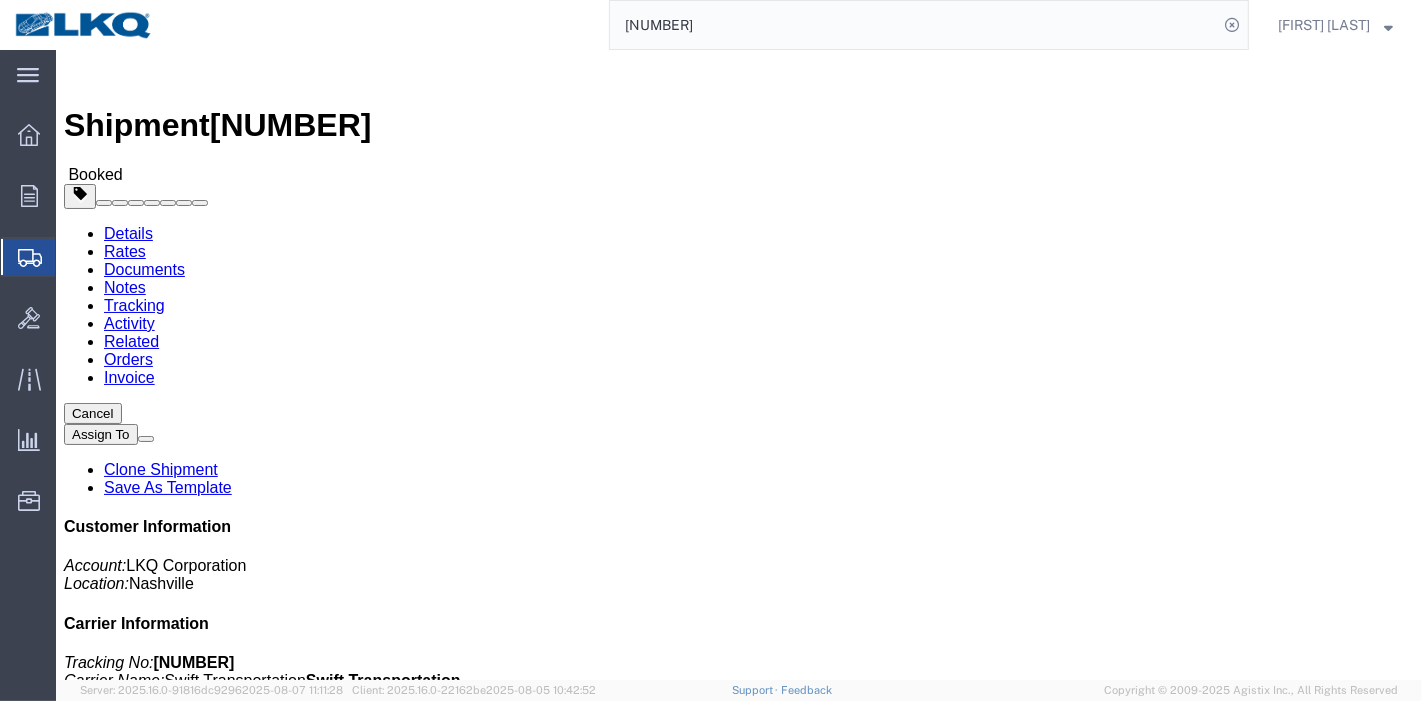 click on "Rates" 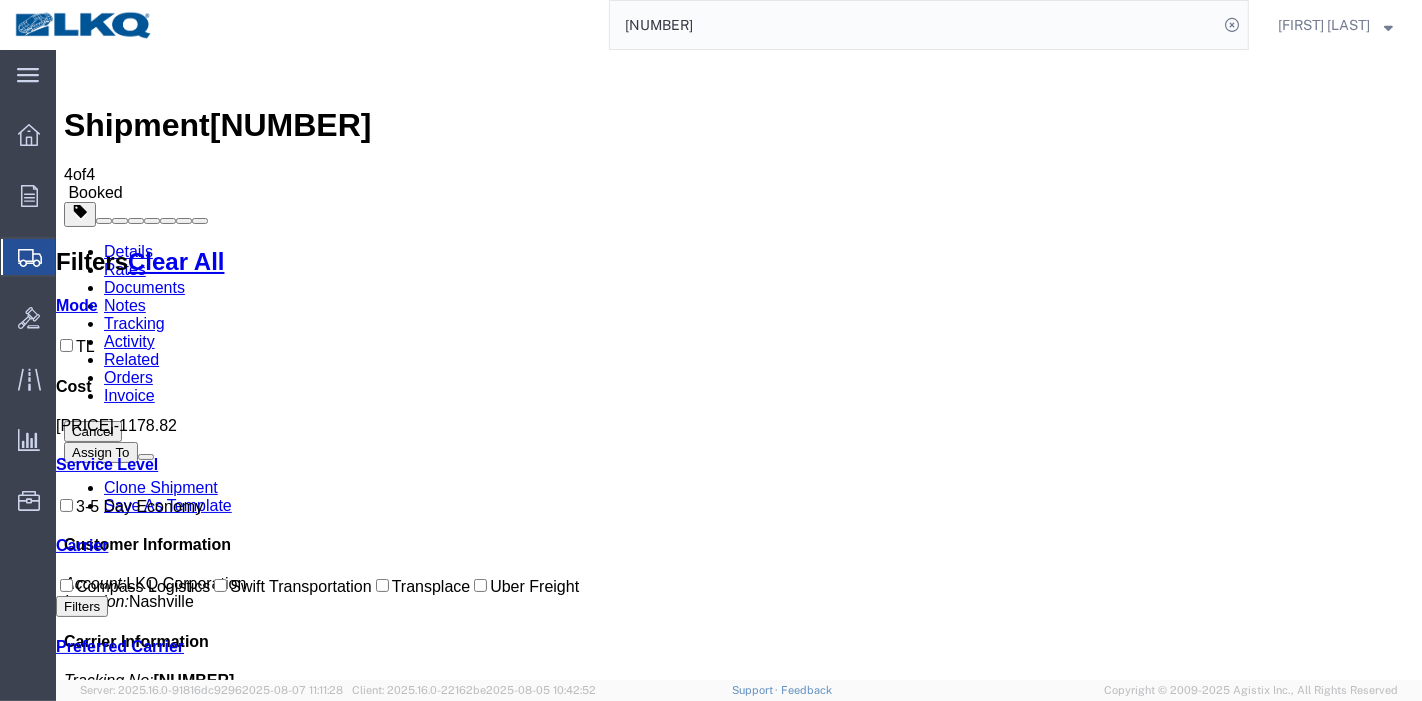 click on "Tracking" at bounding box center (133, 323) 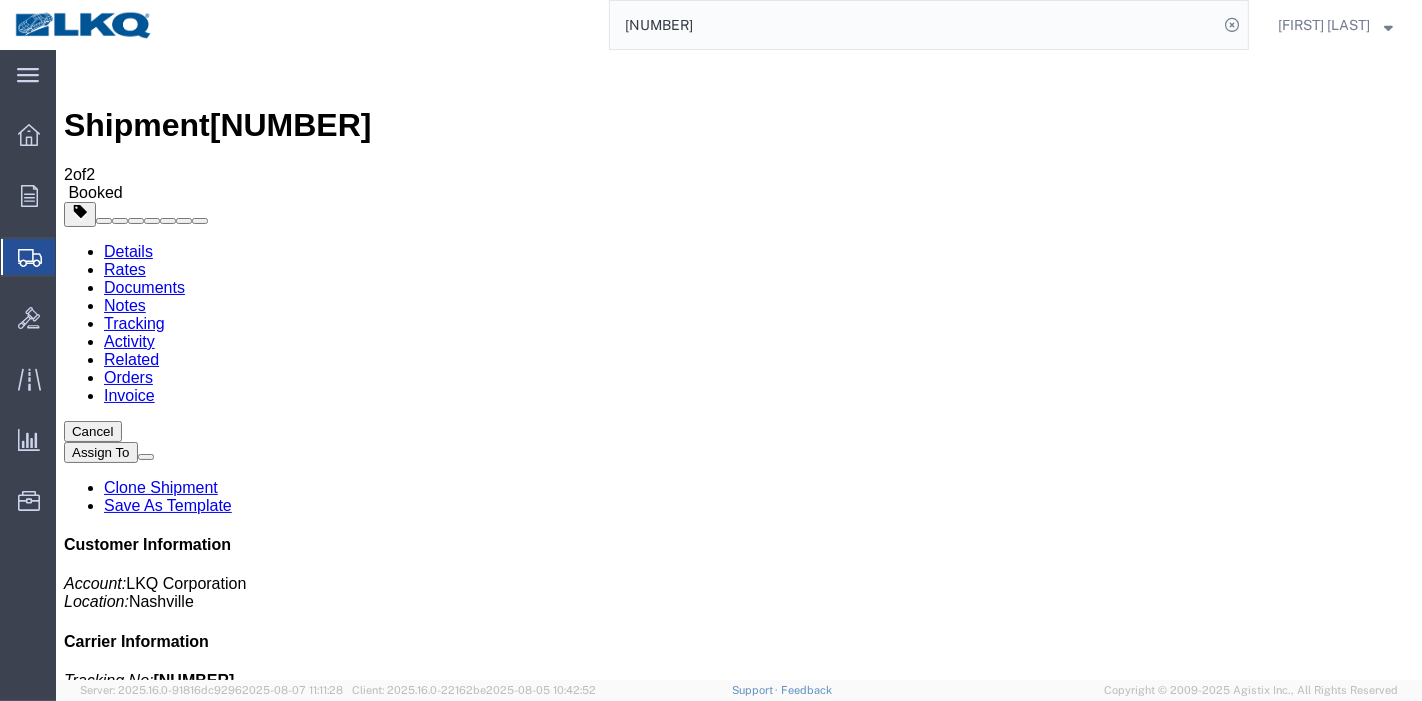click on "Add New Tracking" at bounding box center (228, 1227) 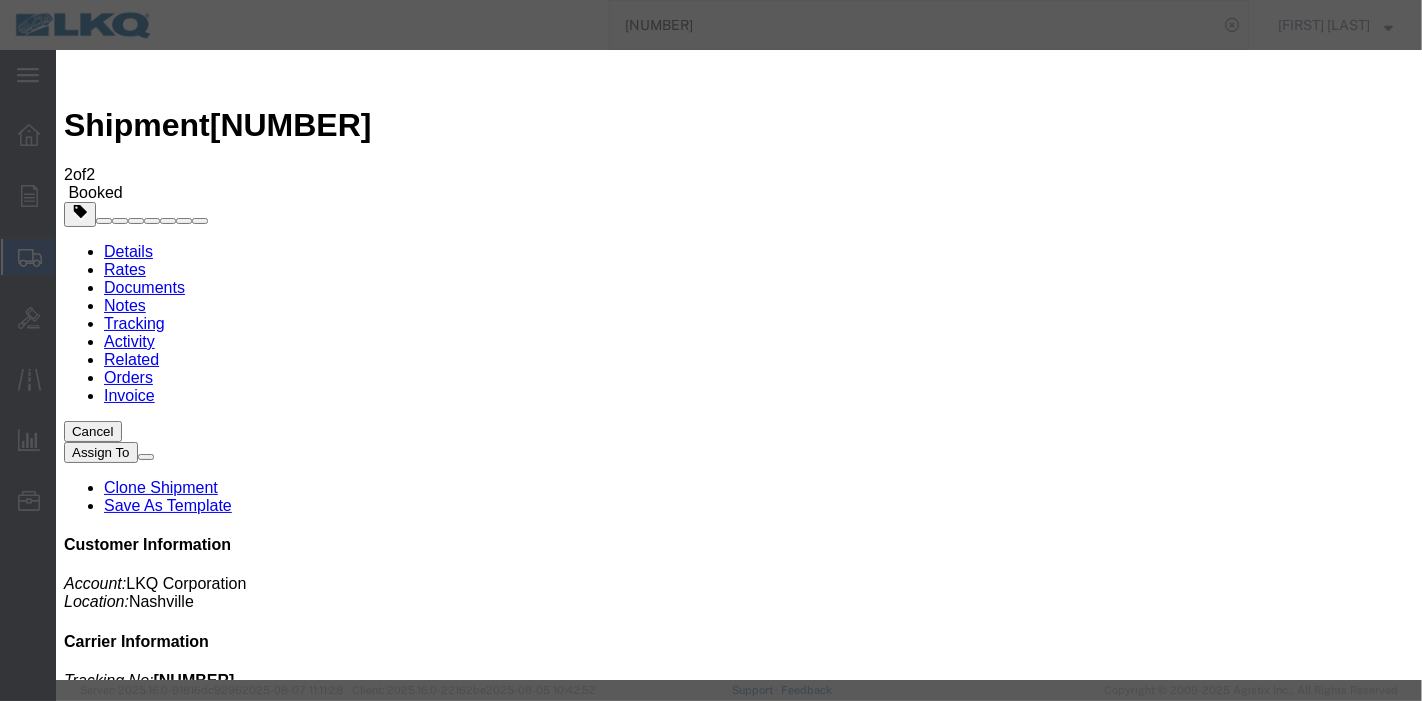 type on "08/07/2025" 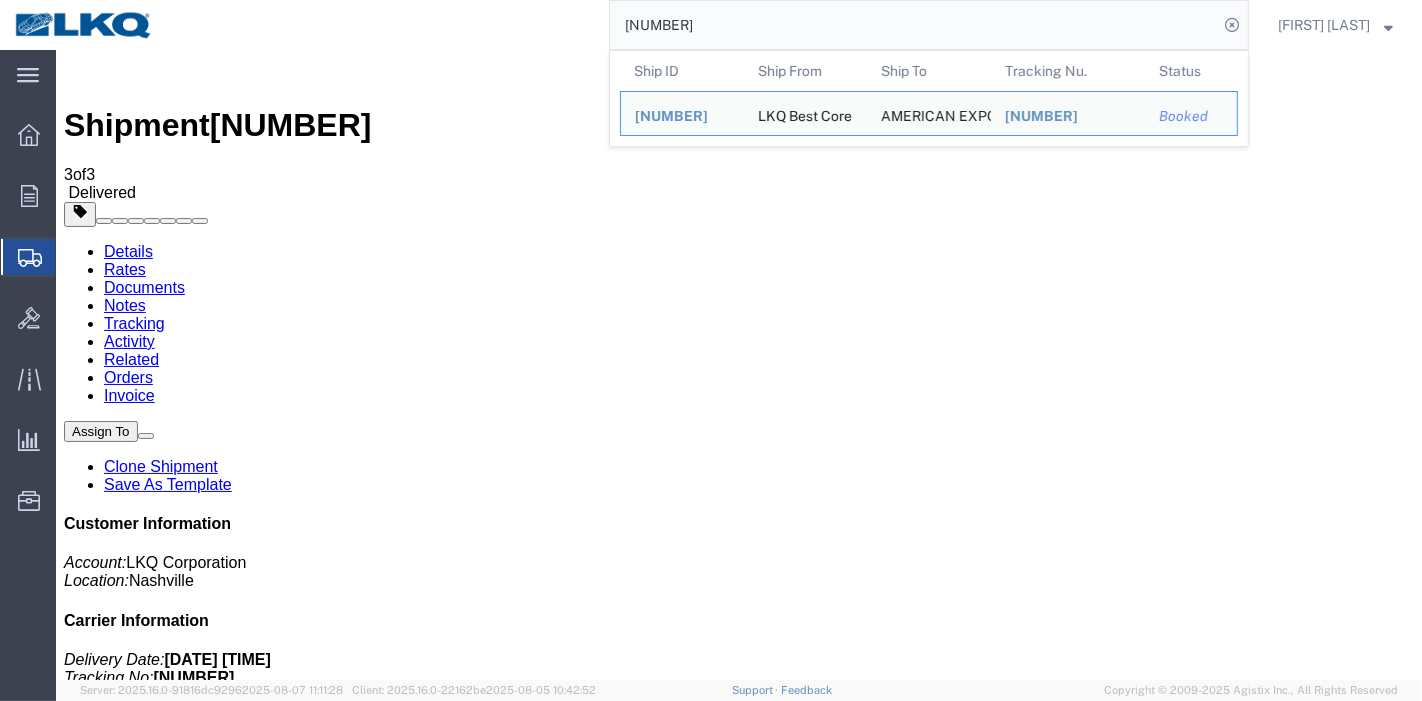 drag, startPoint x: 780, startPoint y: 38, endPoint x: 454, endPoint y: 29, distance: 326.1242 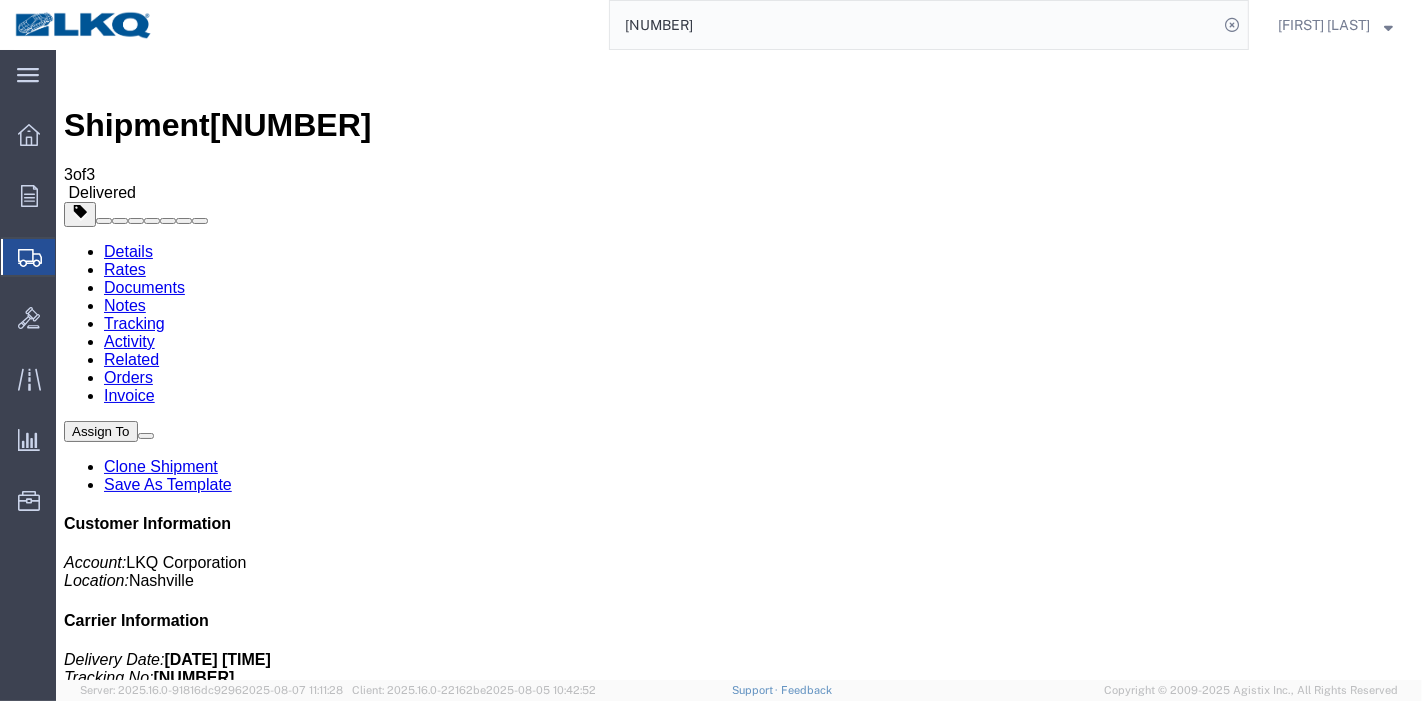 paste on "27" 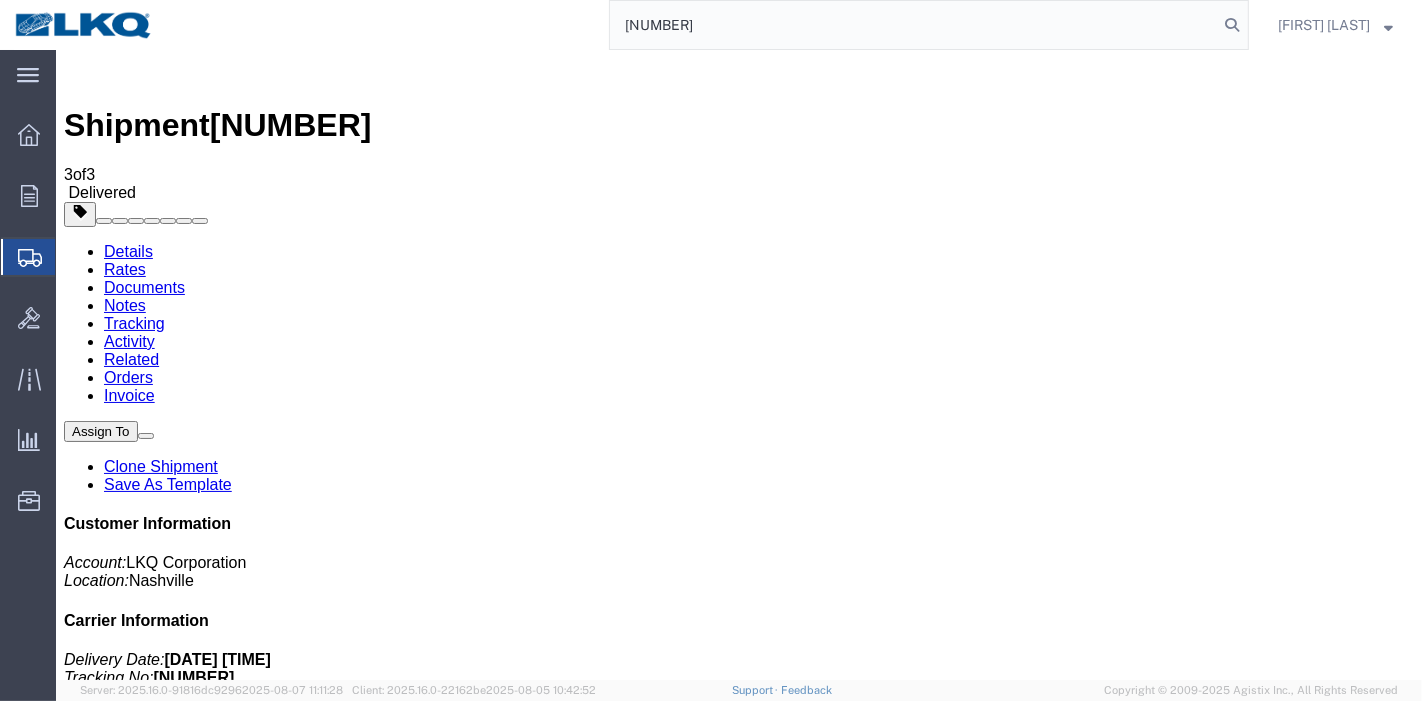 type on "[NUMBER]" 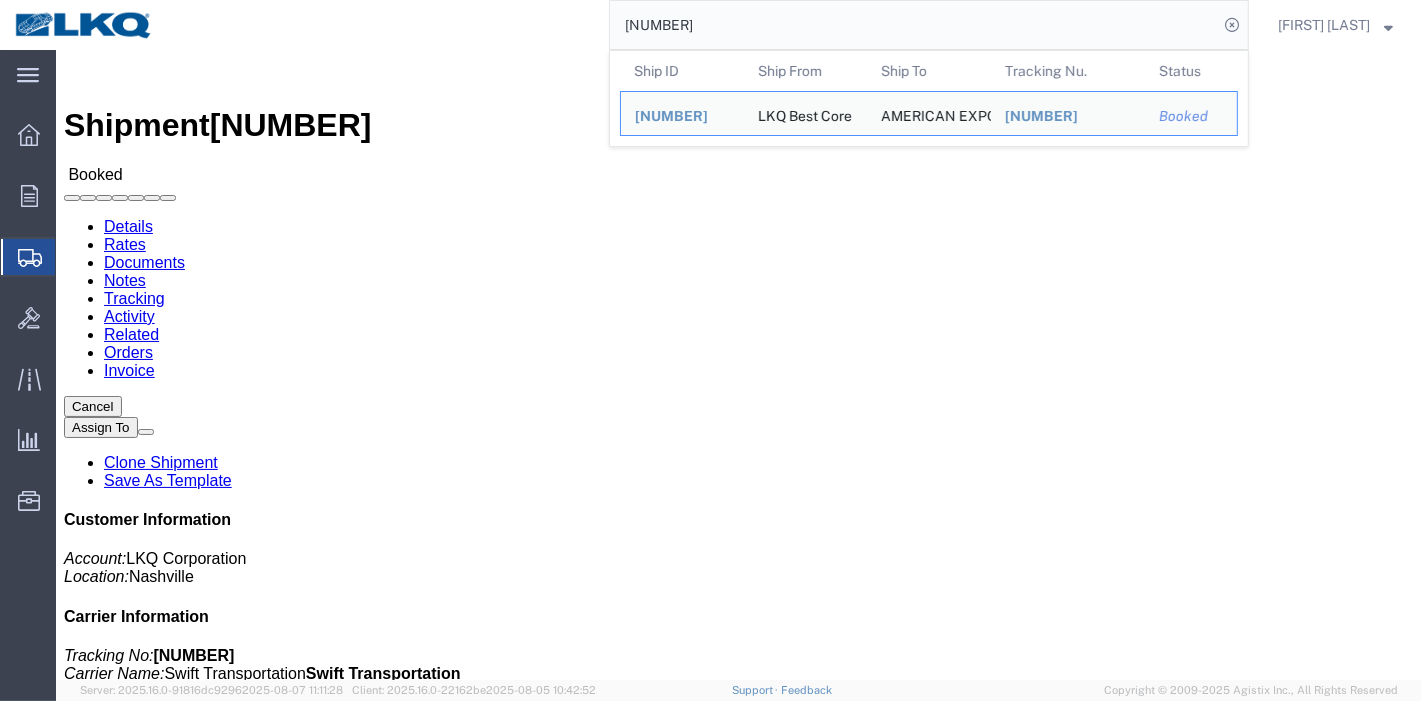 click 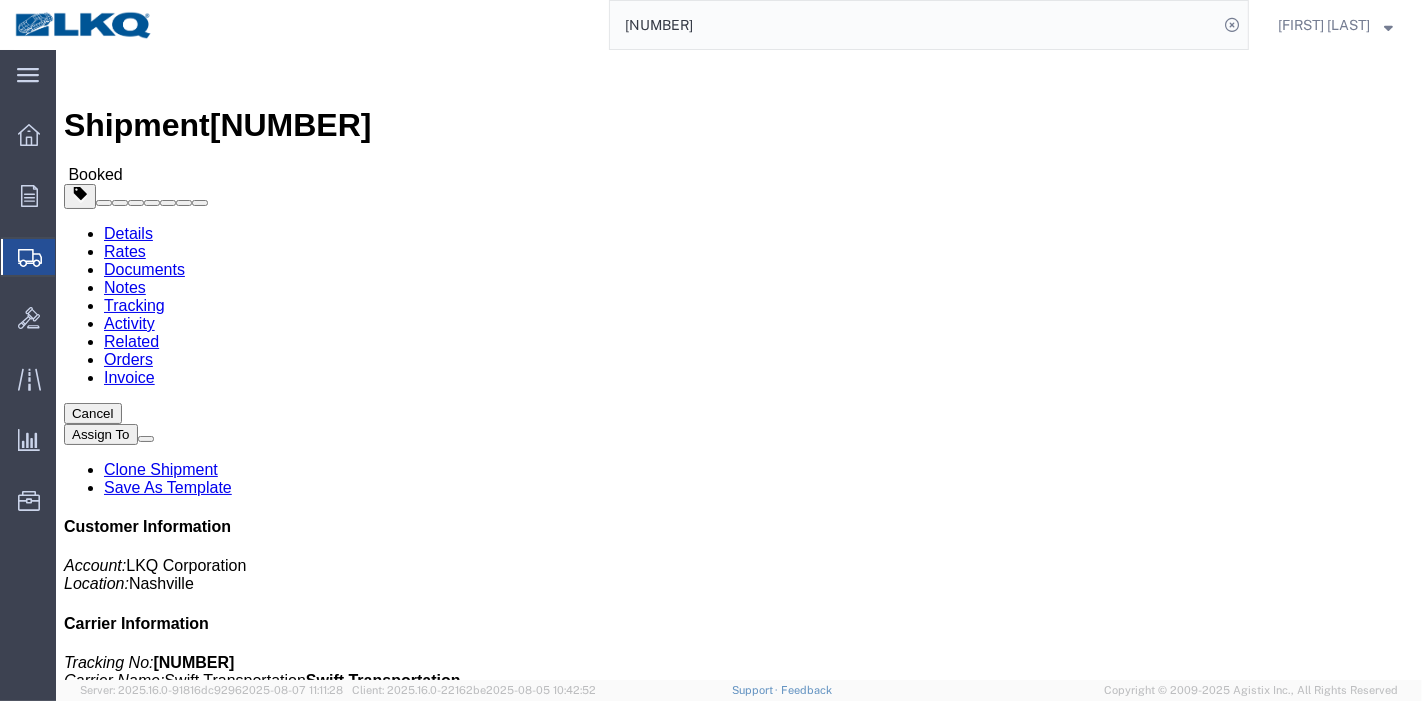 click on "Rates" 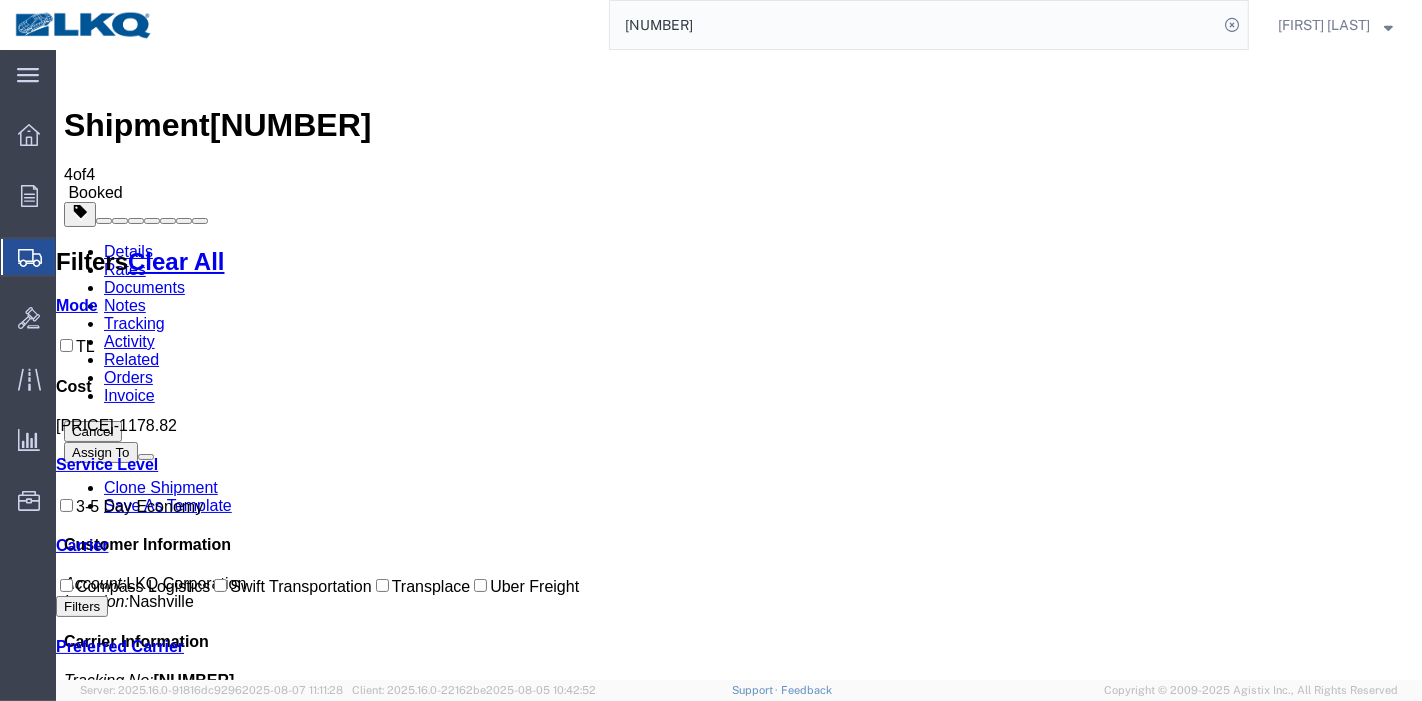 click on "Tracking" at bounding box center [133, 323] 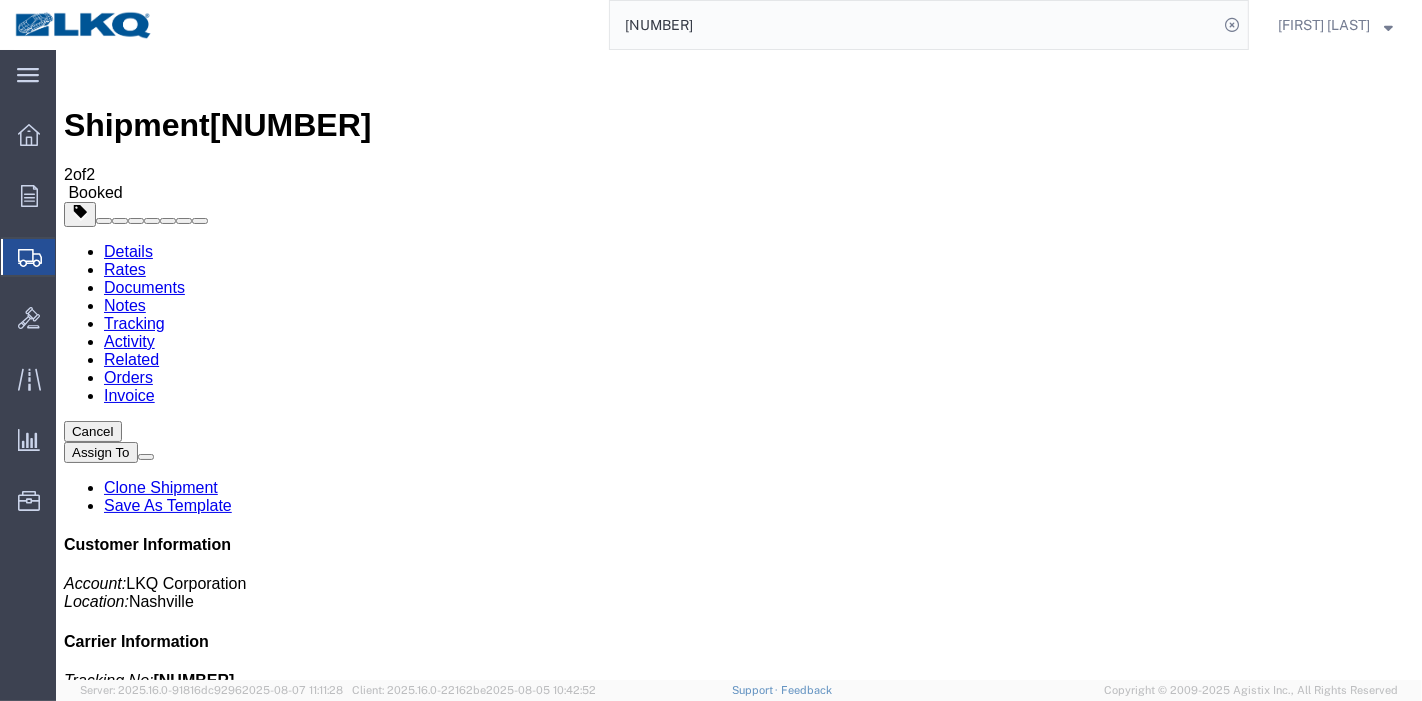 click on "Add New Tracking" at bounding box center (228, 1227) 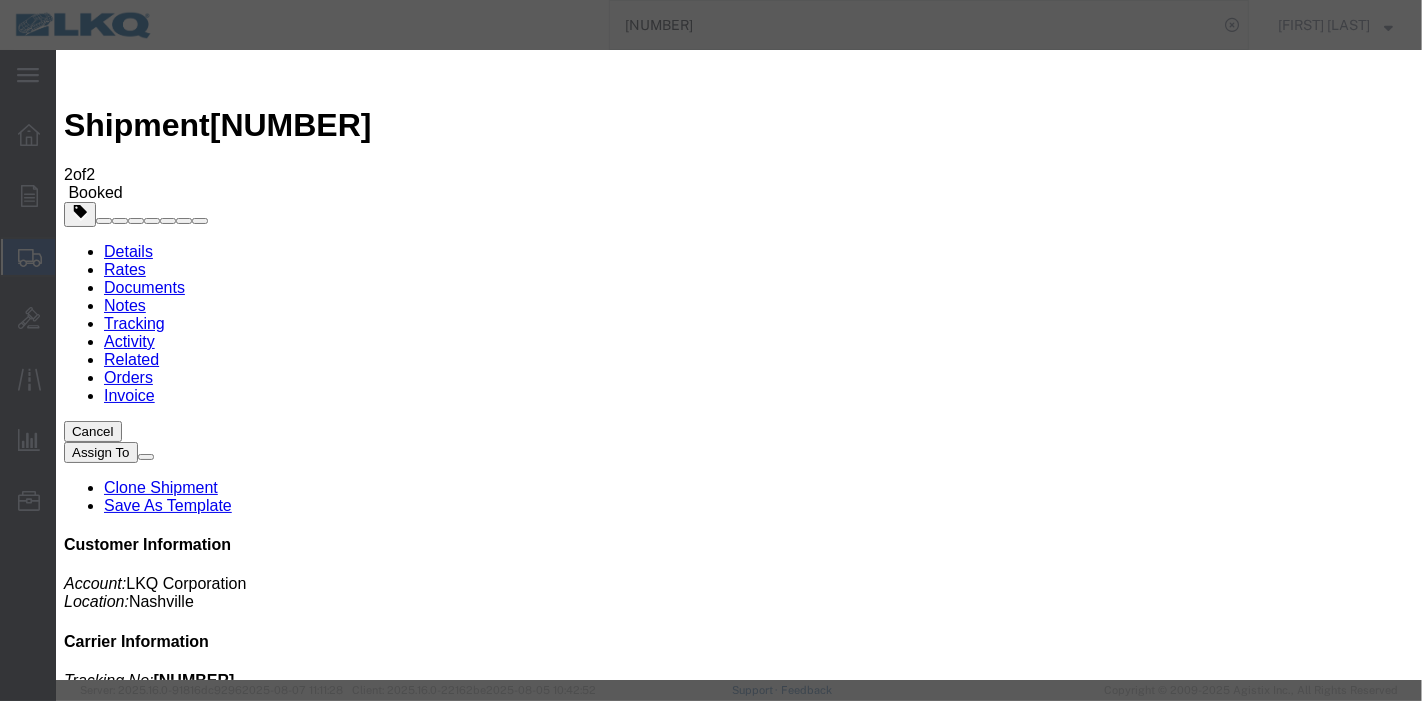 type on "08/07/2025" 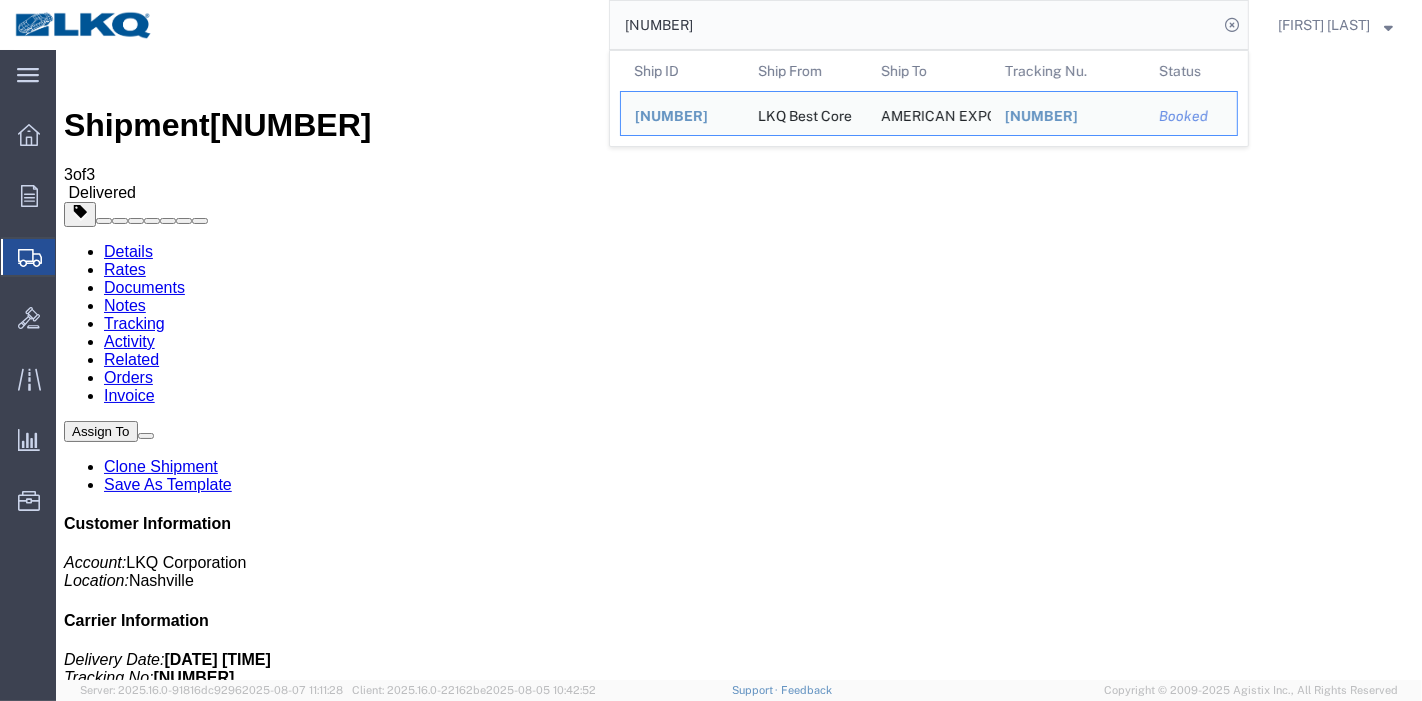 drag, startPoint x: 723, startPoint y: 21, endPoint x: 305, endPoint y: 18, distance: 418.01077 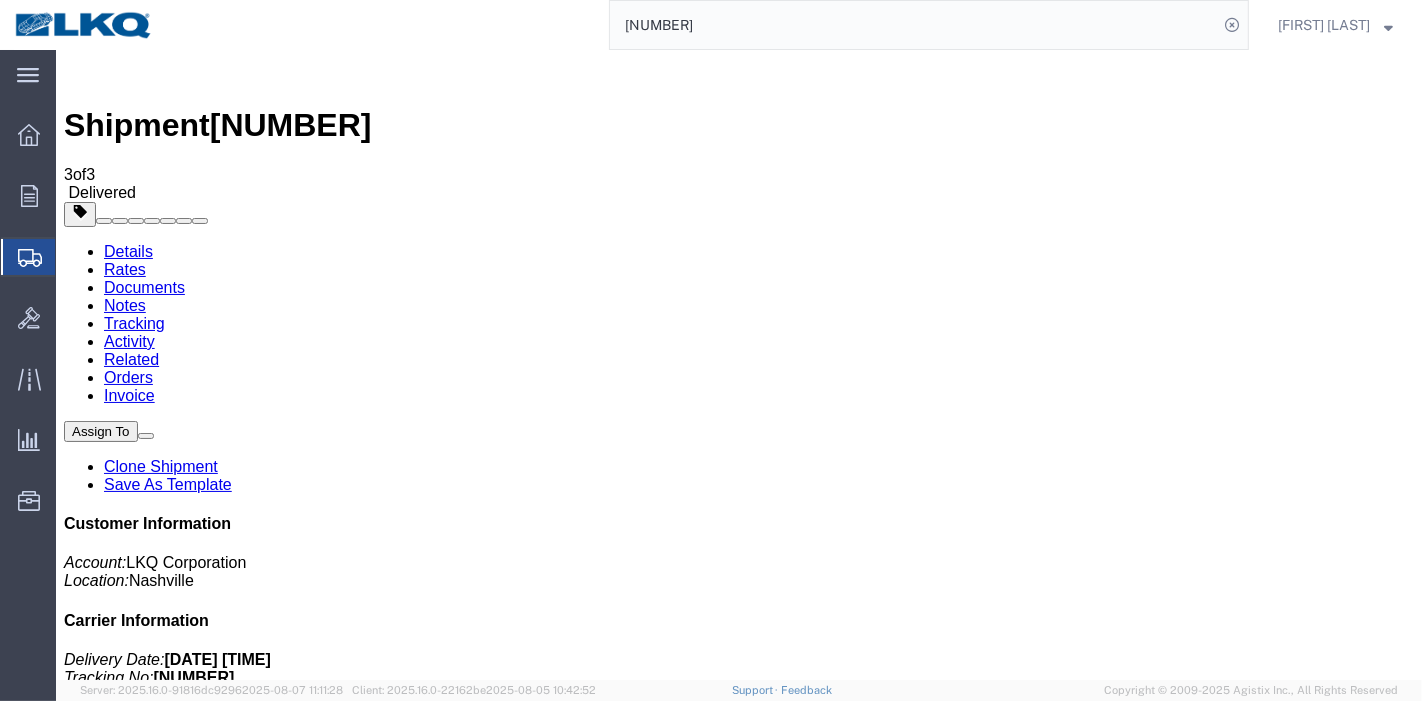 paste on "13" 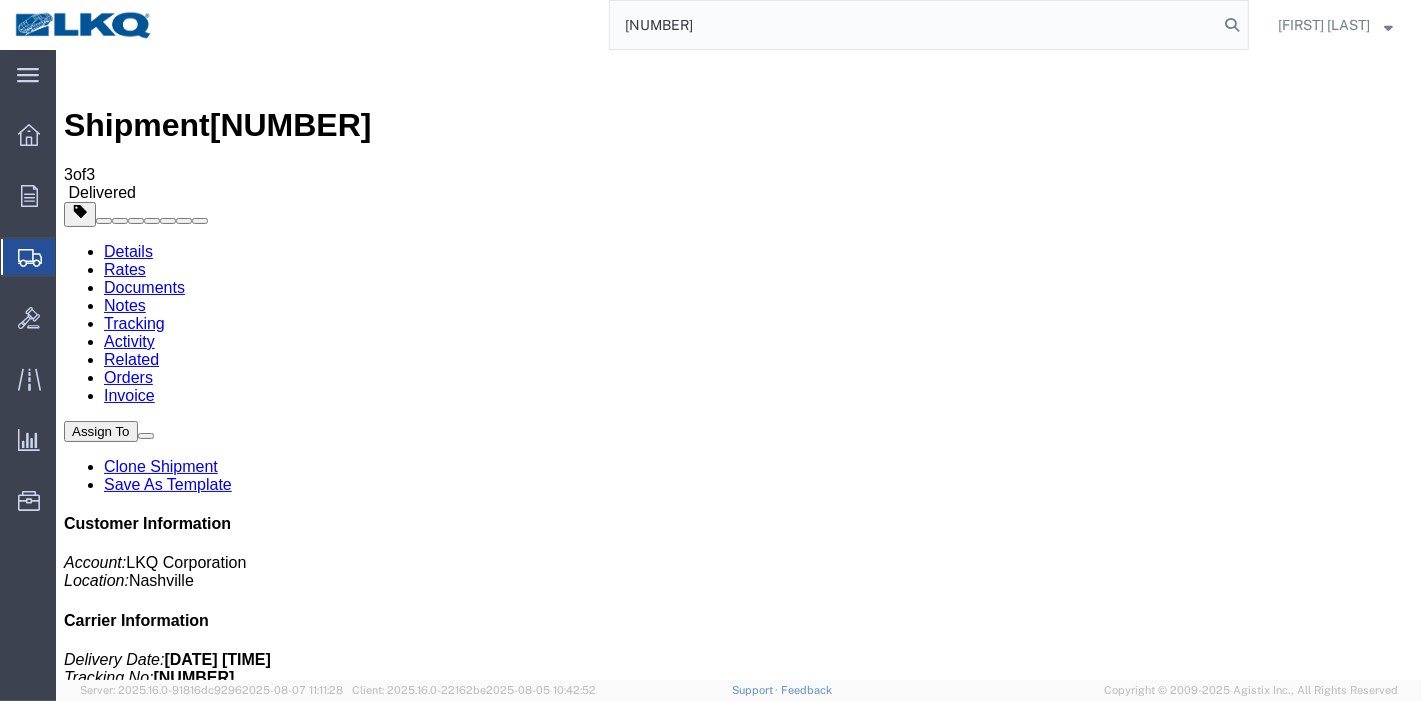 type on "[NUMBER]" 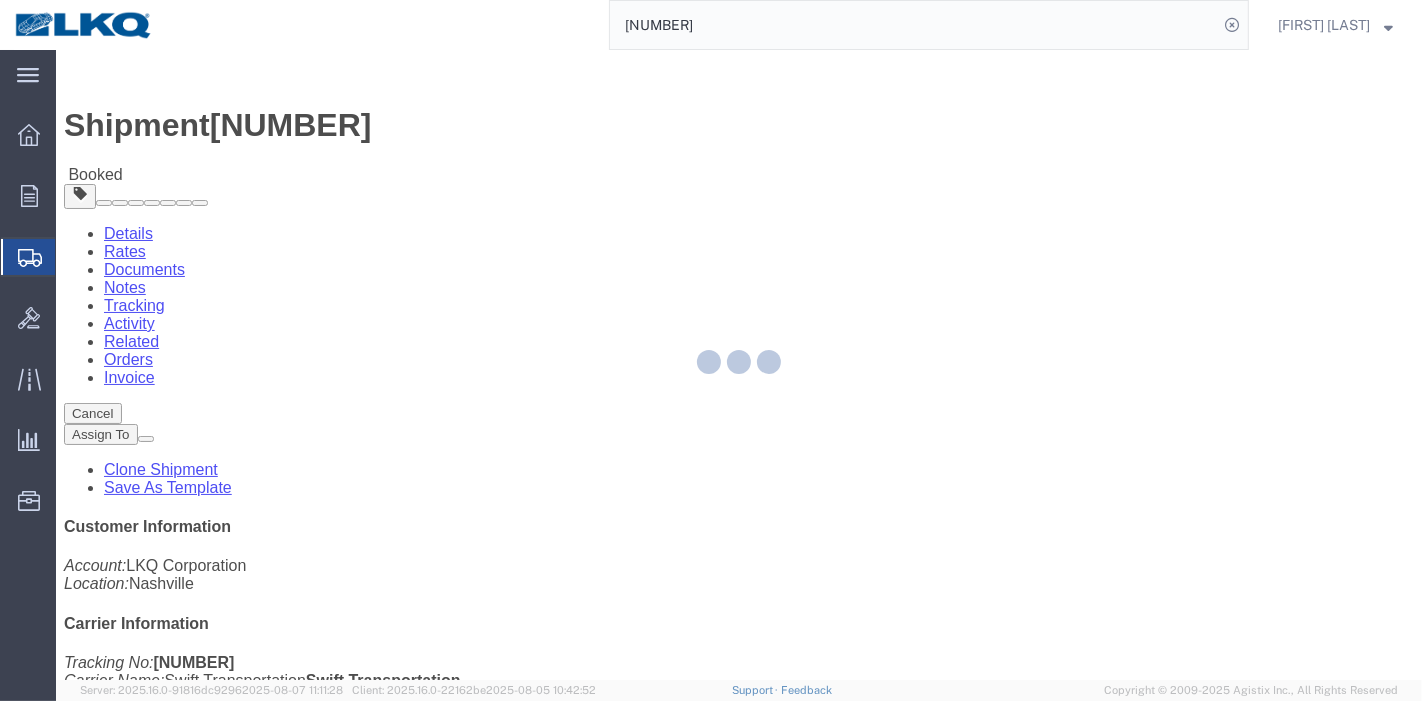 click 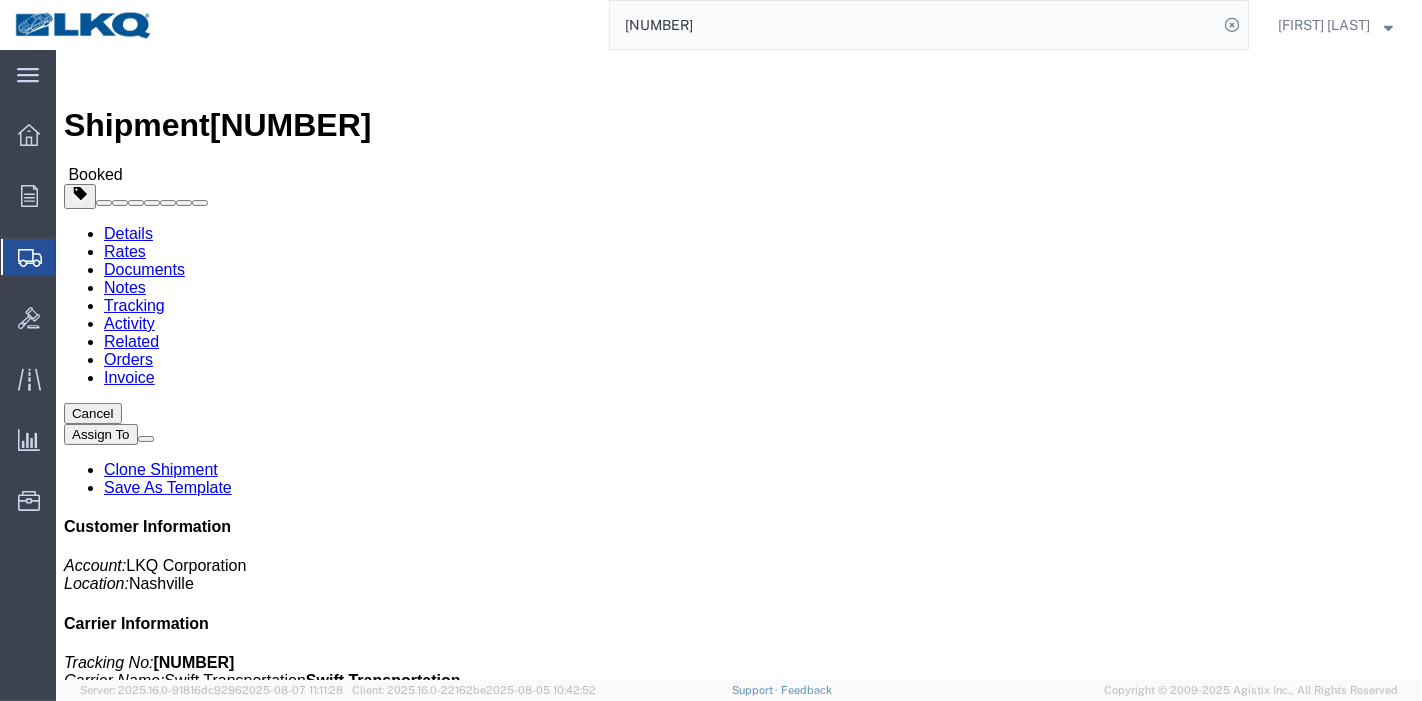 click on "Rates" 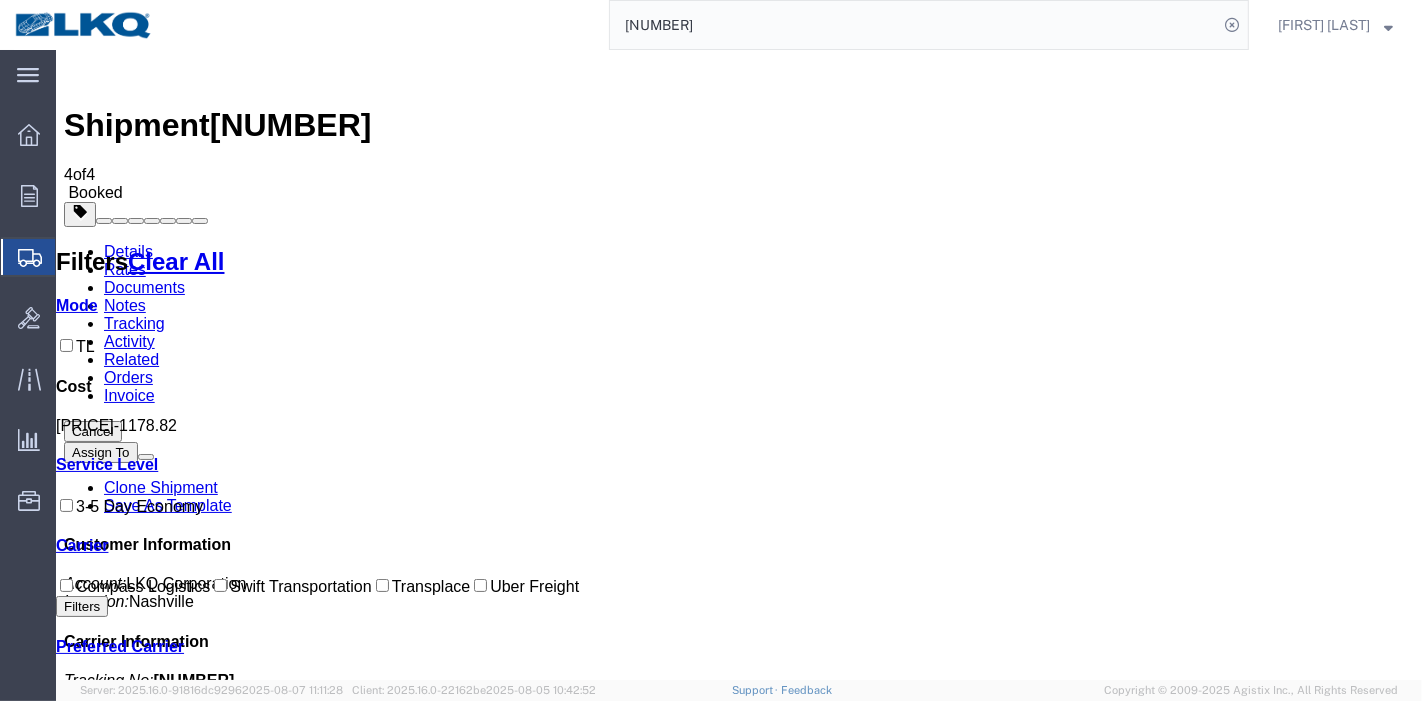 click on "Tracking" at bounding box center (133, 323) 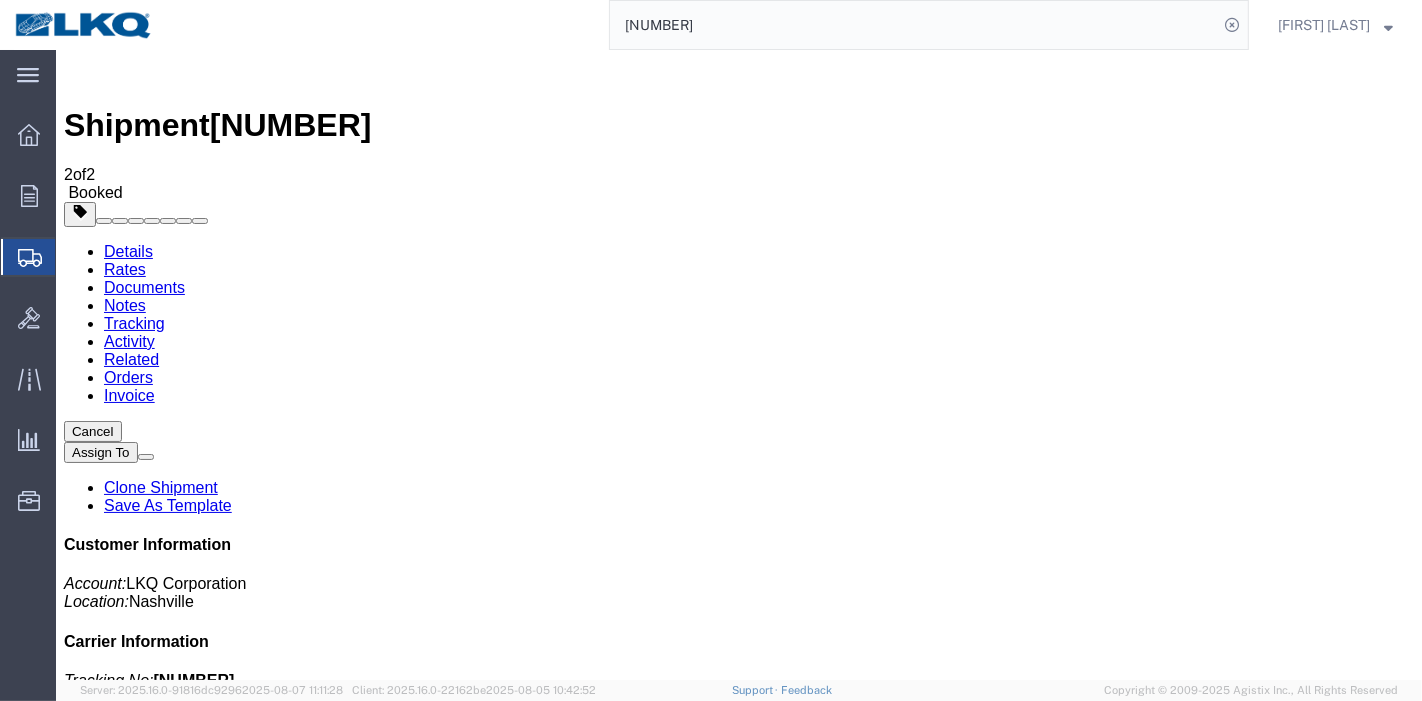 click on "Add New Tracking" at bounding box center (228, 1227) 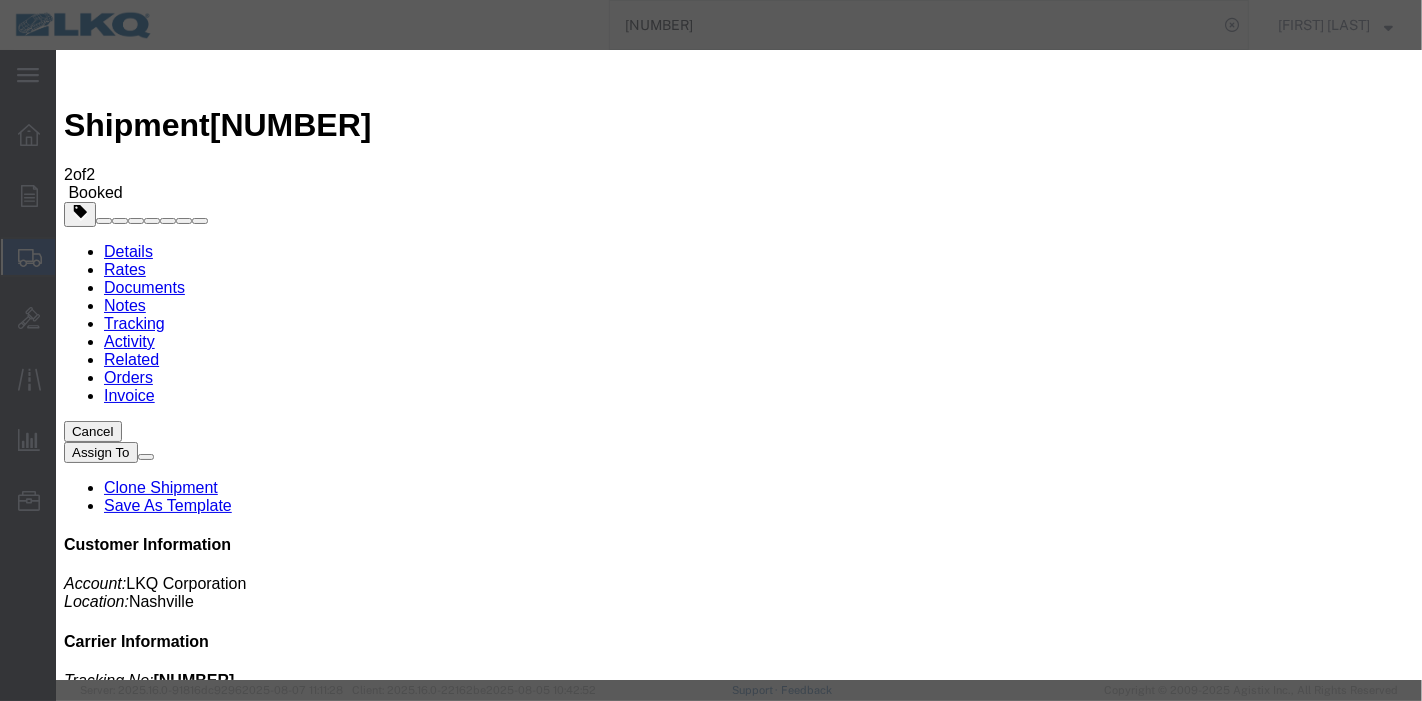 type on "08/07/2025" 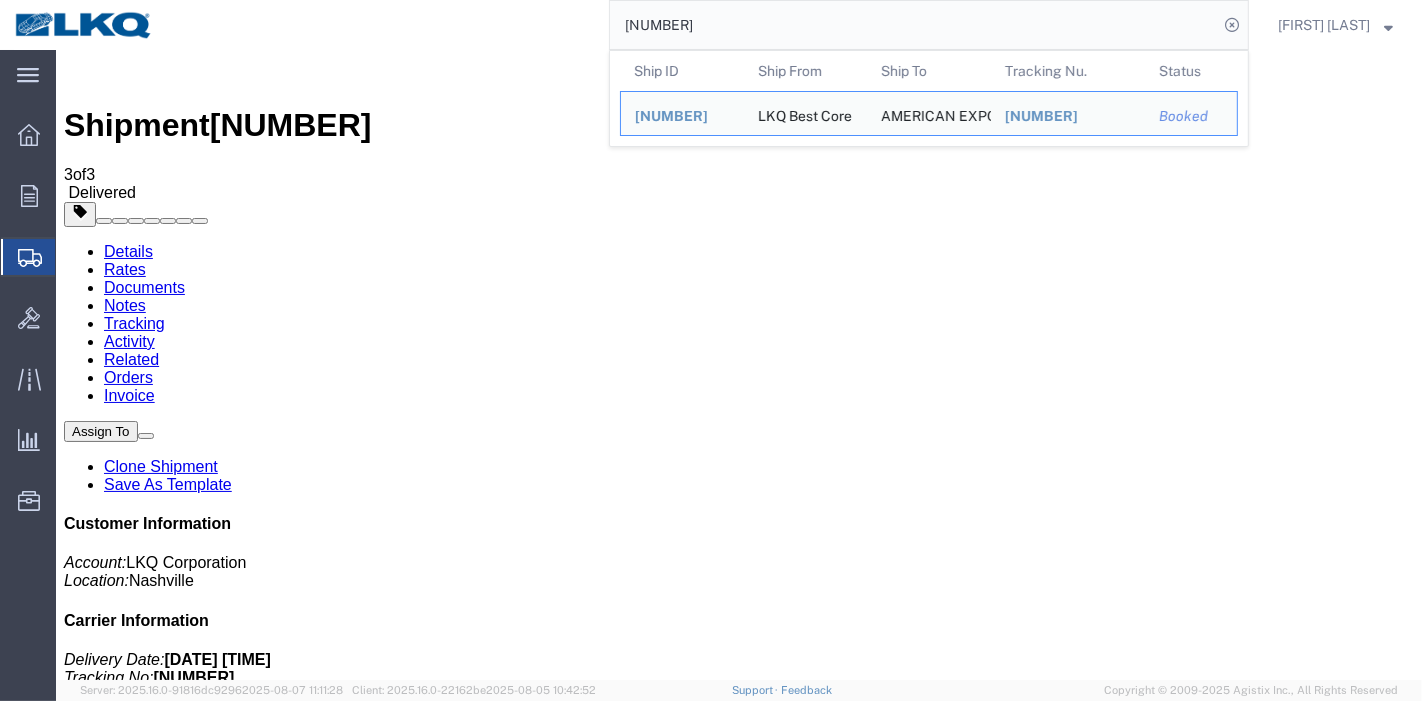 drag, startPoint x: 757, startPoint y: 21, endPoint x: 425, endPoint y: 21, distance: 332 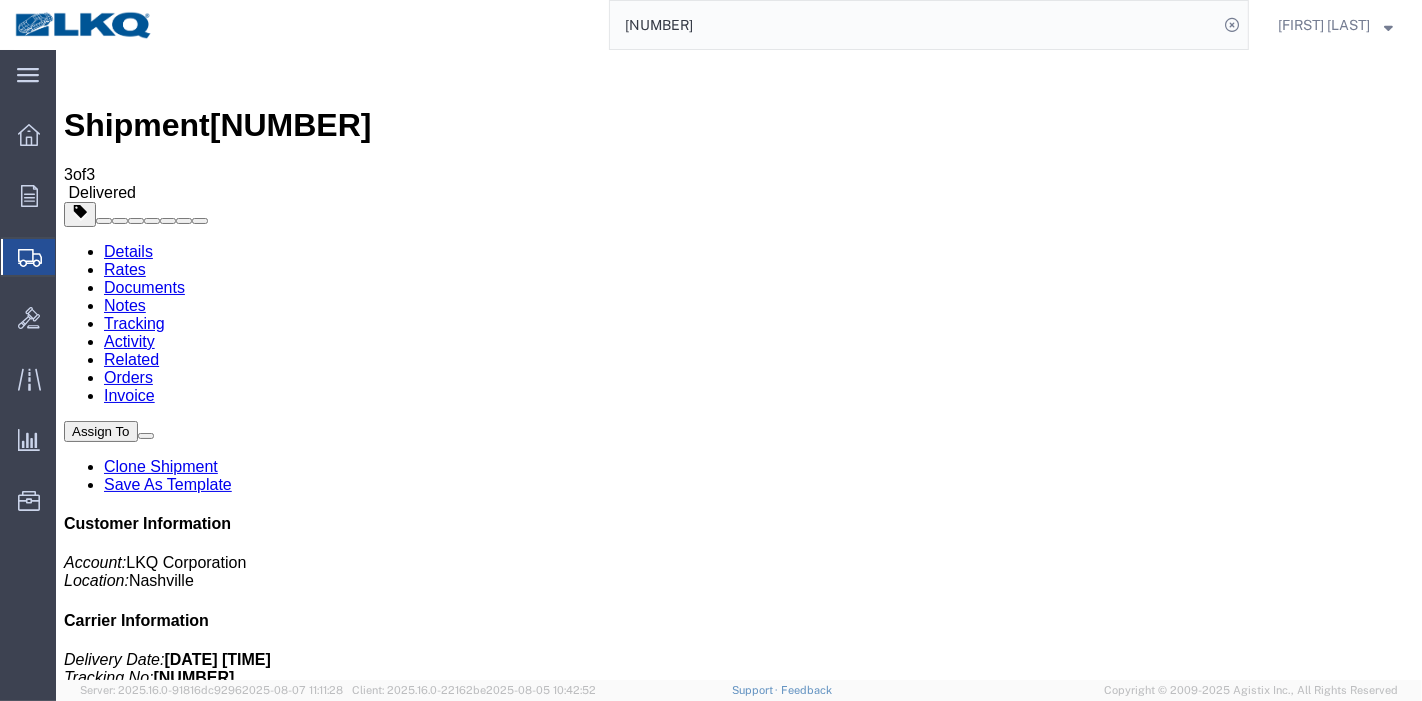 paste on "6132190" 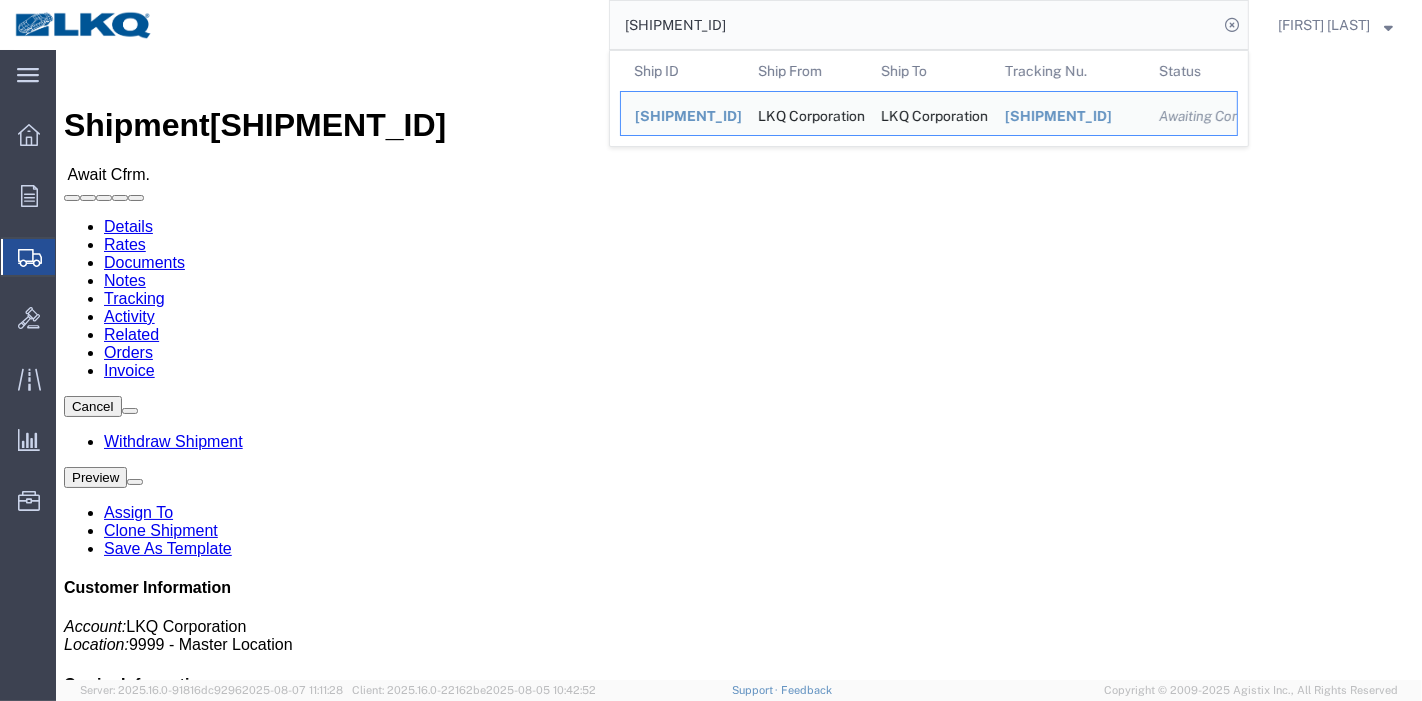 click on "Rates" 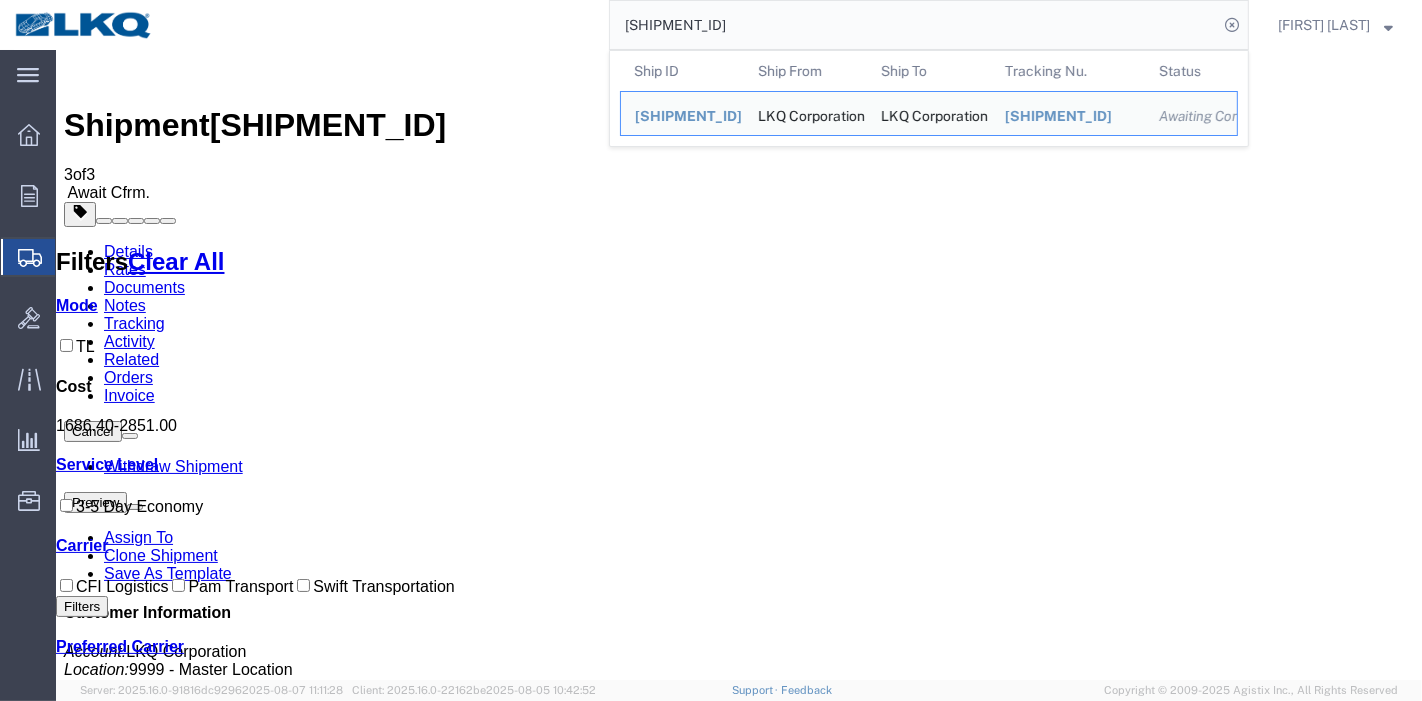 drag, startPoint x: 716, startPoint y: 18, endPoint x: 304, endPoint y: 34, distance: 412.31058 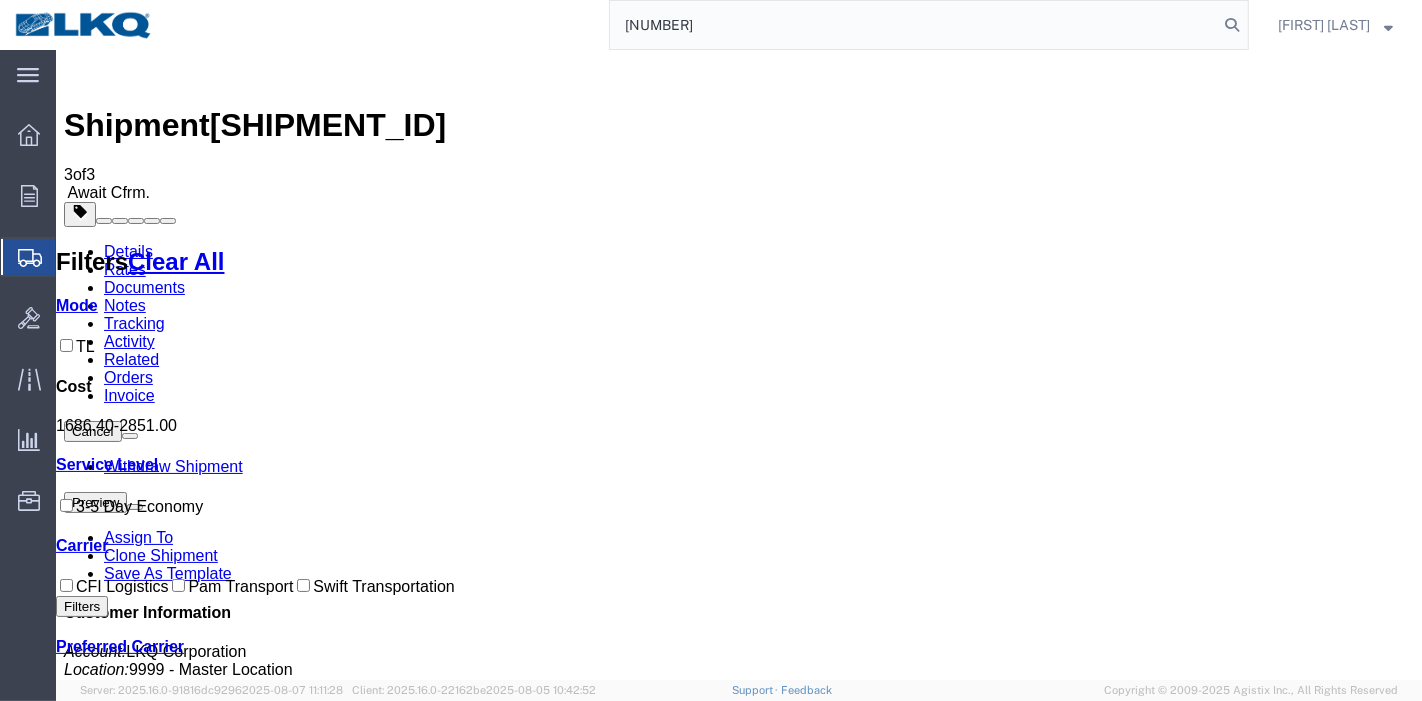 type on "[NUMBER]" 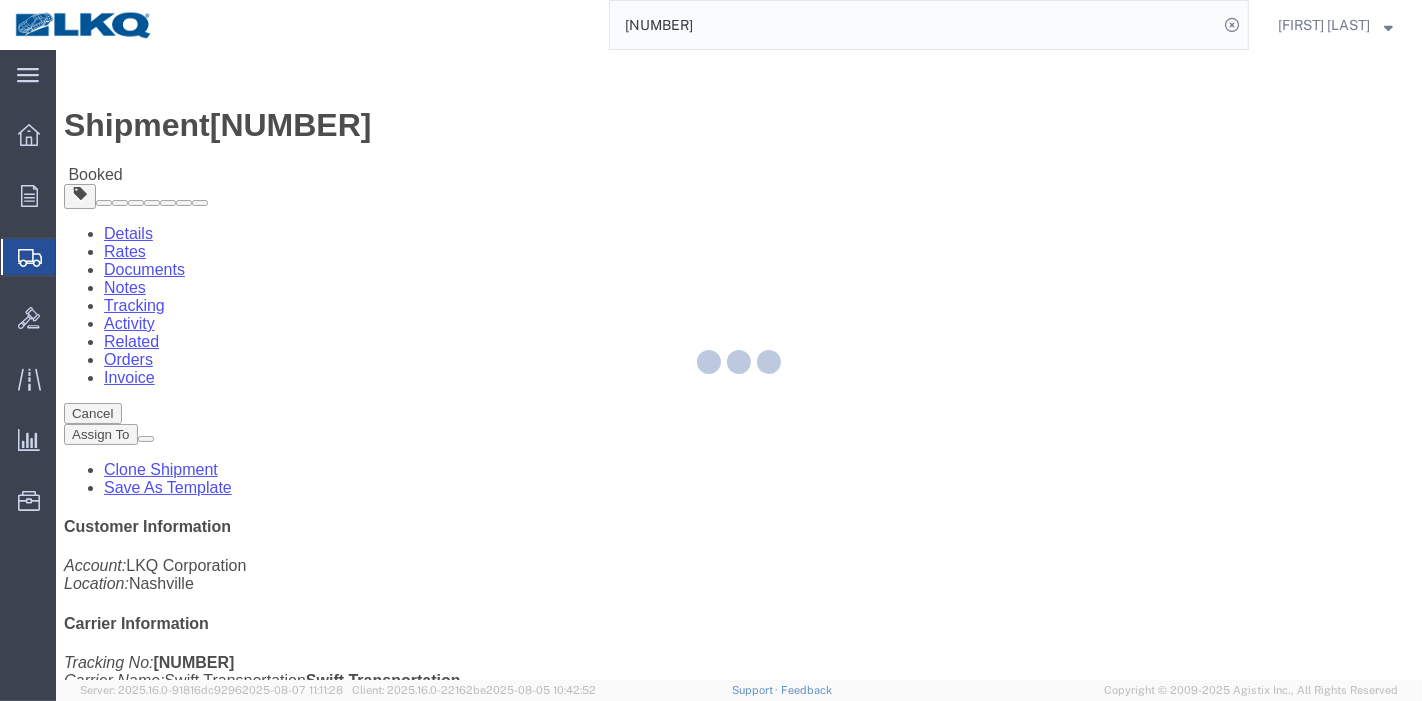 click 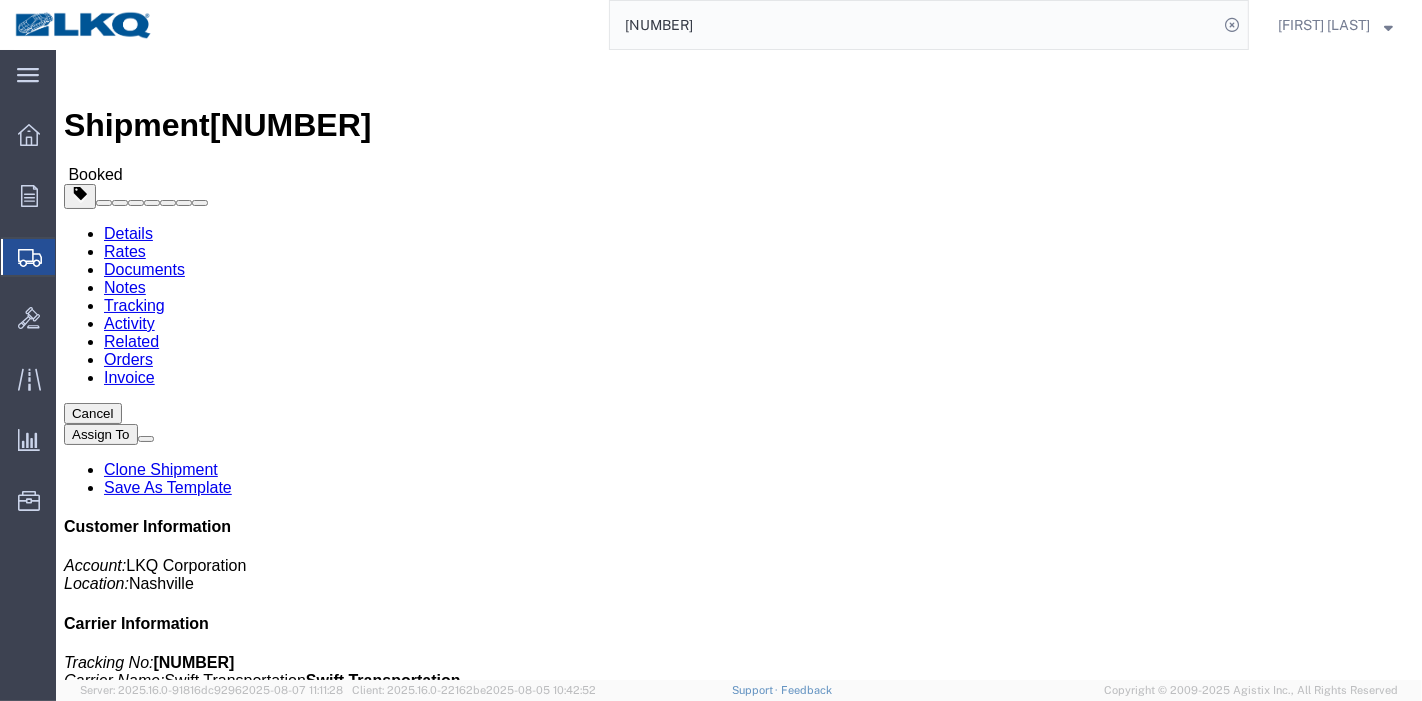 click on "Rates" 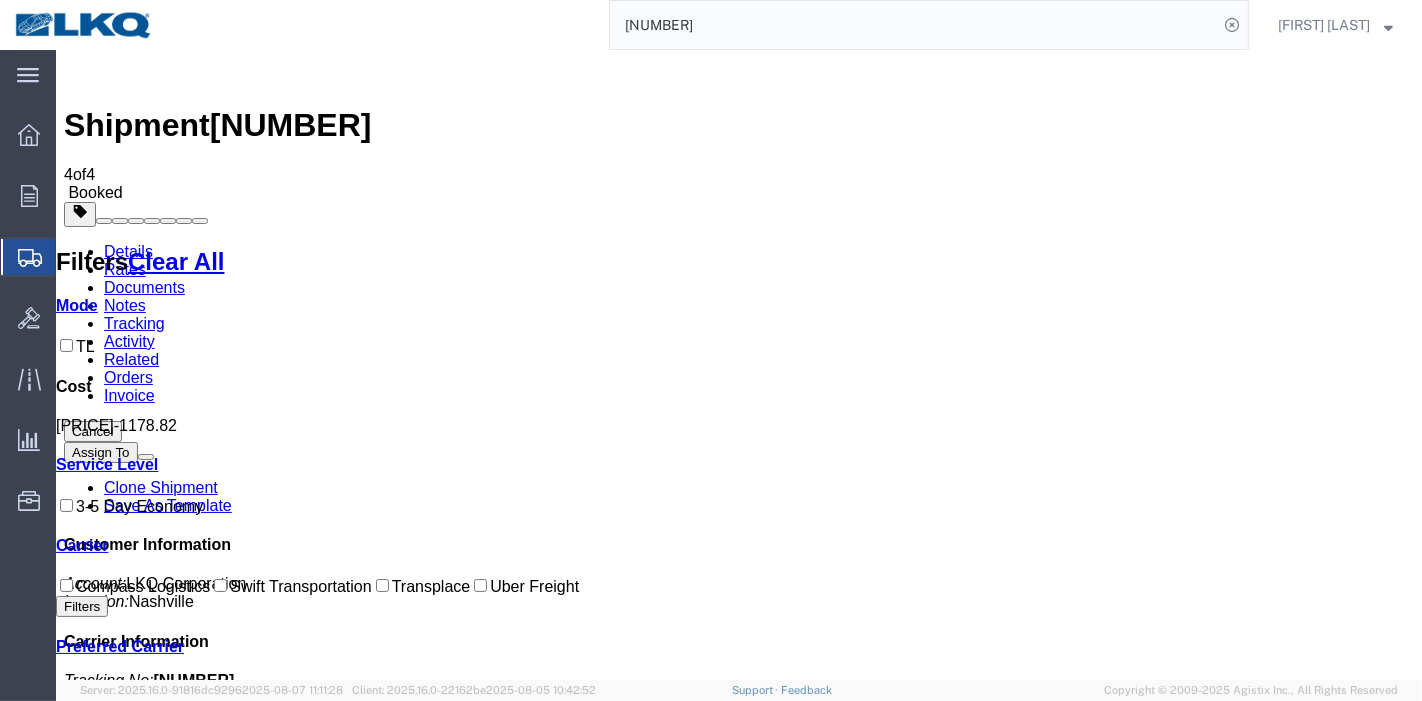 click on "Tracking" at bounding box center [133, 323] 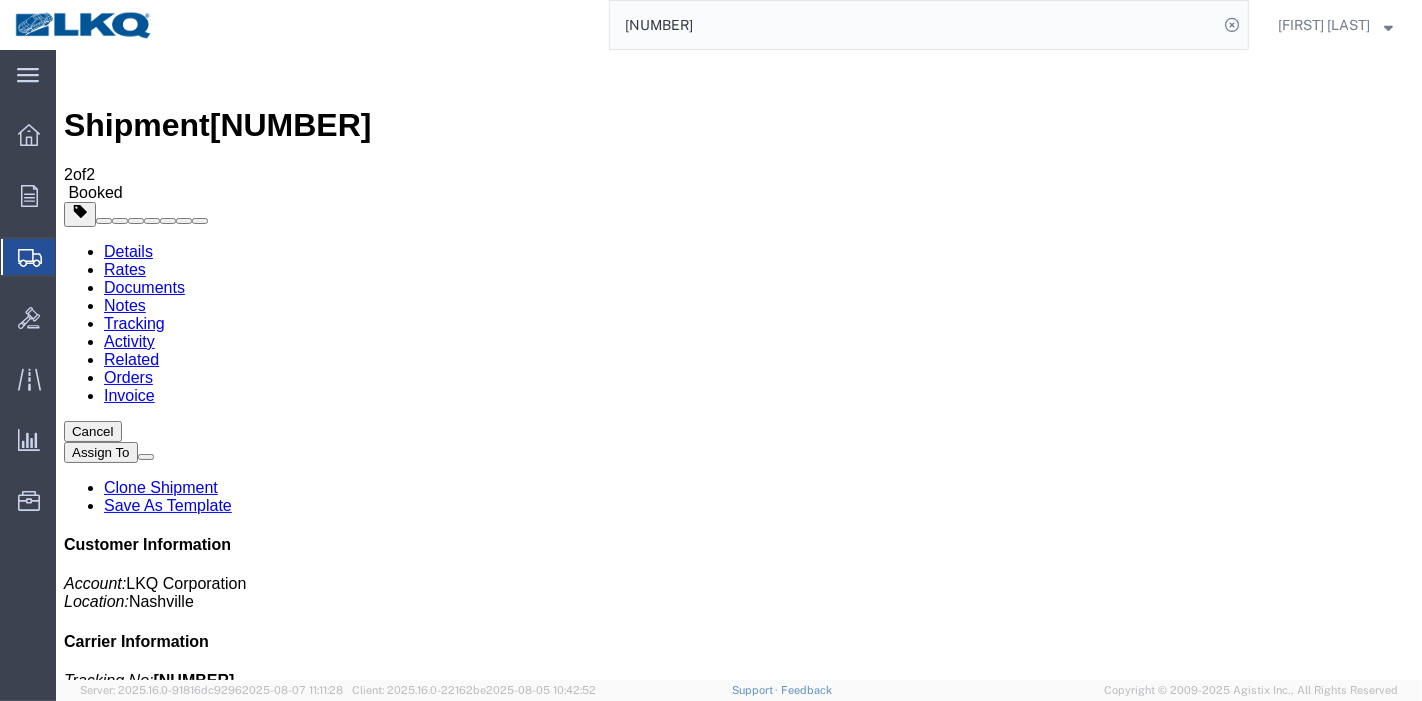 click on "Add New Tracking" at bounding box center [228, 1227] 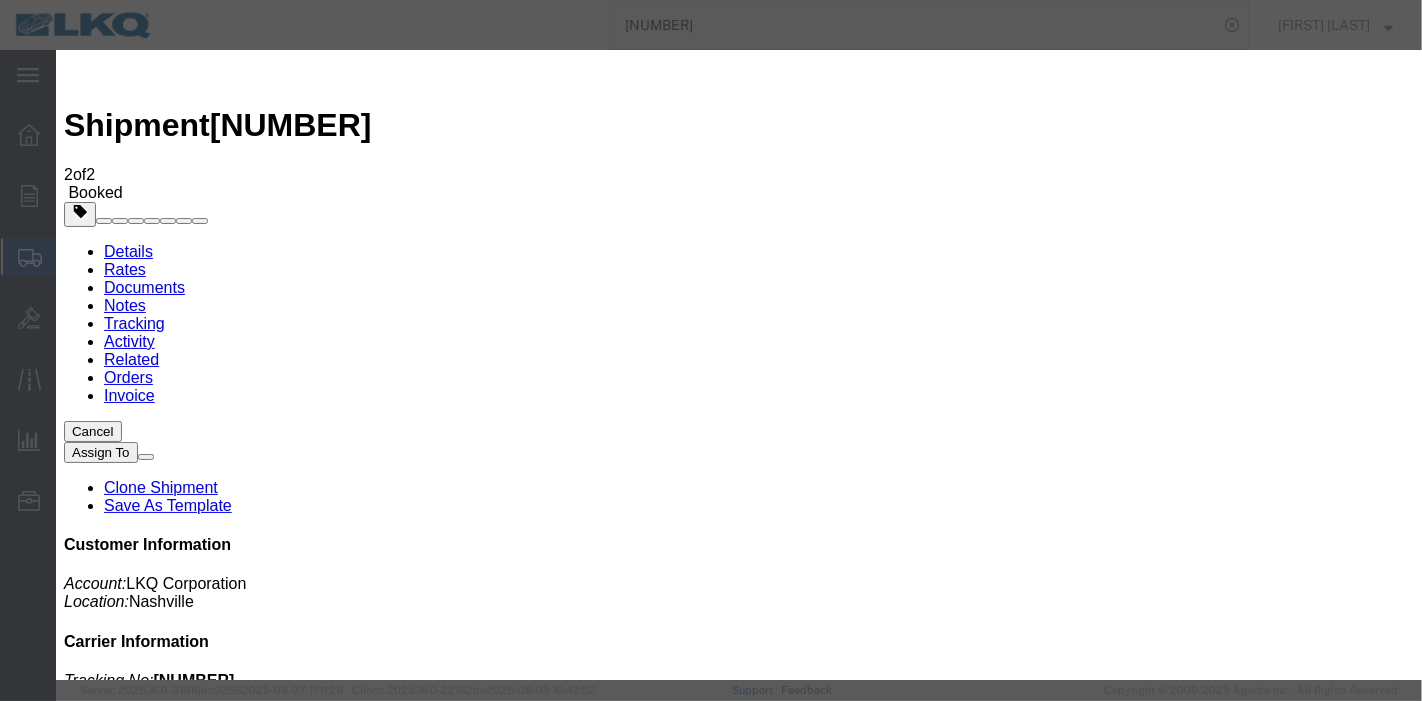 type on "08/07/2025" 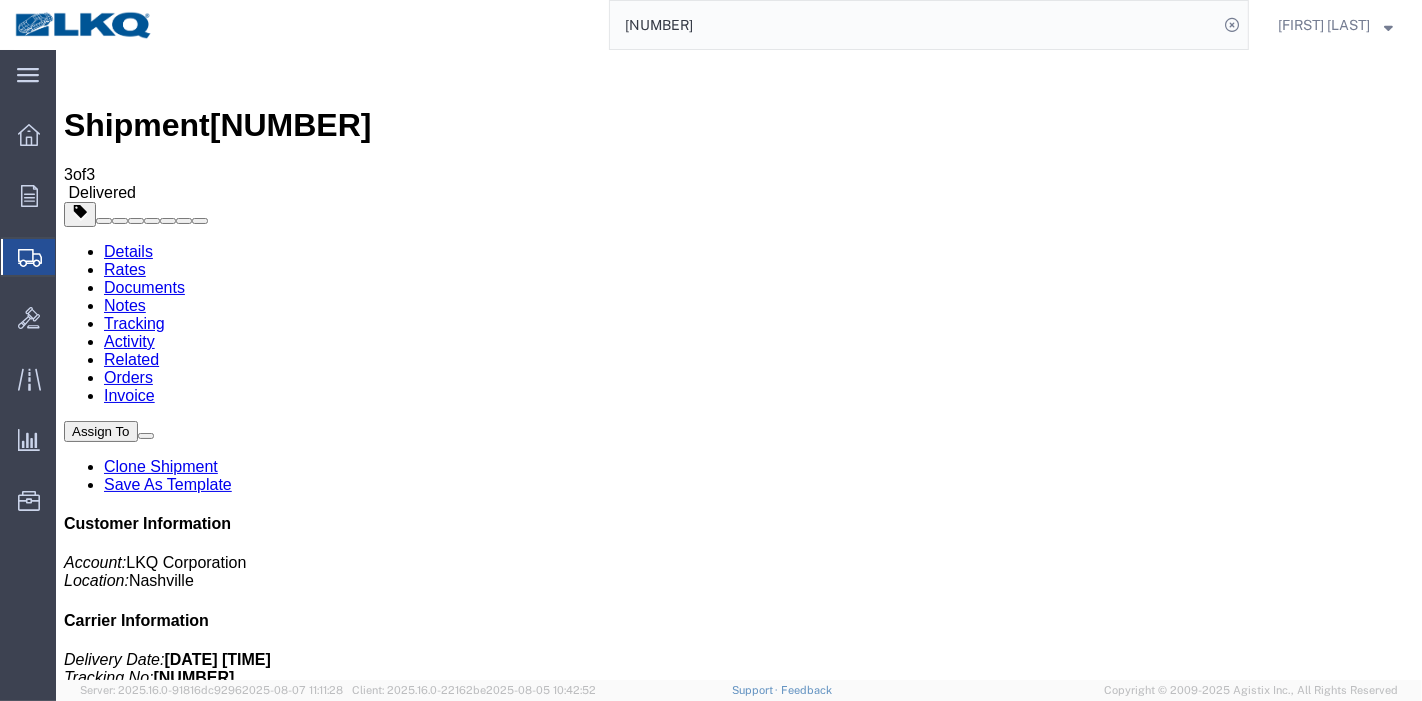 drag, startPoint x: 721, startPoint y: 41, endPoint x: 493, endPoint y: 25, distance: 228.56071 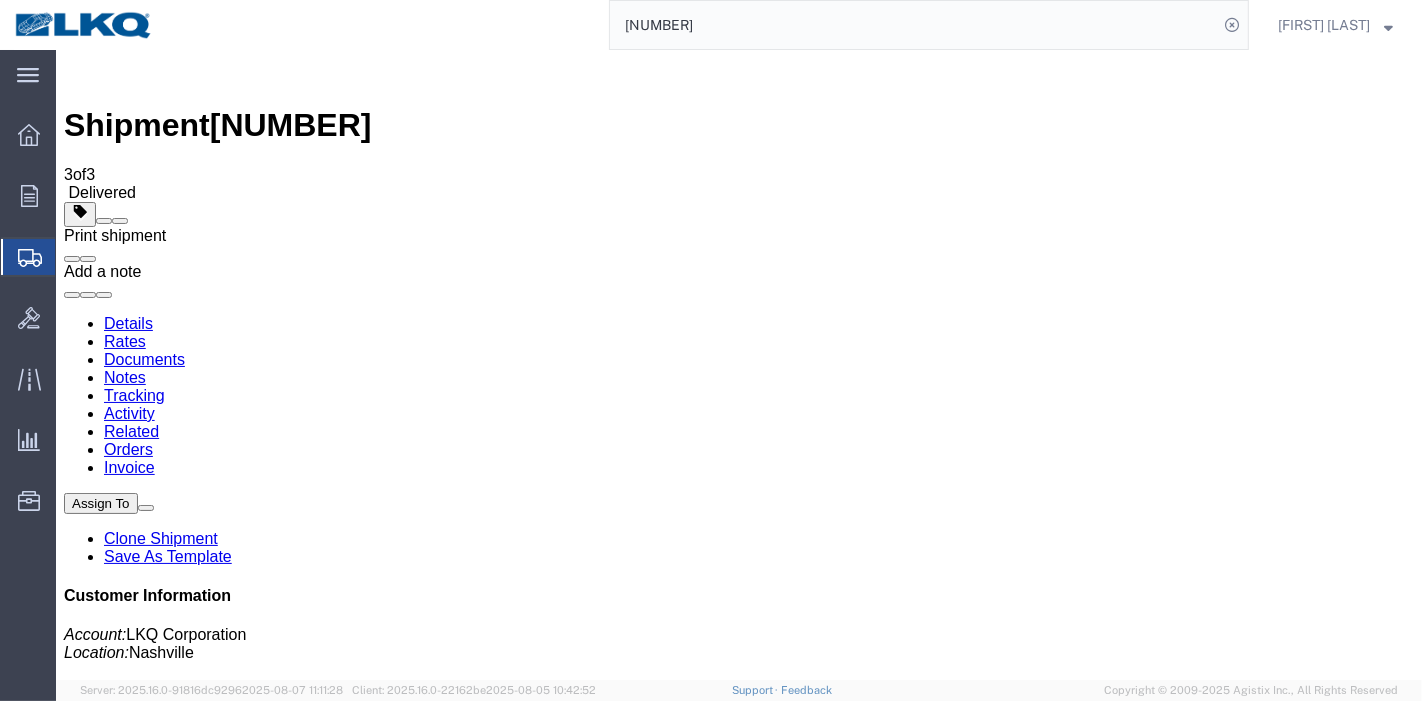 paste on "77" 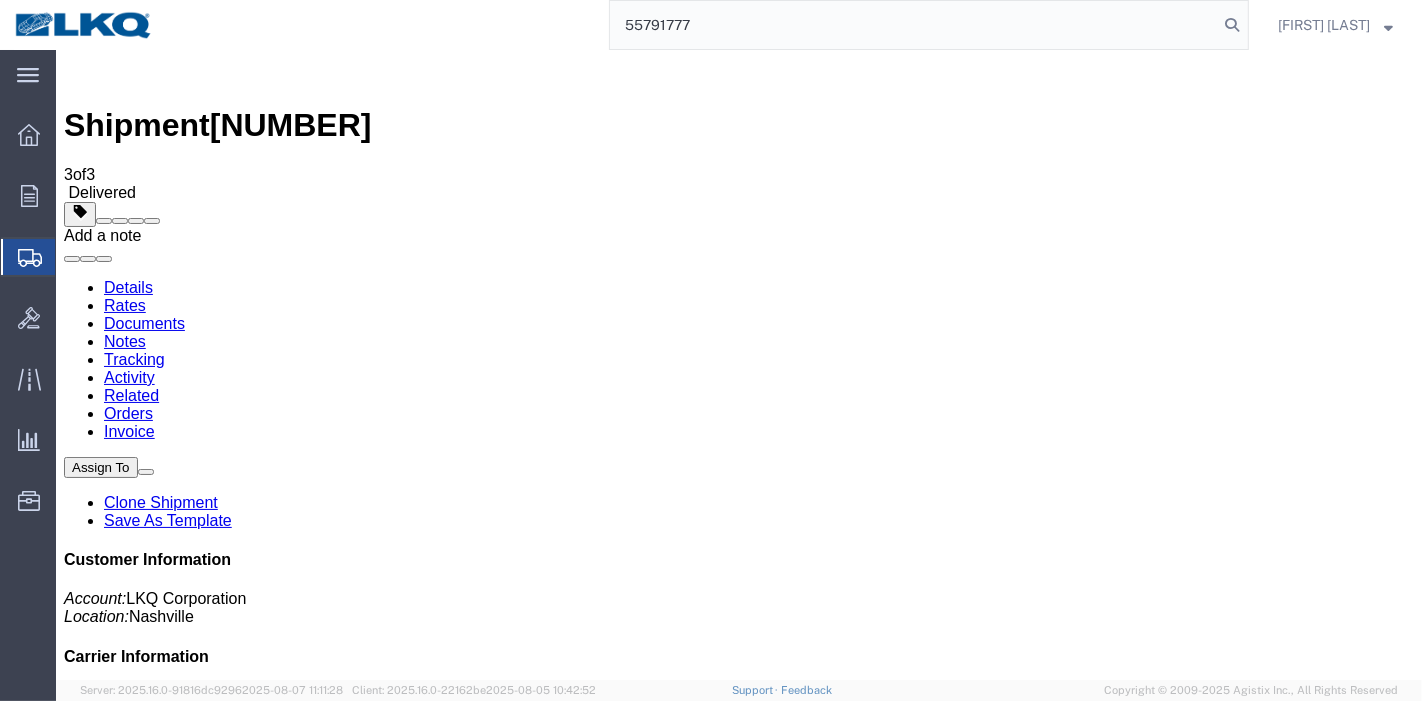 type on "55791777" 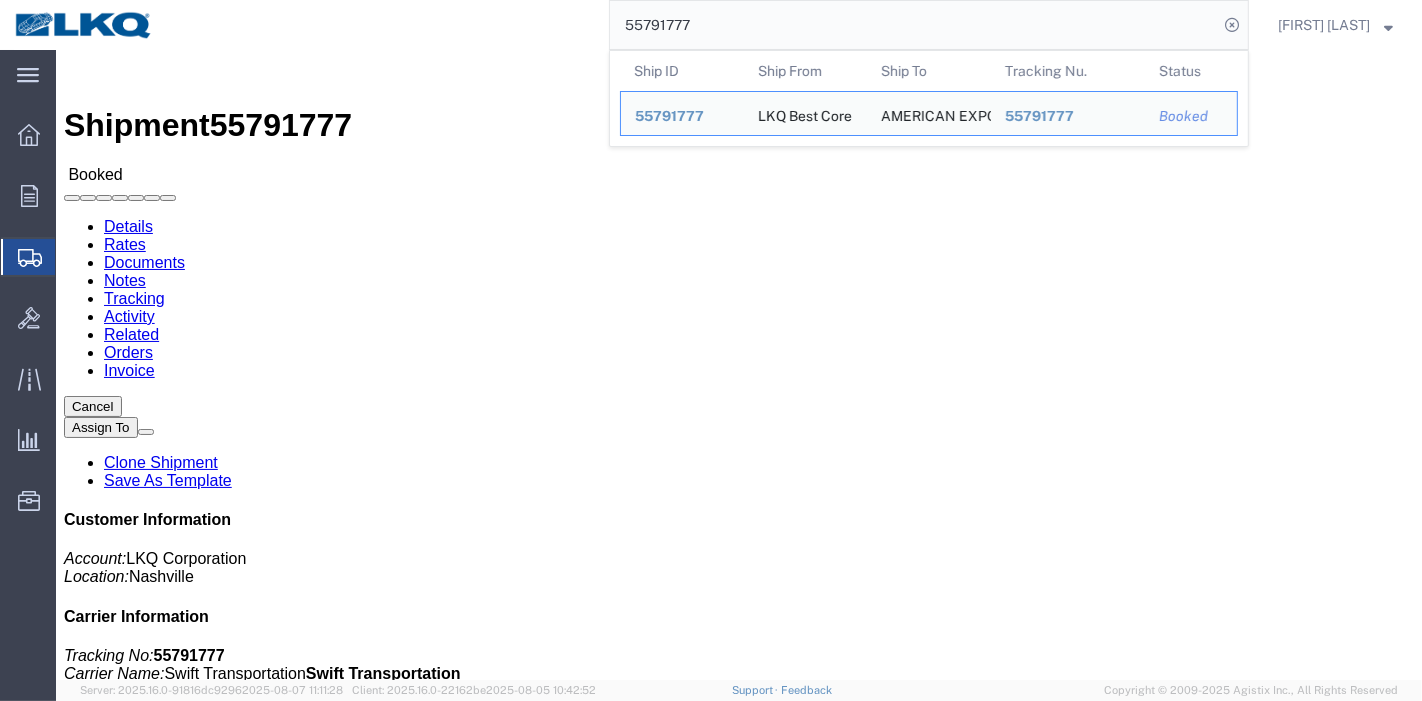 click on "Rates" 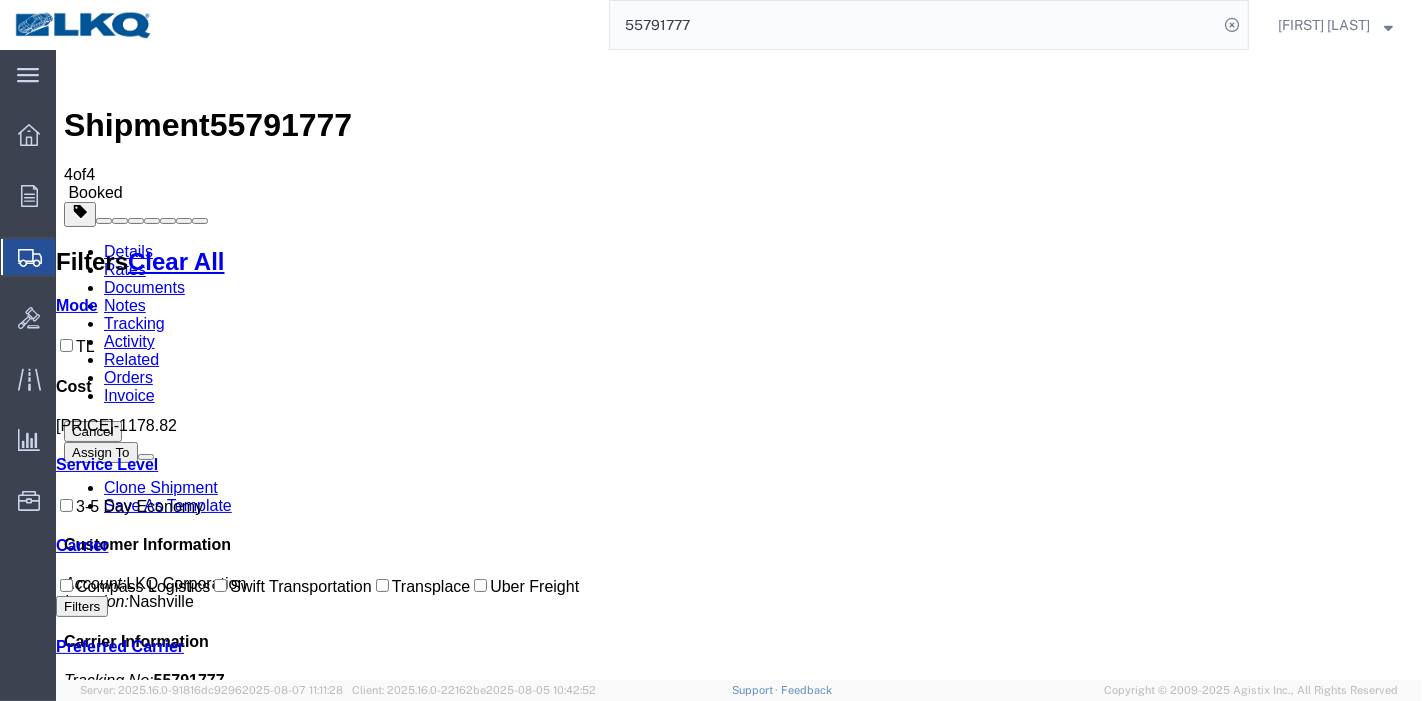 click on "Tracking" at bounding box center (133, 323) 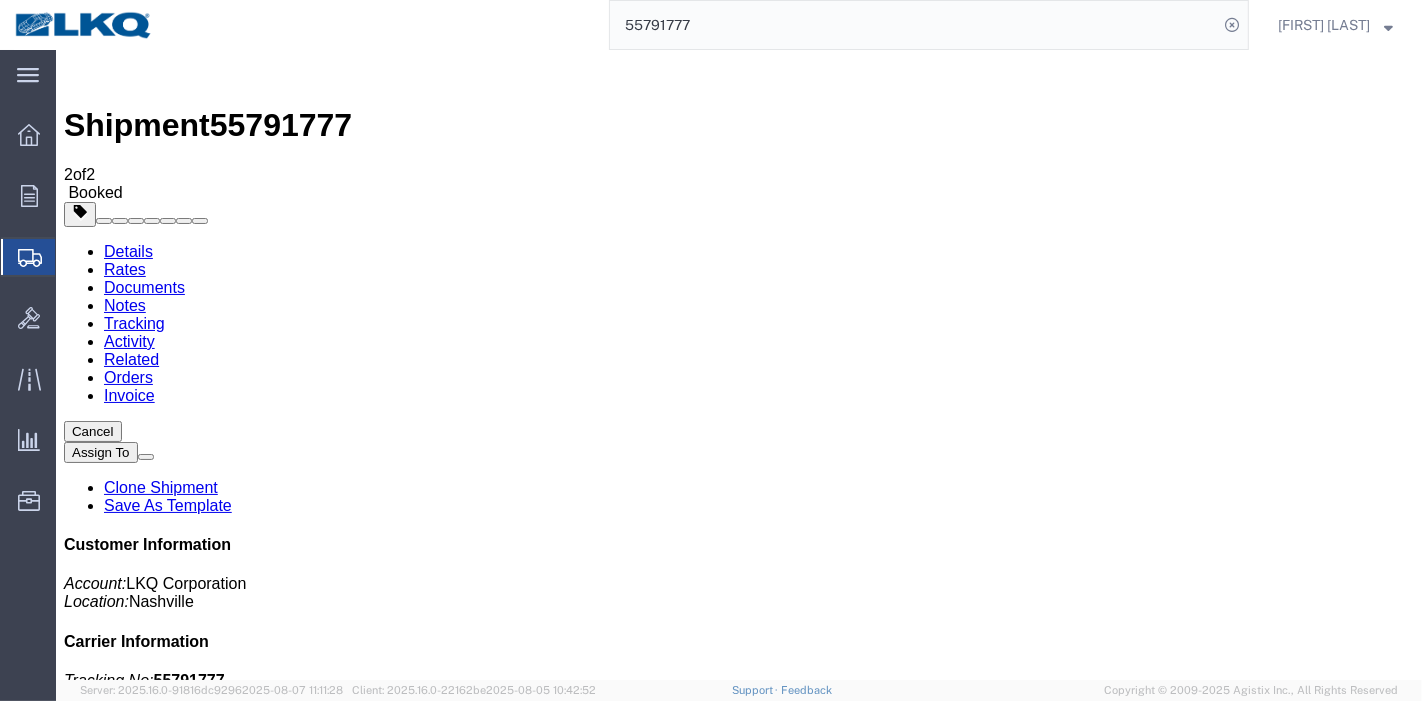 click on "Add New Tracking" at bounding box center [228, 1227] 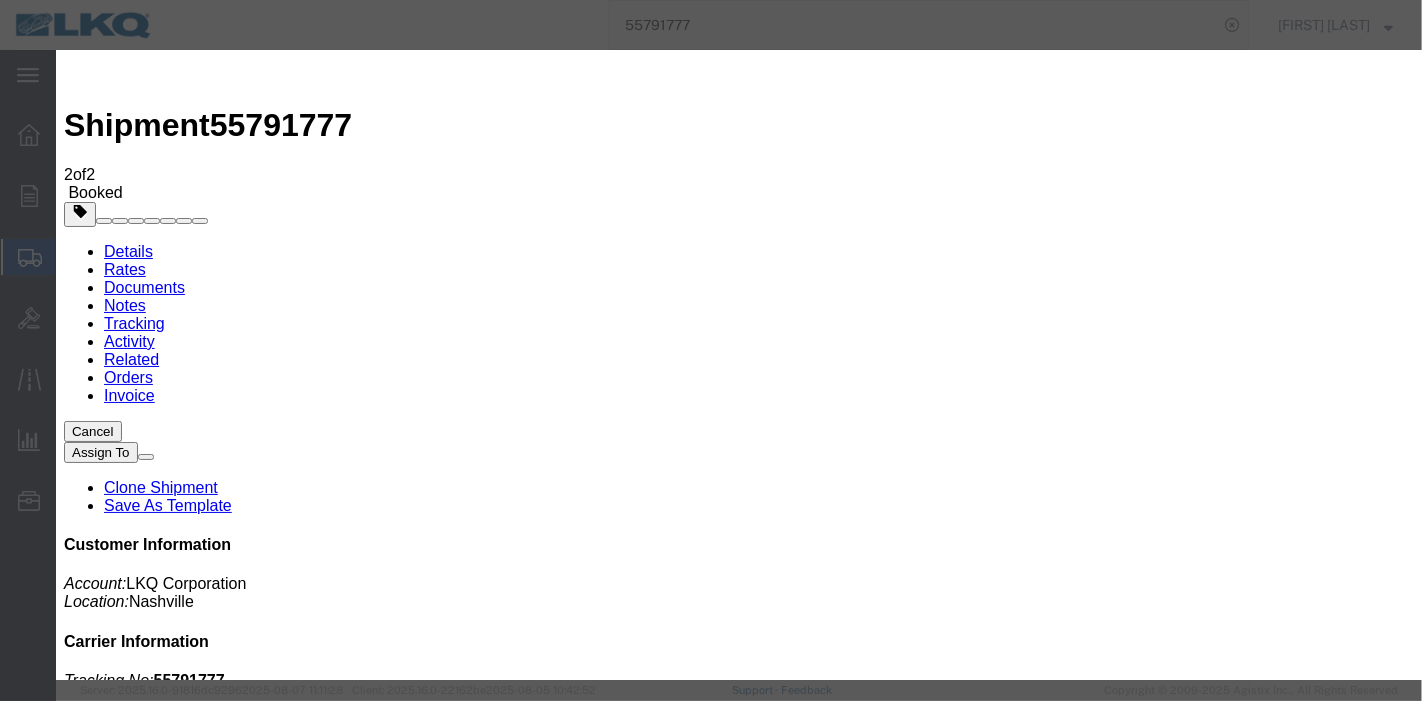 type on "08/07/2025" 